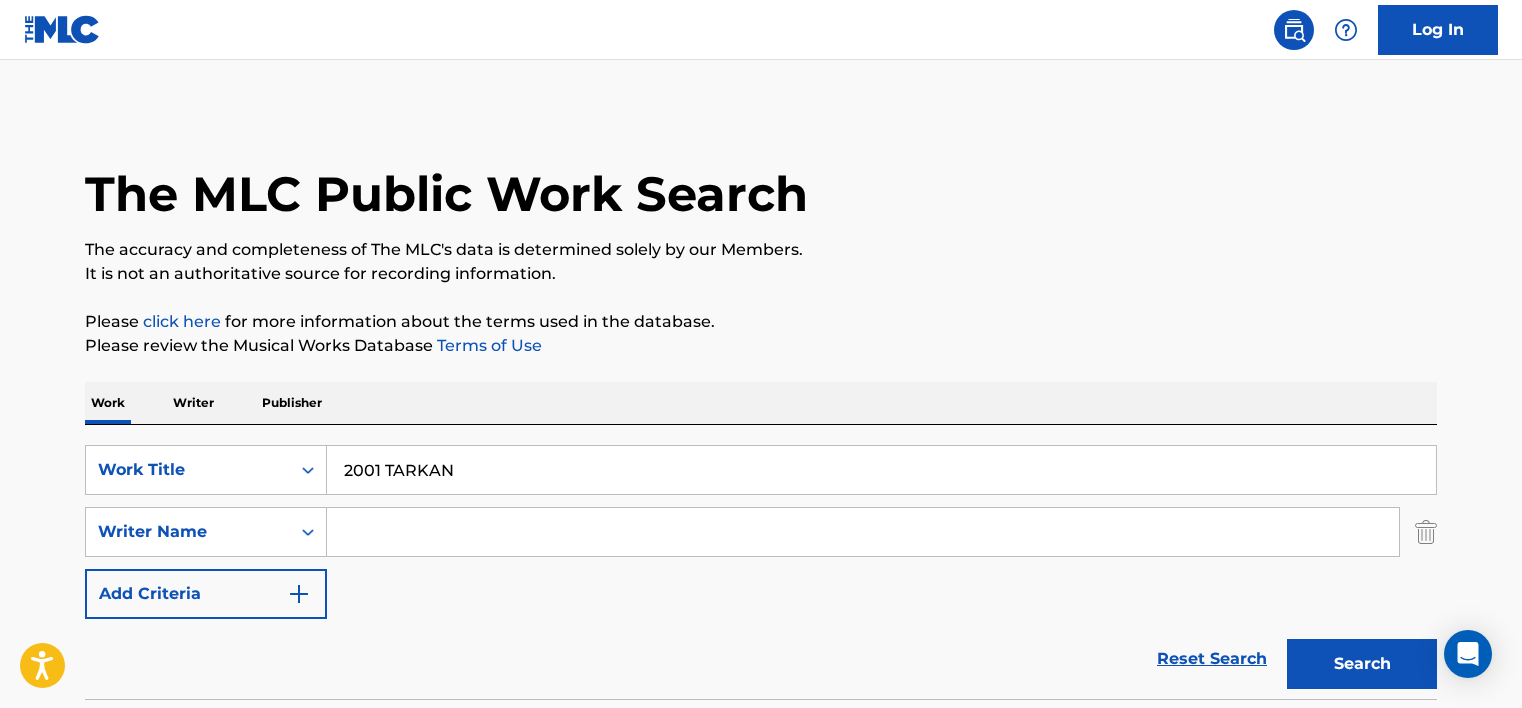 scroll, scrollTop: 263, scrollLeft: 0, axis: vertical 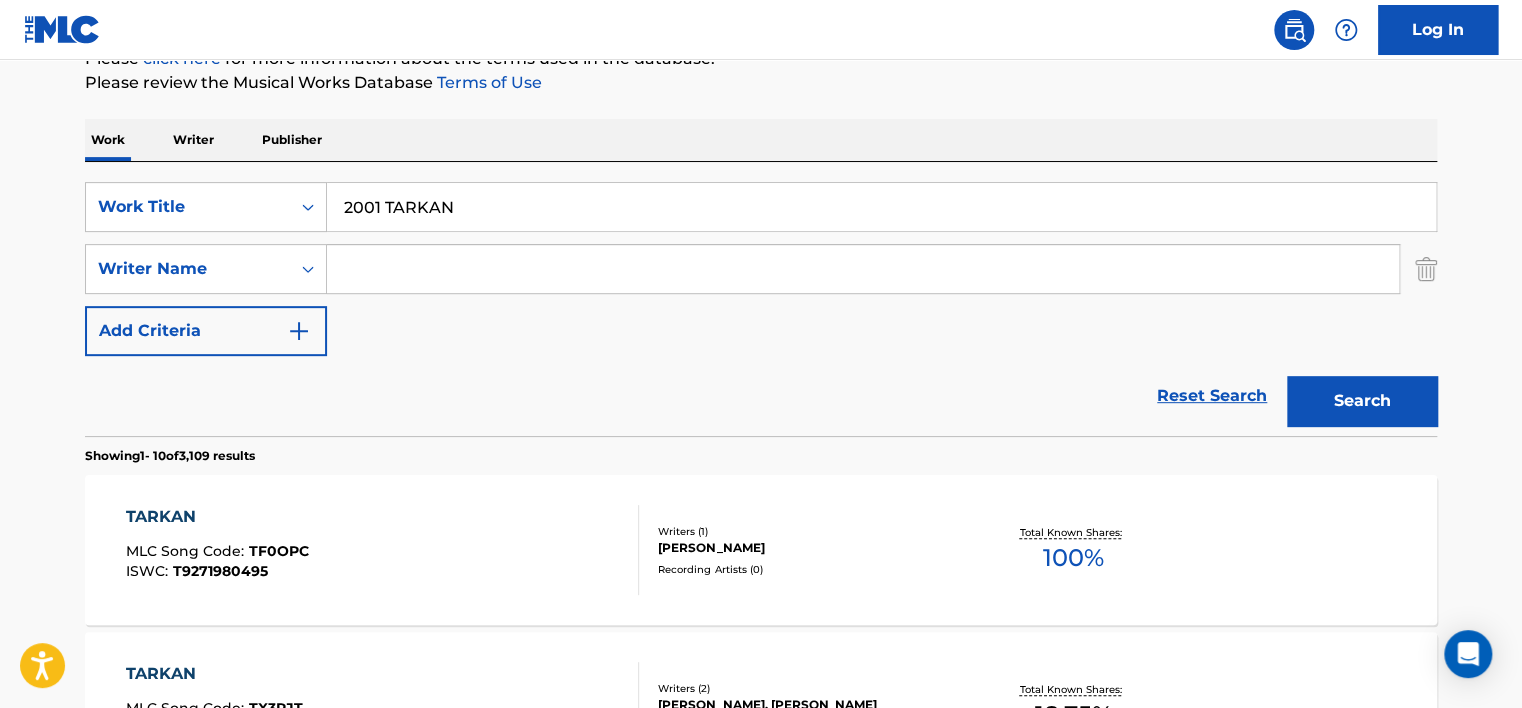 click at bounding box center (863, 269) 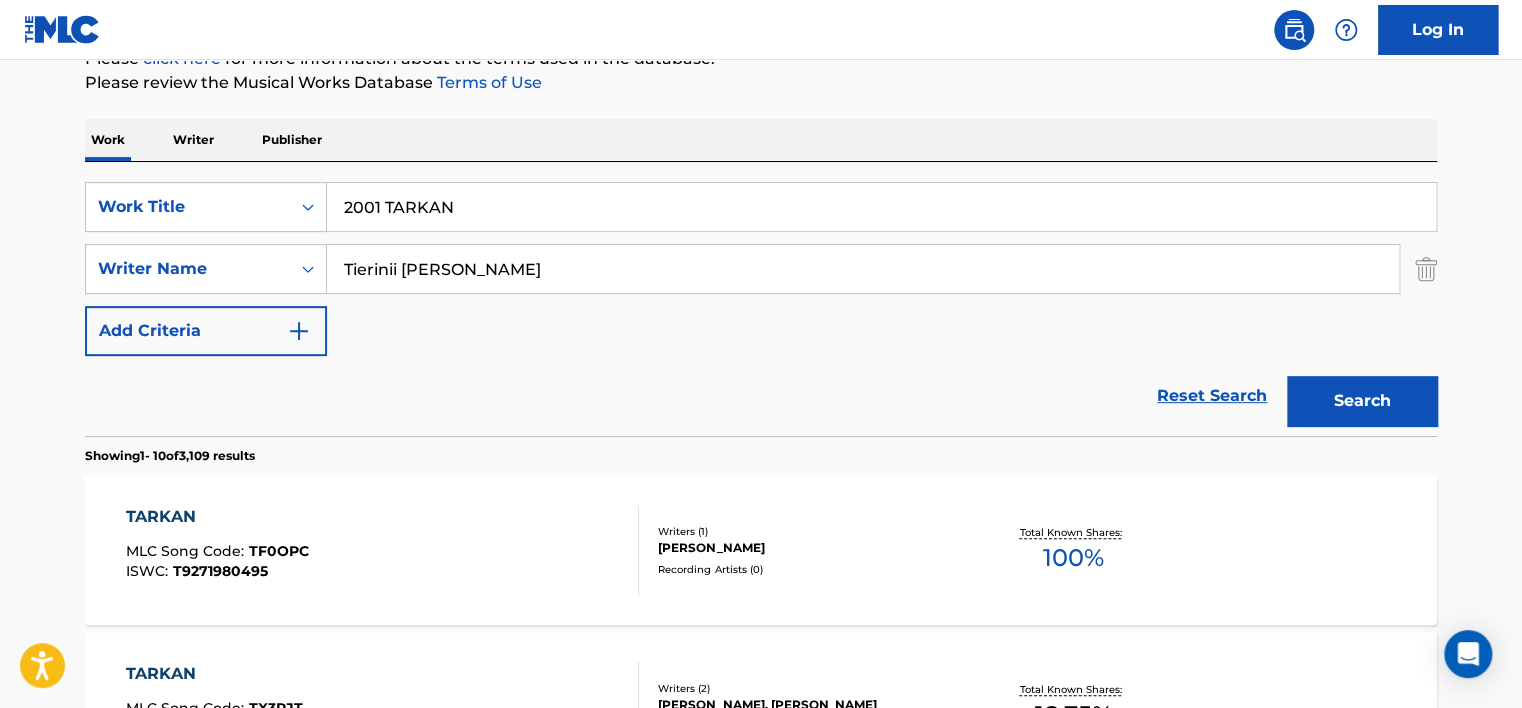 type on "Tierinii [PERSON_NAME]" 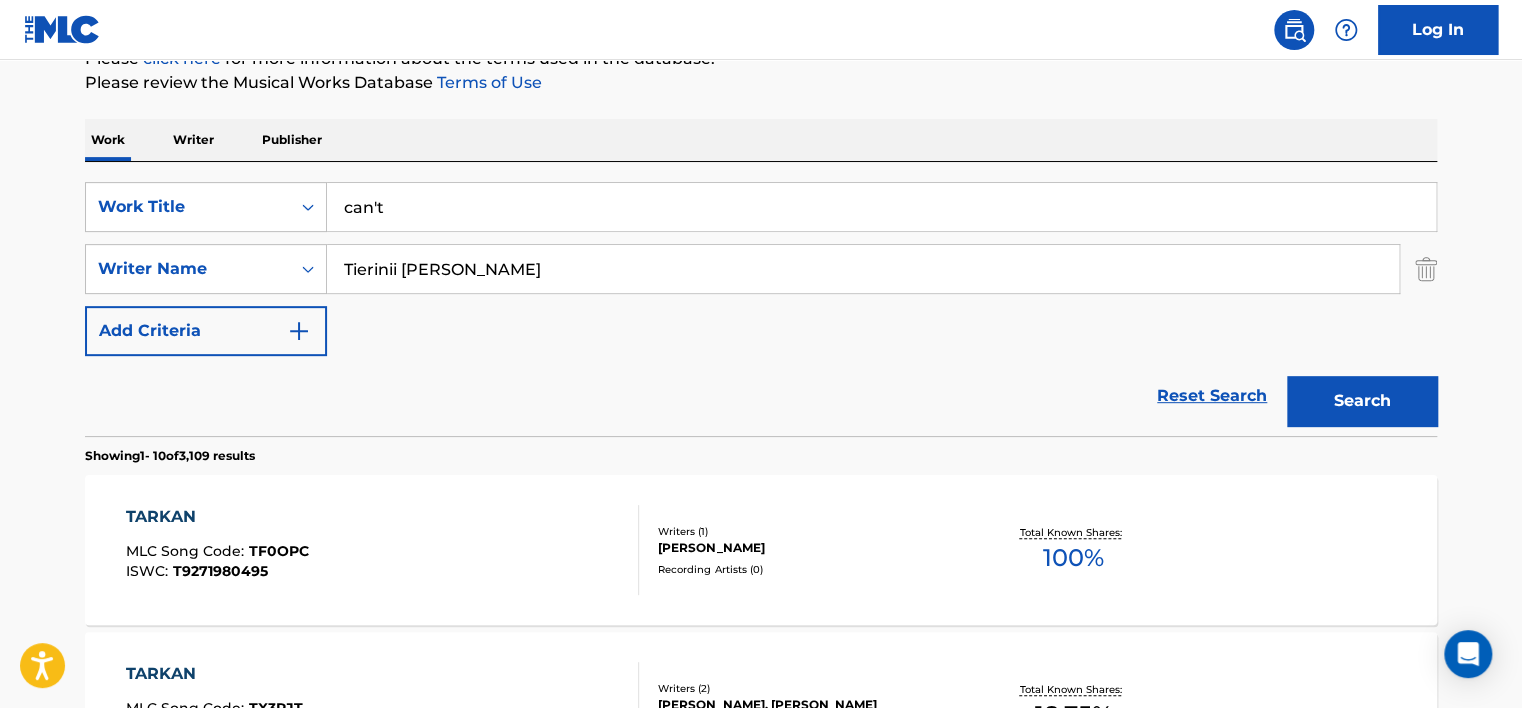 click on "Work Writer Publisher" at bounding box center (761, 140) 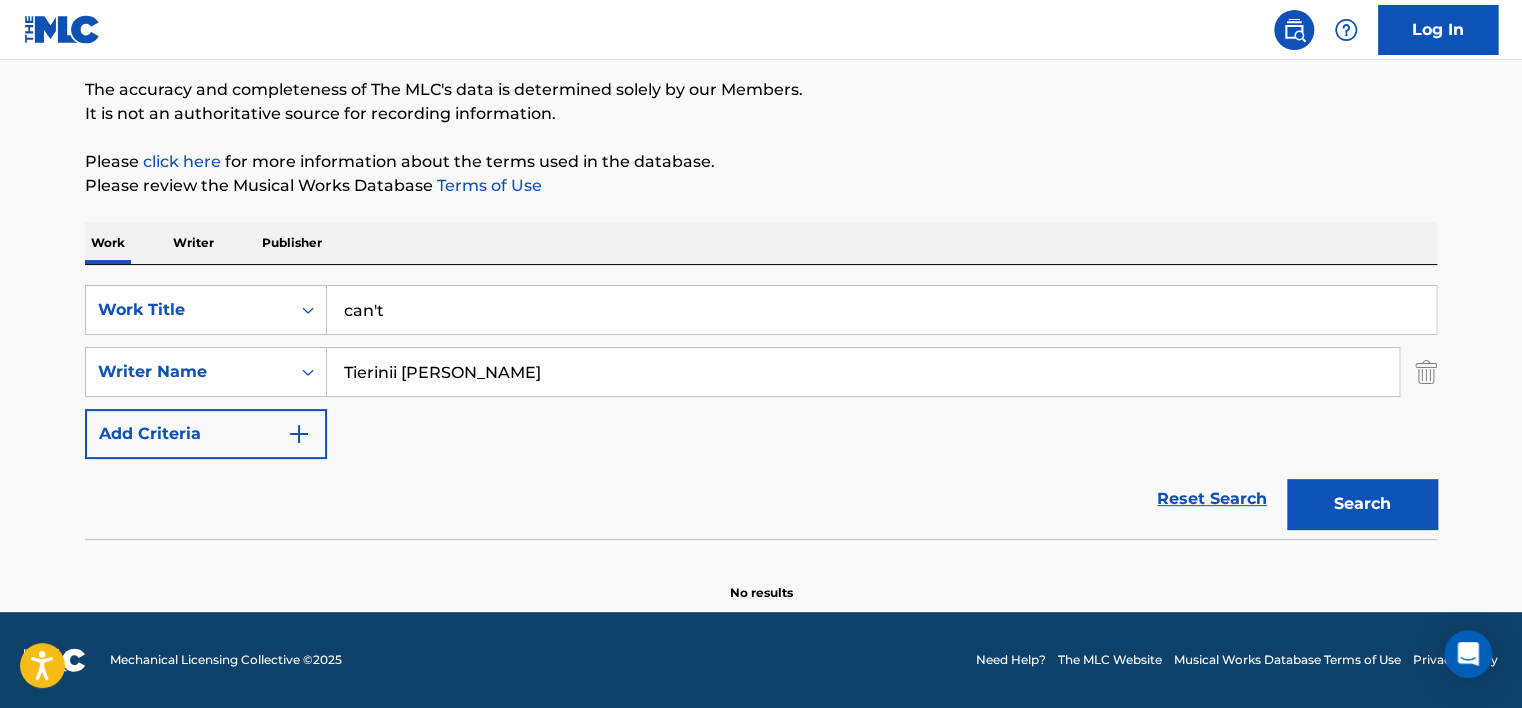 scroll, scrollTop: 160, scrollLeft: 0, axis: vertical 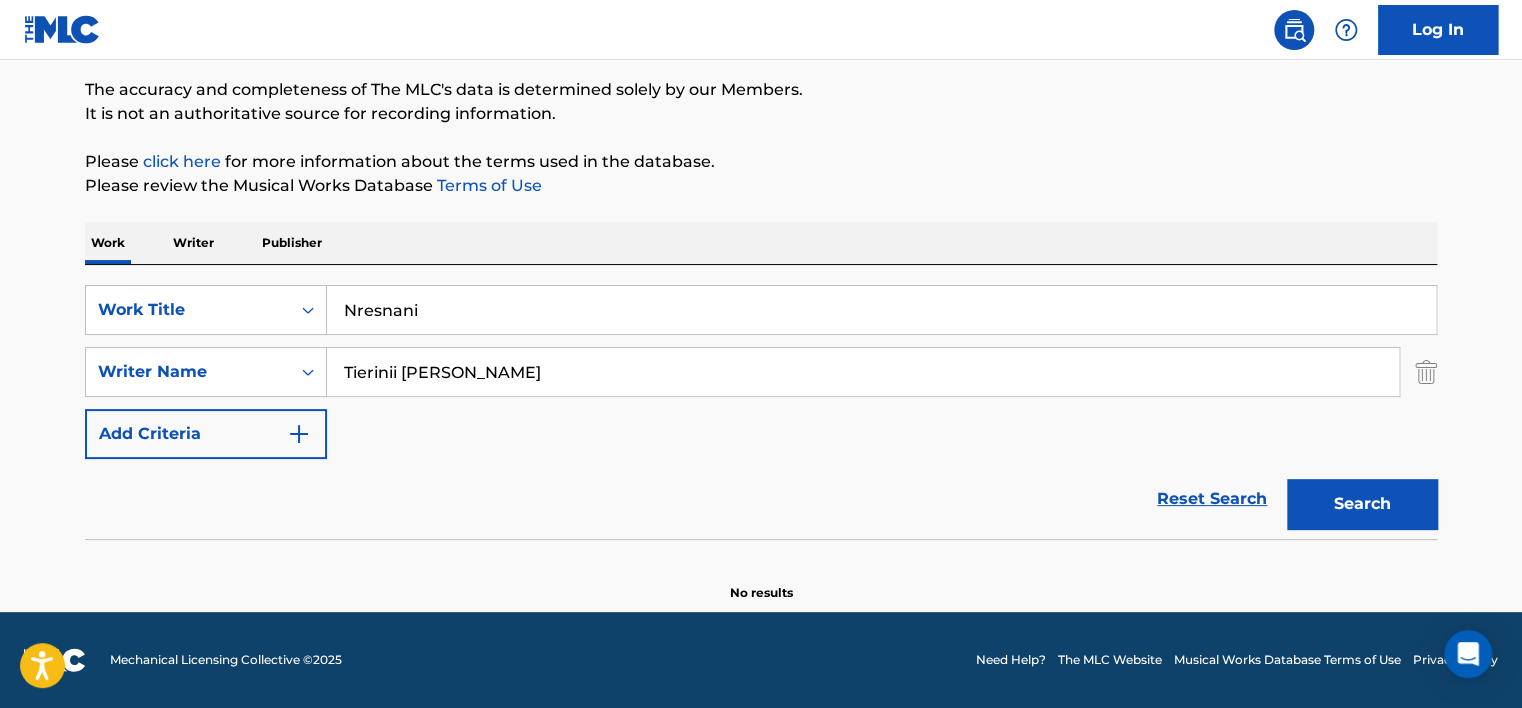 type on "Nresnani" 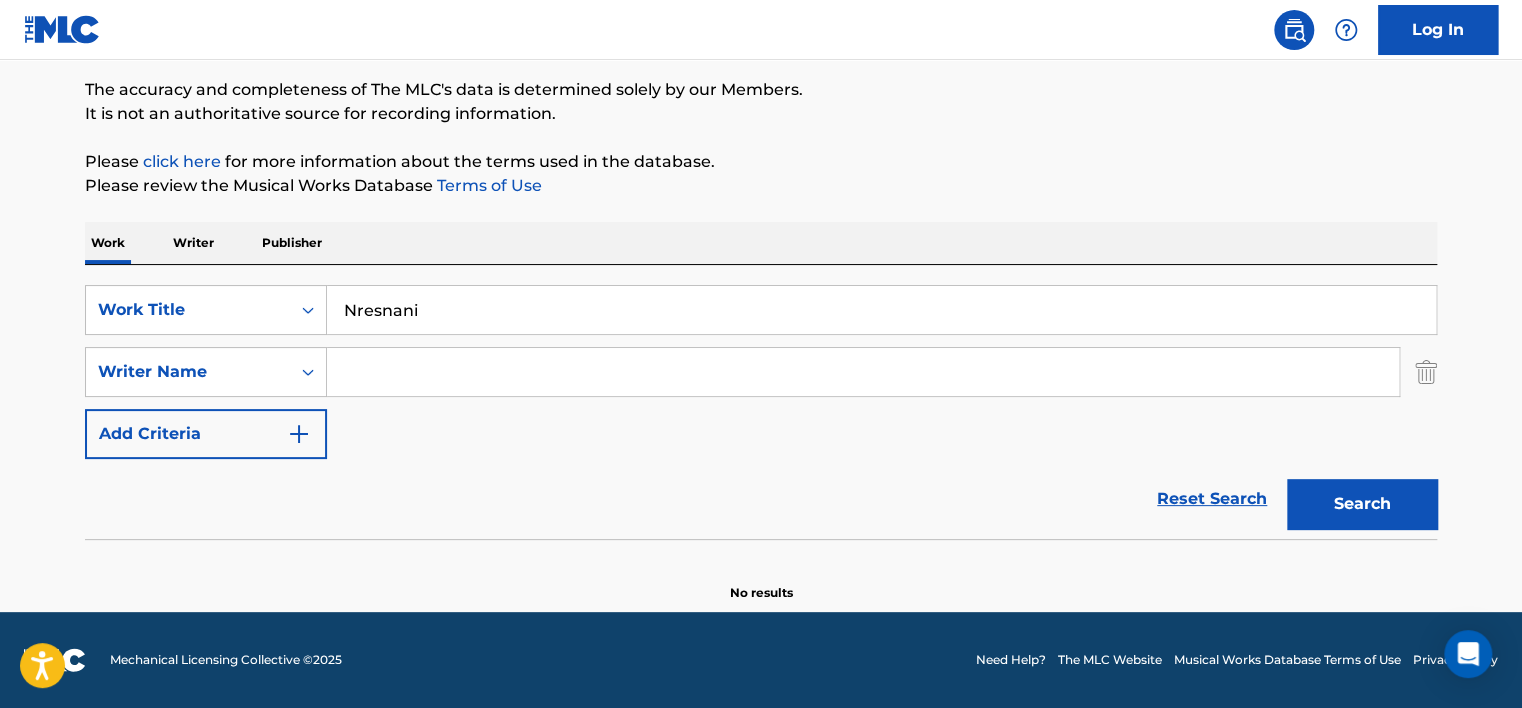 click on "Search" at bounding box center (1362, 504) 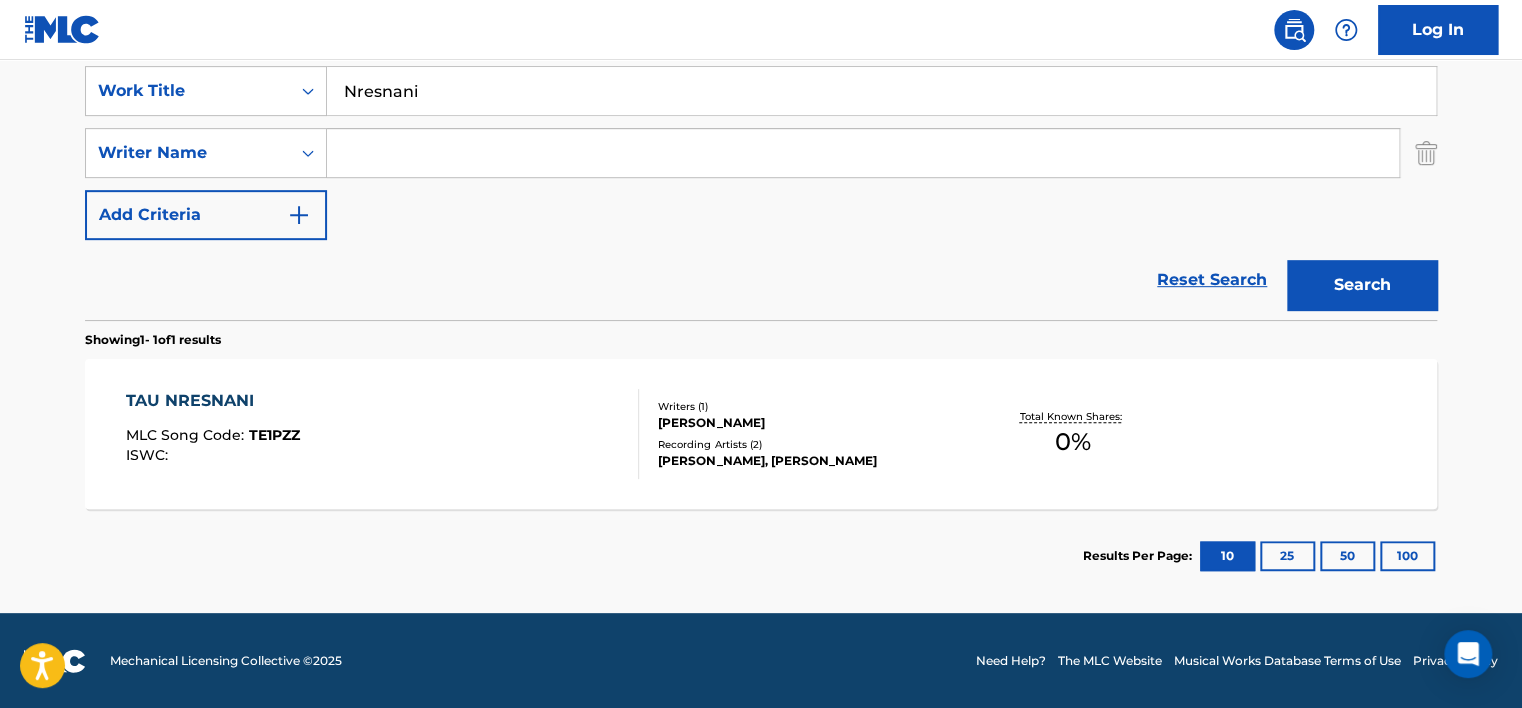 scroll, scrollTop: 380, scrollLeft: 0, axis: vertical 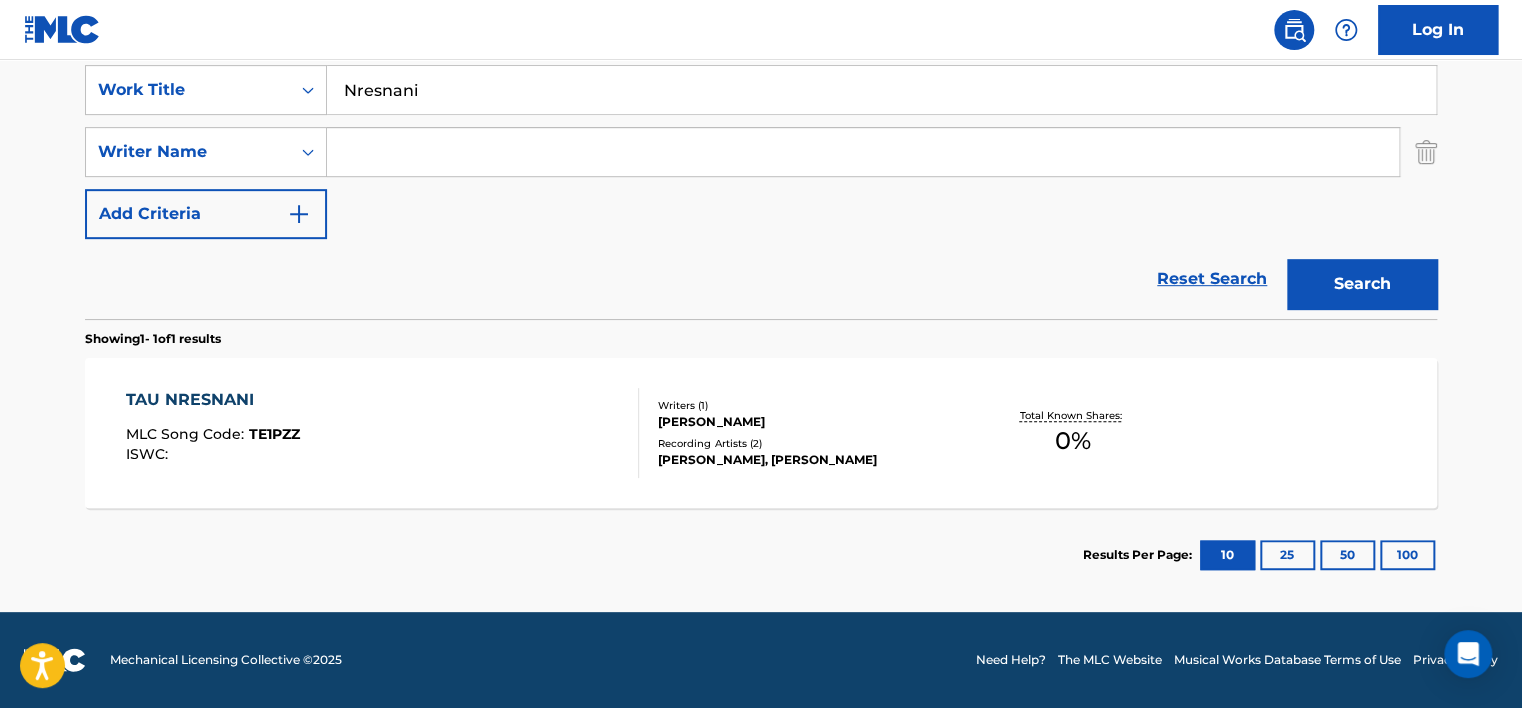 paste on "OYMAK SAMIL" 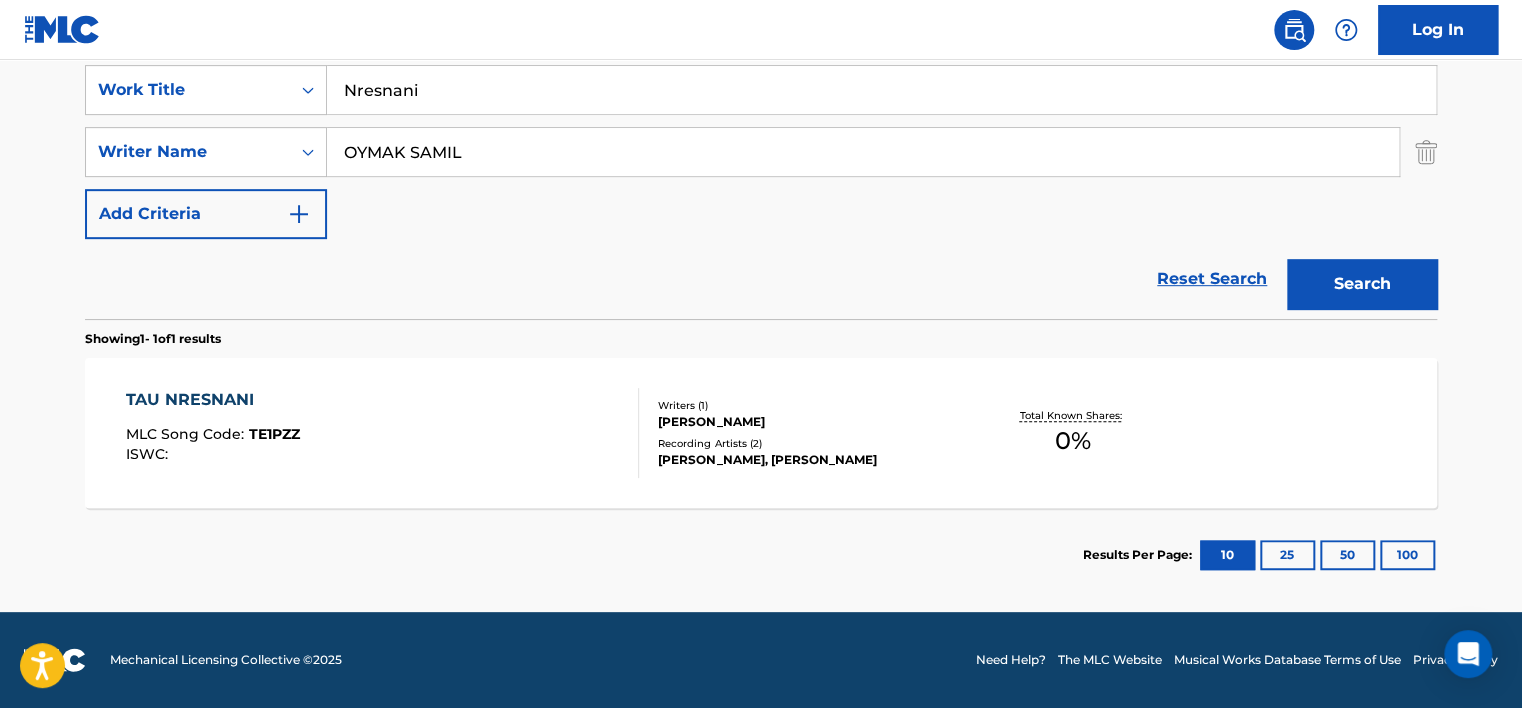 type on "OYMAK SAMIL" 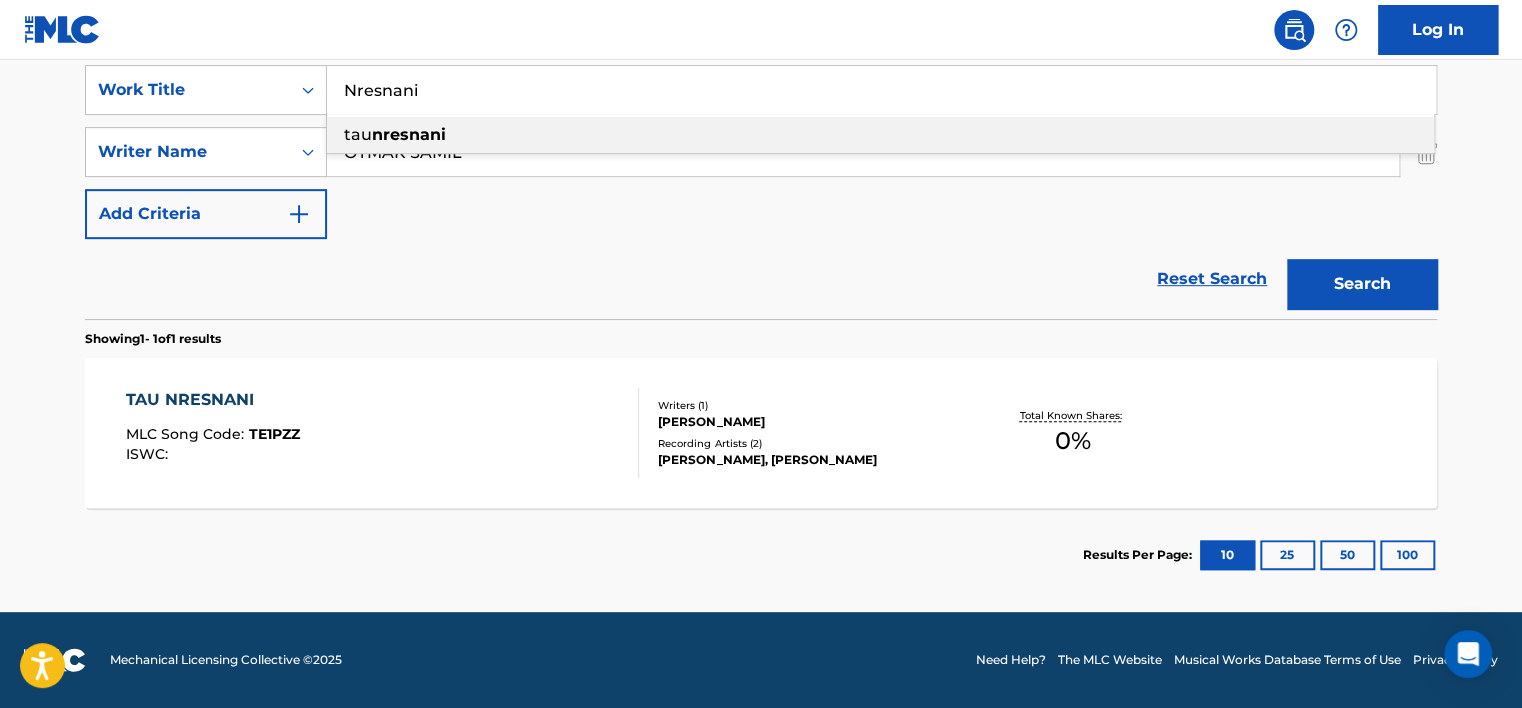 click on "Nresnani" at bounding box center (881, 90) 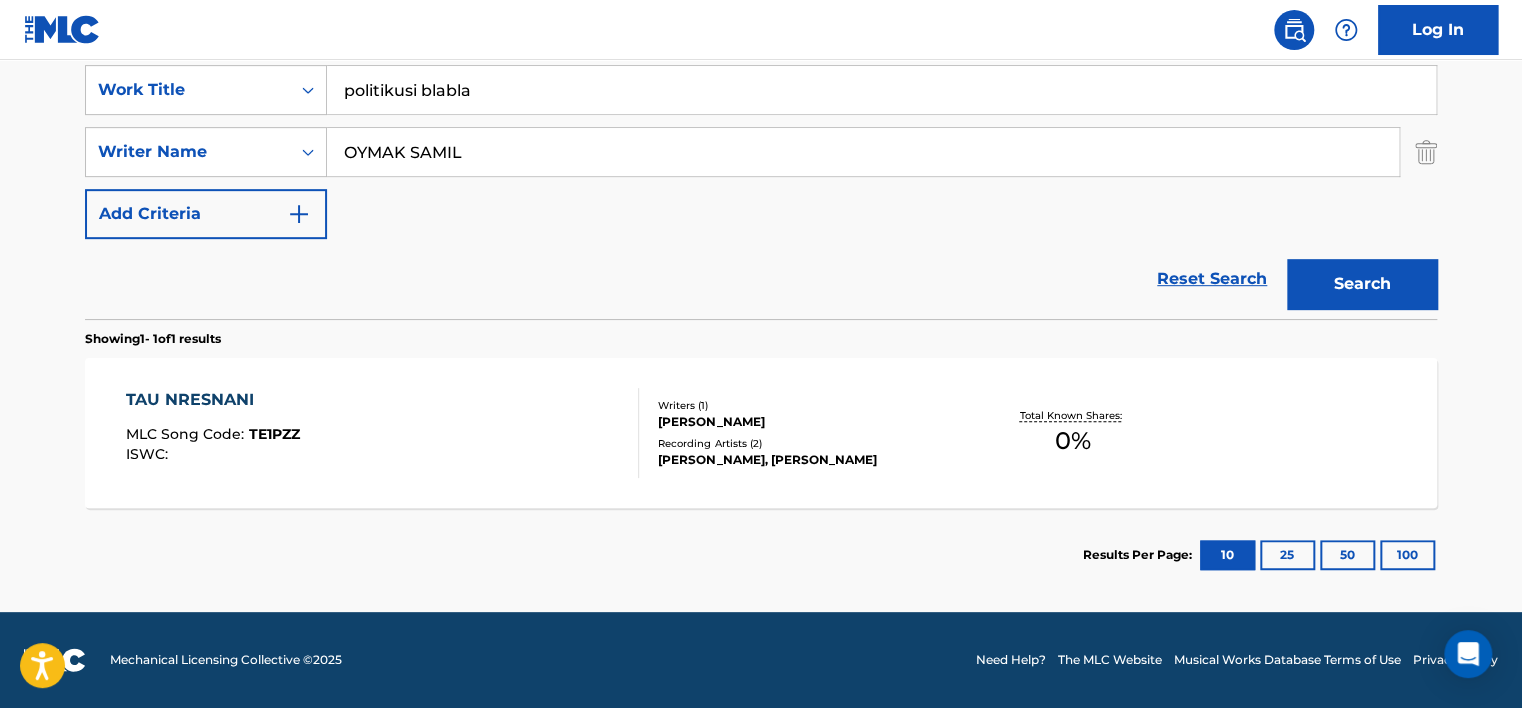 click on "politikusi blabla" at bounding box center [881, 90] 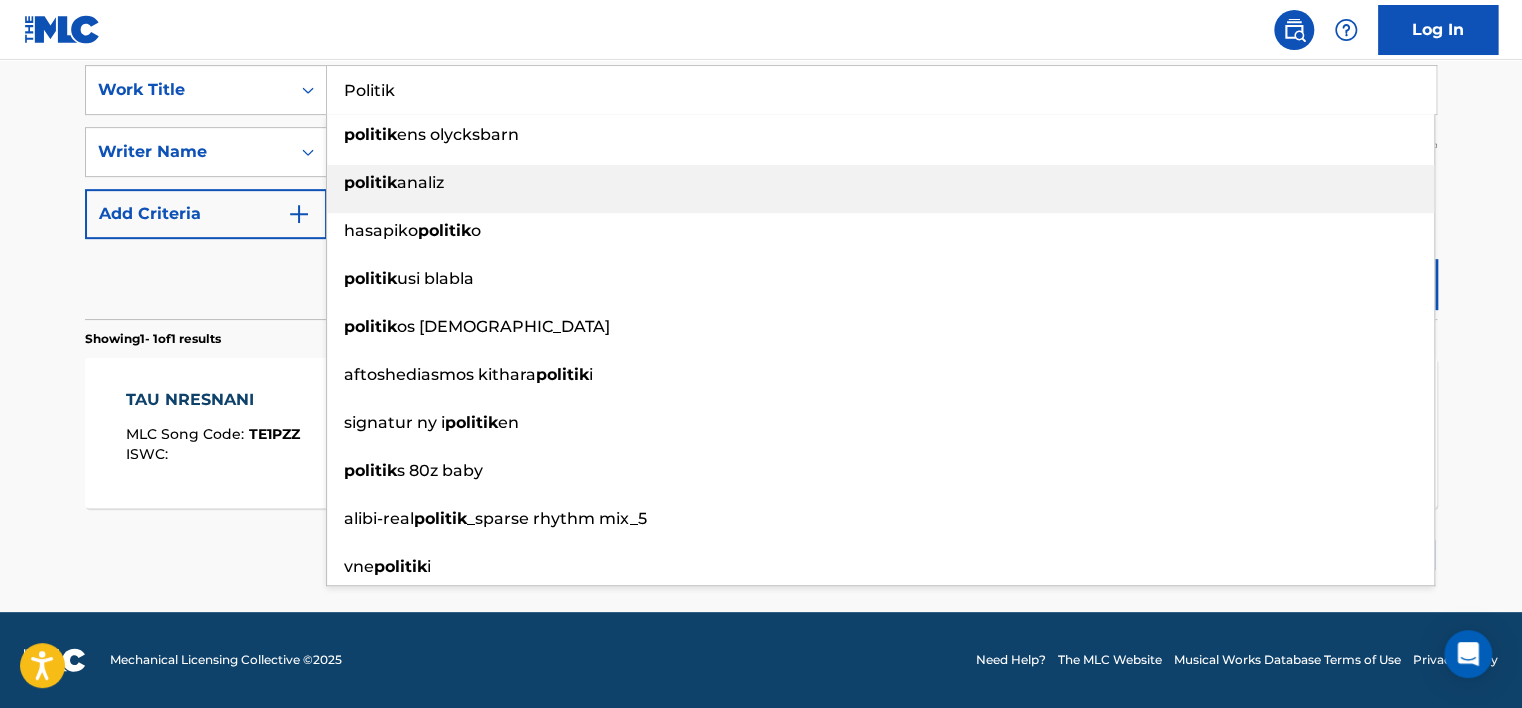 click on "Reset Search Search" at bounding box center (761, 279) 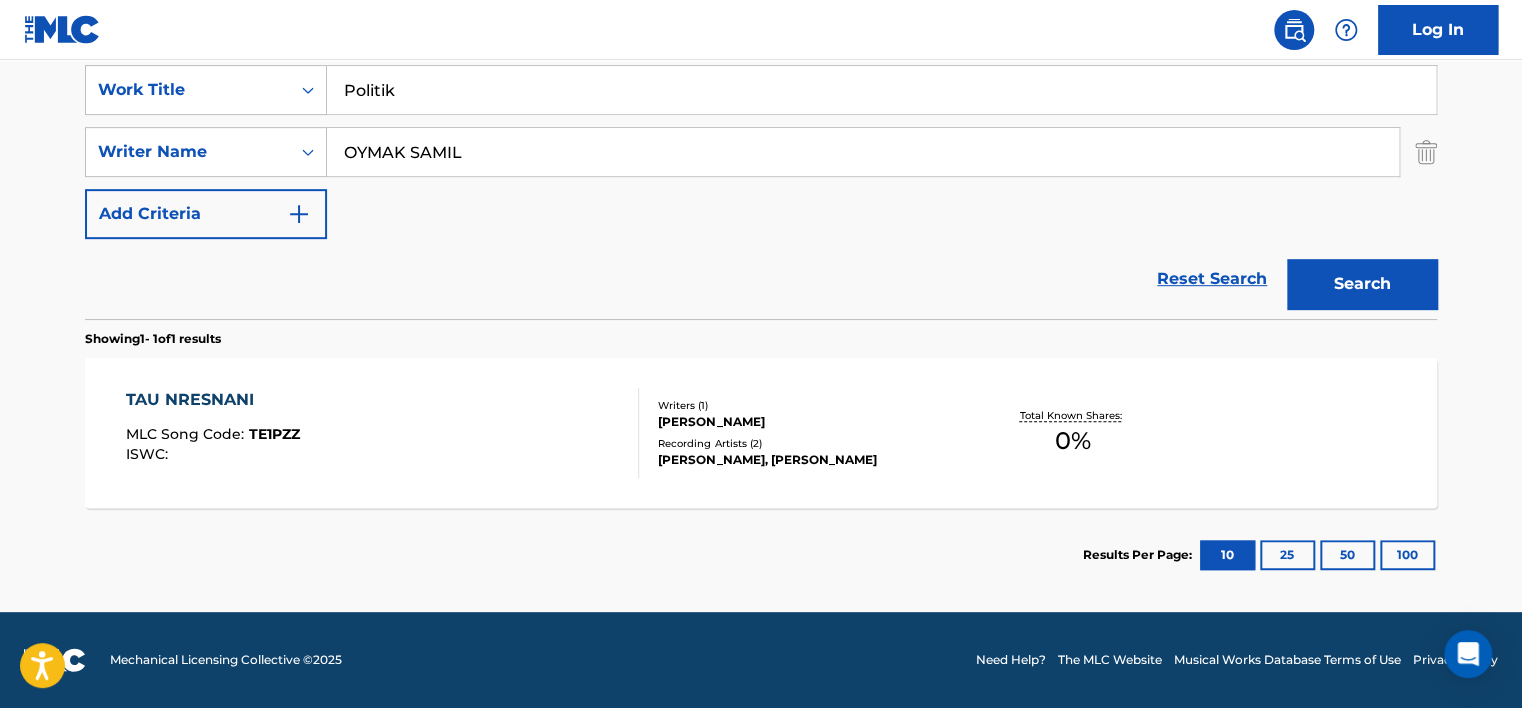 click on "Search" at bounding box center (1357, 279) 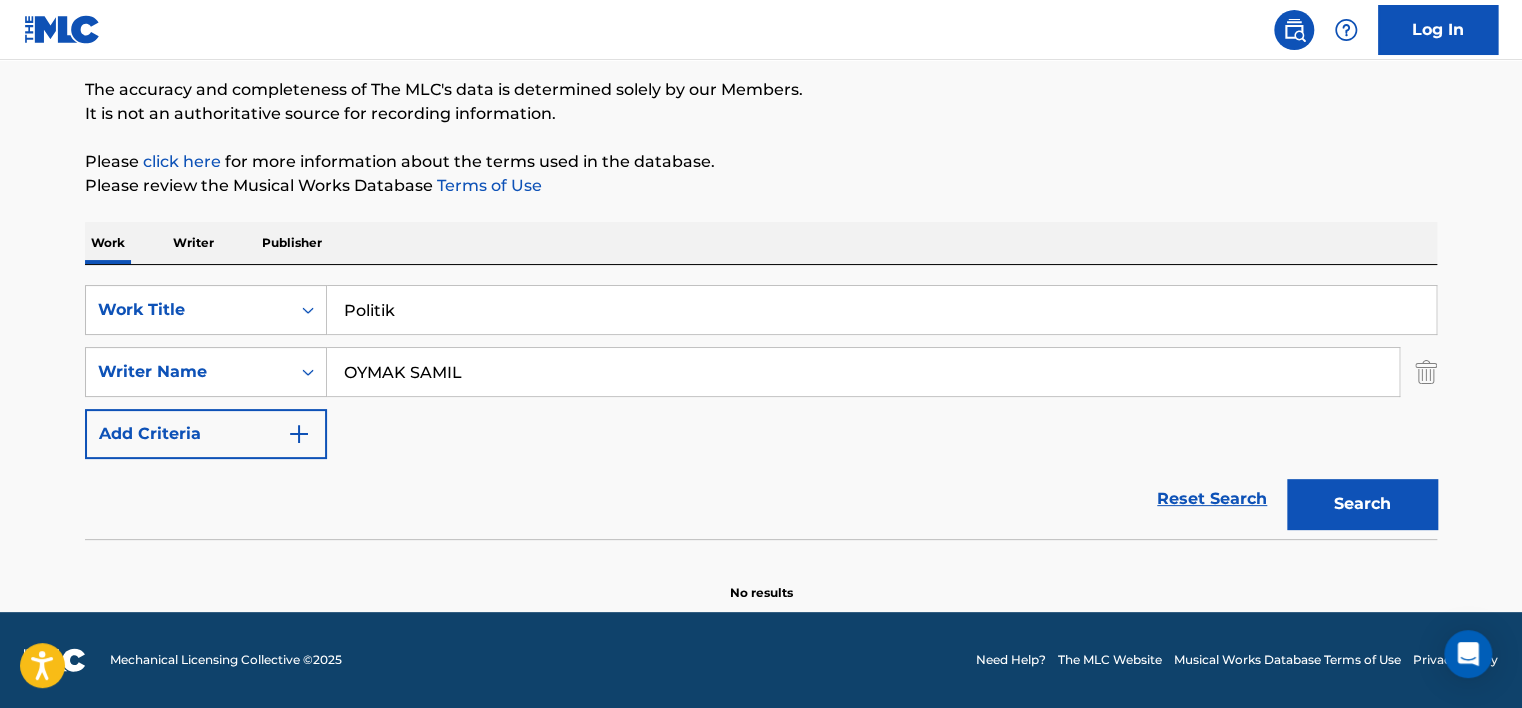 scroll, scrollTop: 160, scrollLeft: 0, axis: vertical 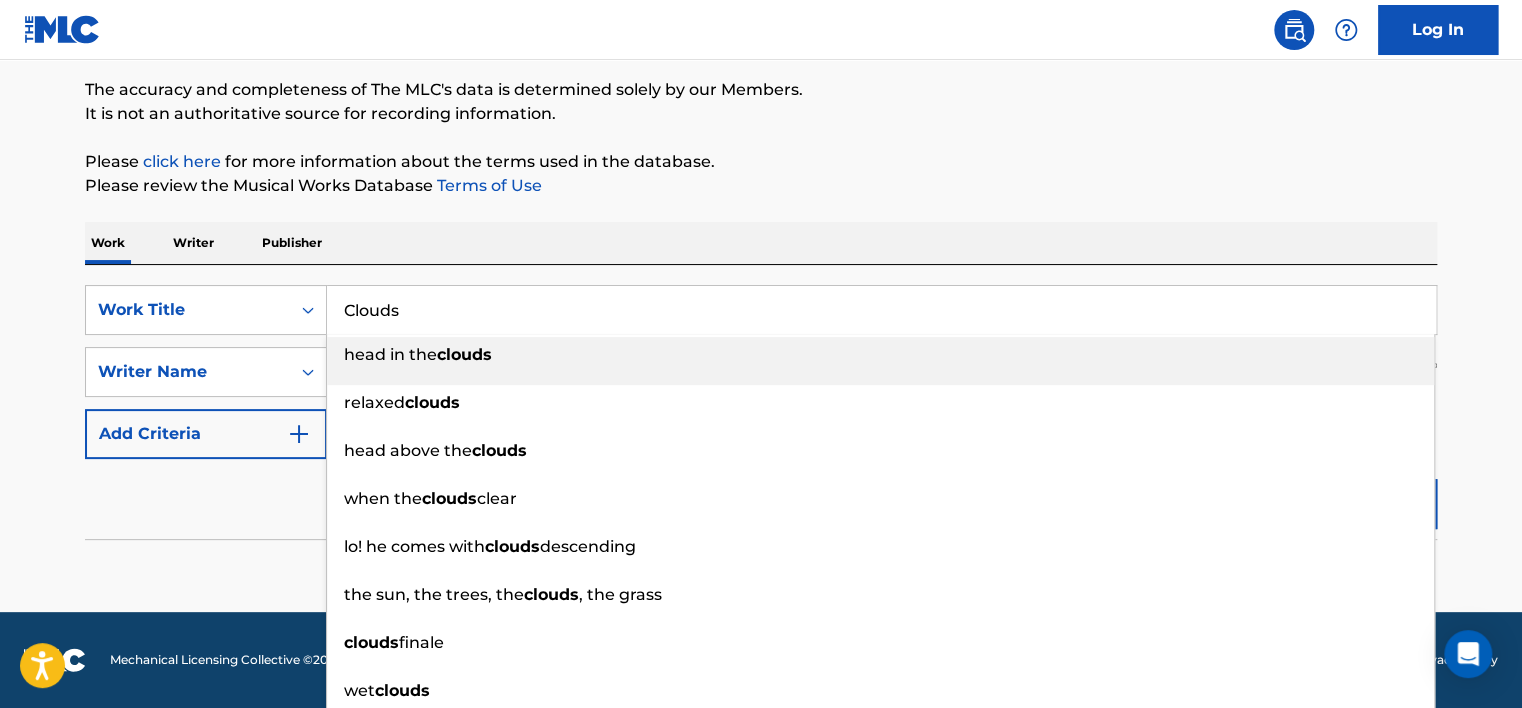 click on "relaxed  clouds" at bounding box center (880, 403) 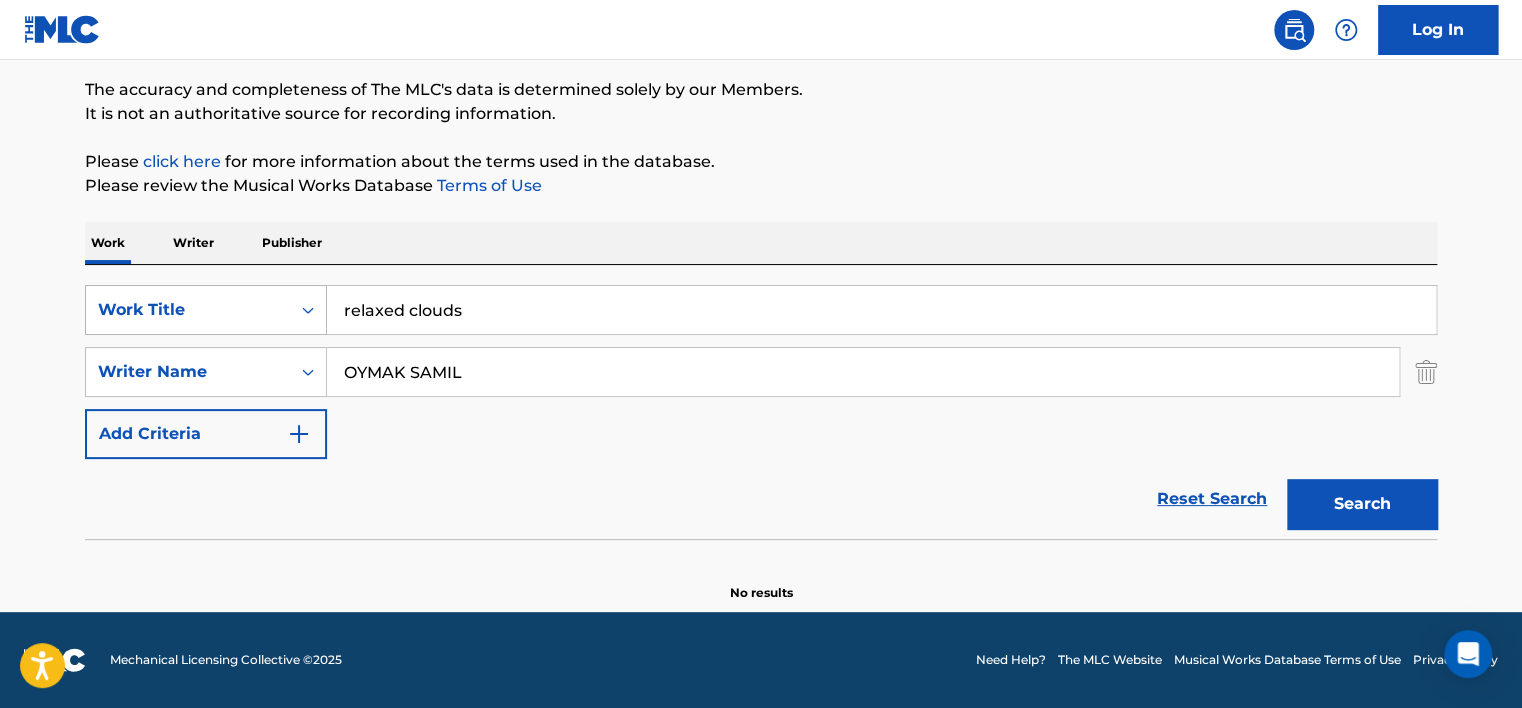 drag, startPoint x: 408, startPoint y: 306, endPoint x: 235, endPoint y: 305, distance: 173.00288 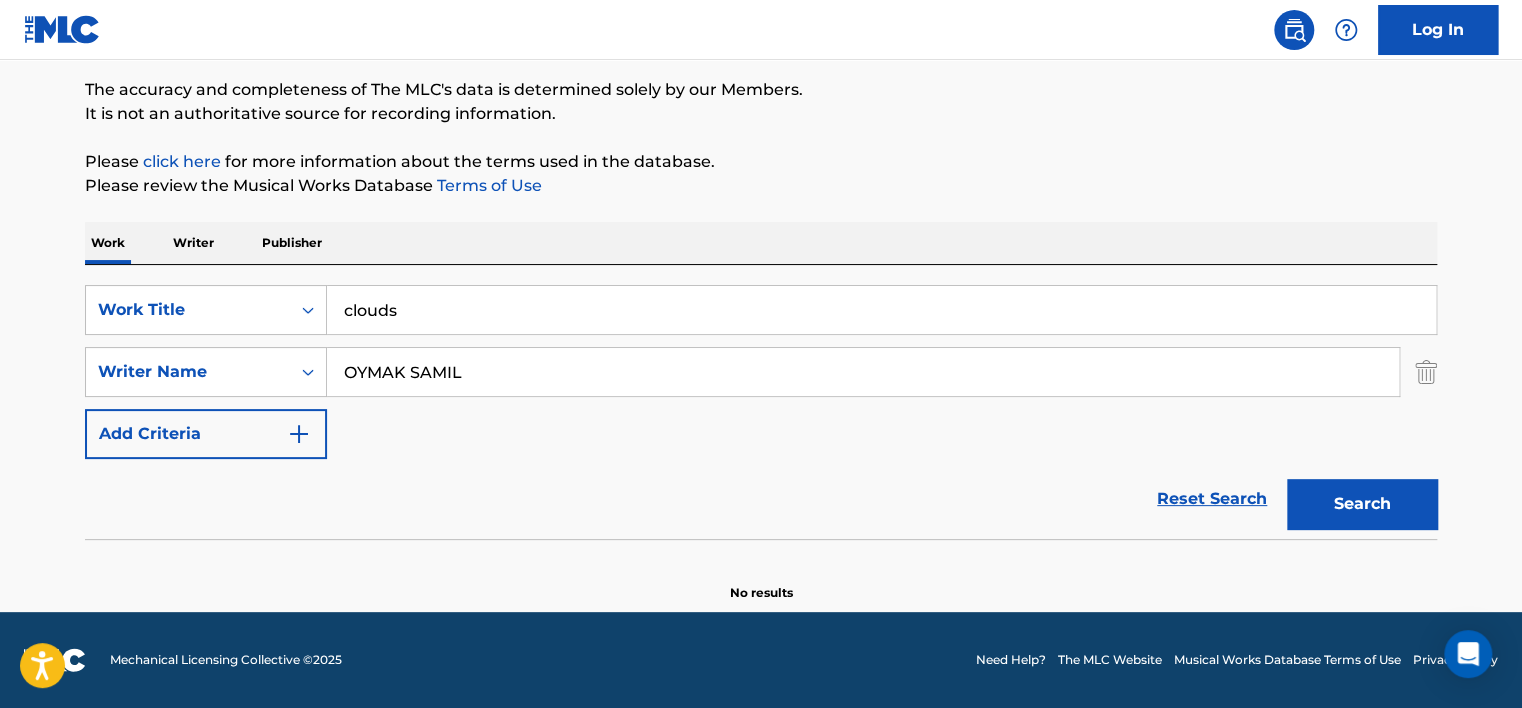 type on "clouds" 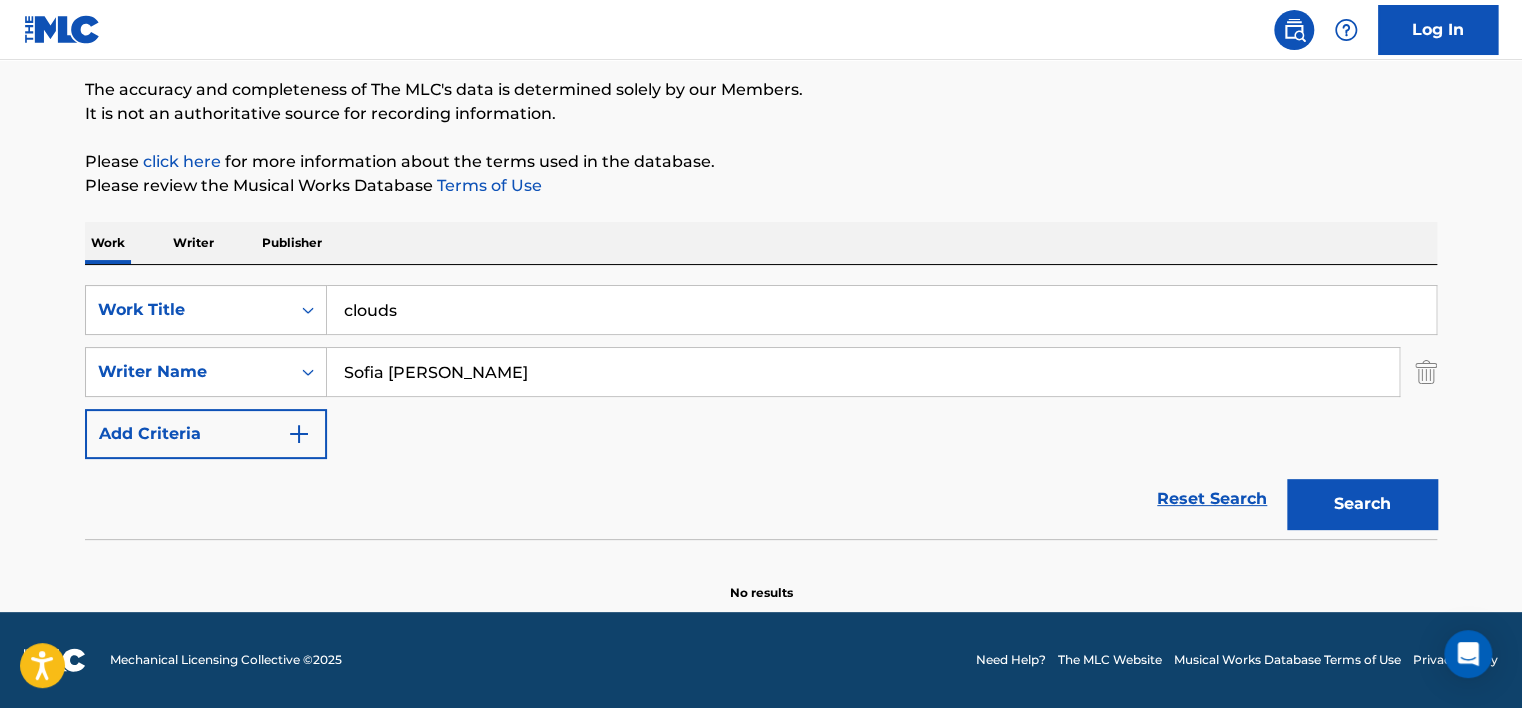 drag, startPoint x: 449, startPoint y: 368, endPoint x: 389, endPoint y: 370, distance: 60.033325 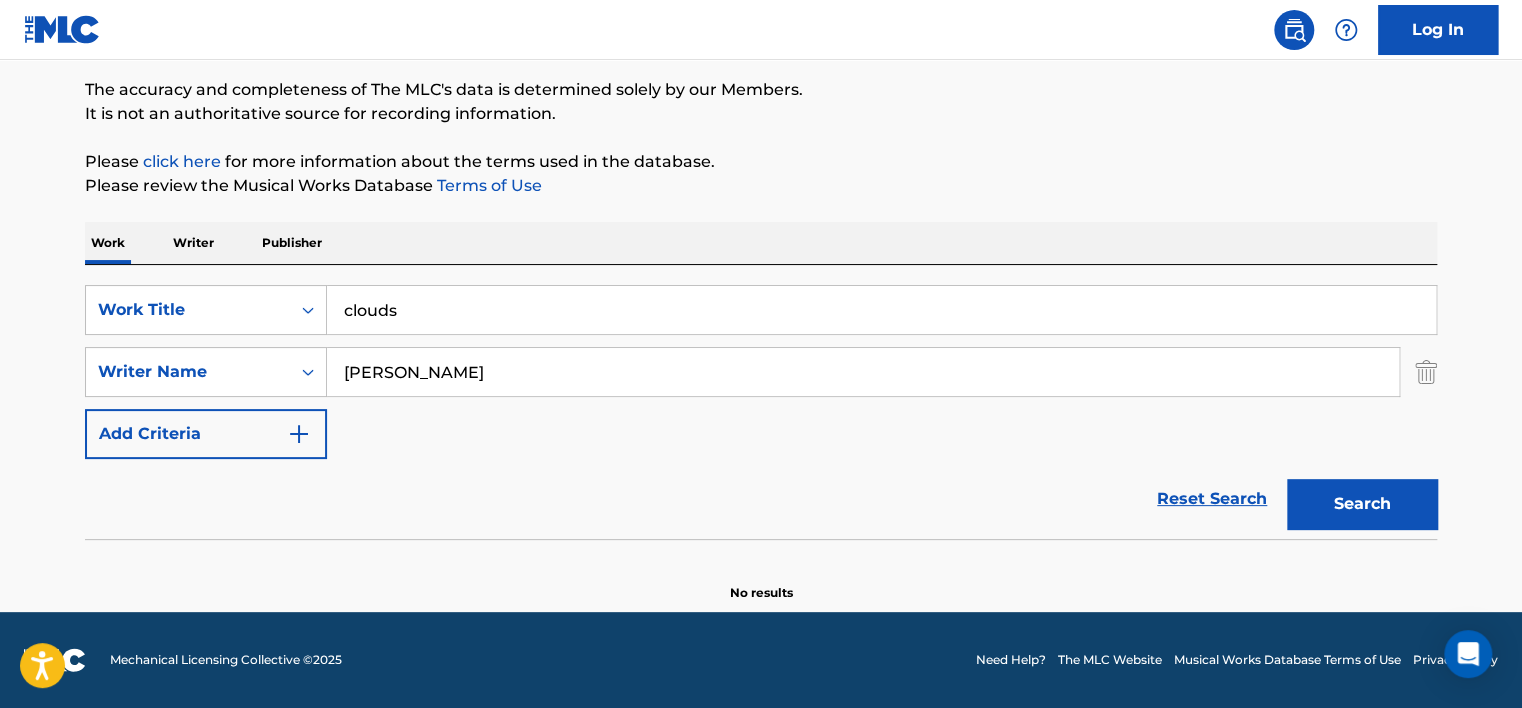 type on "[PERSON_NAME]" 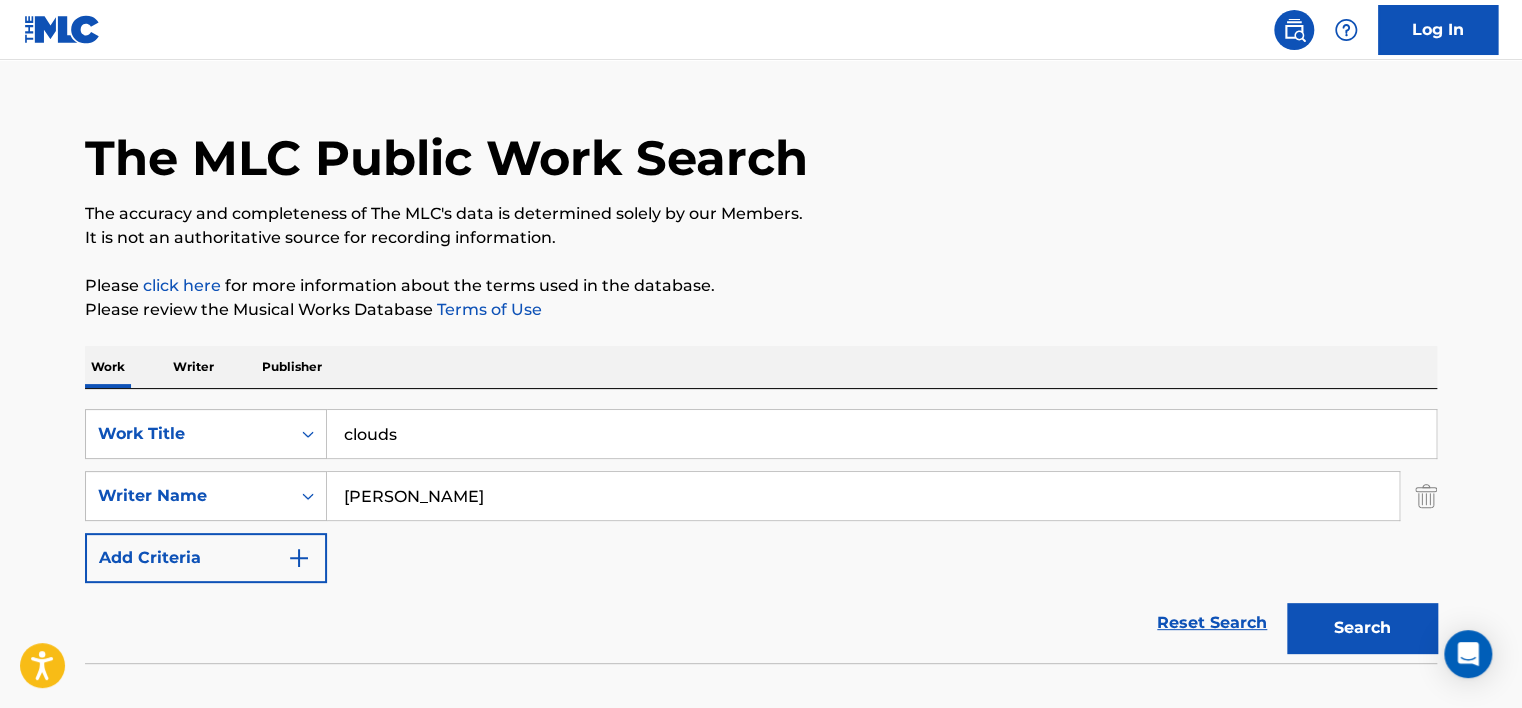 scroll, scrollTop: 100, scrollLeft: 0, axis: vertical 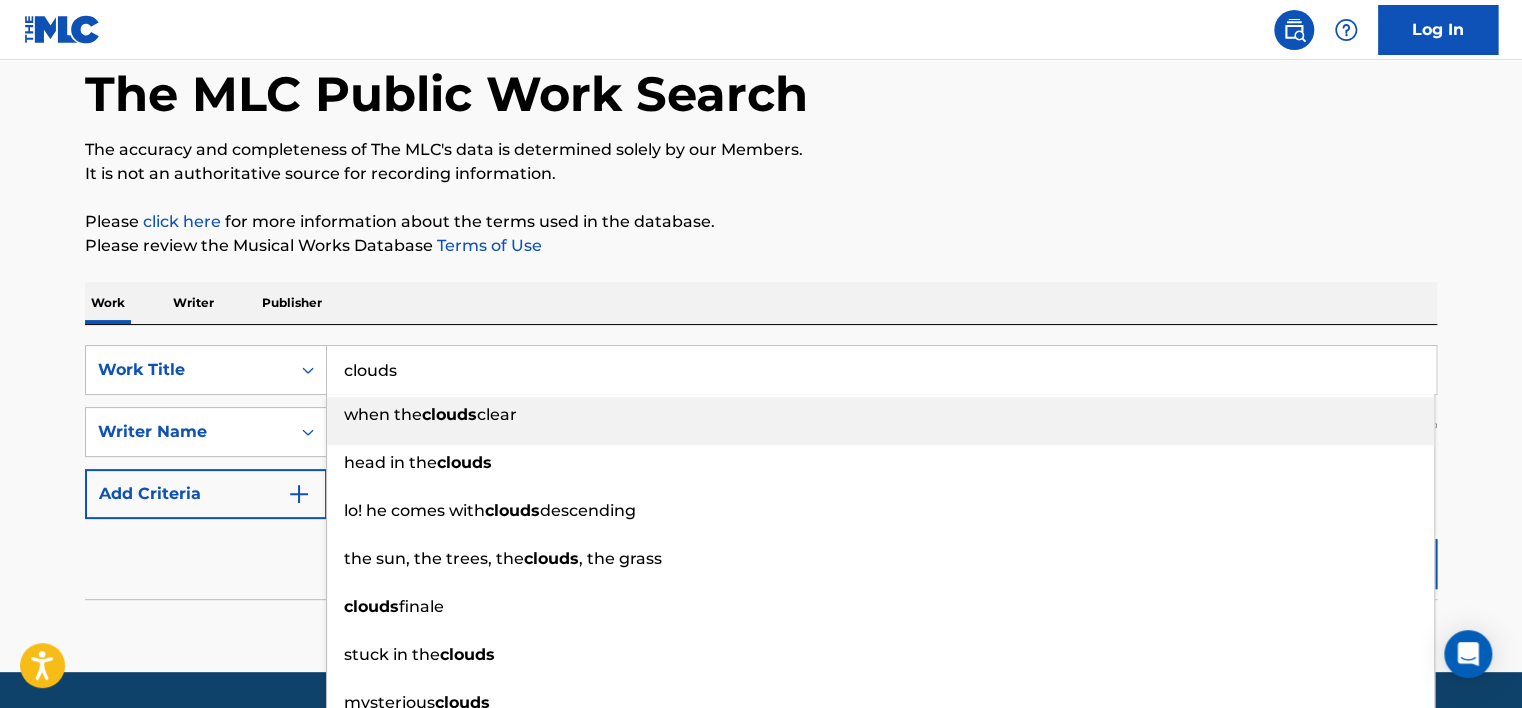 click on "clouds" at bounding box center (881, 370) 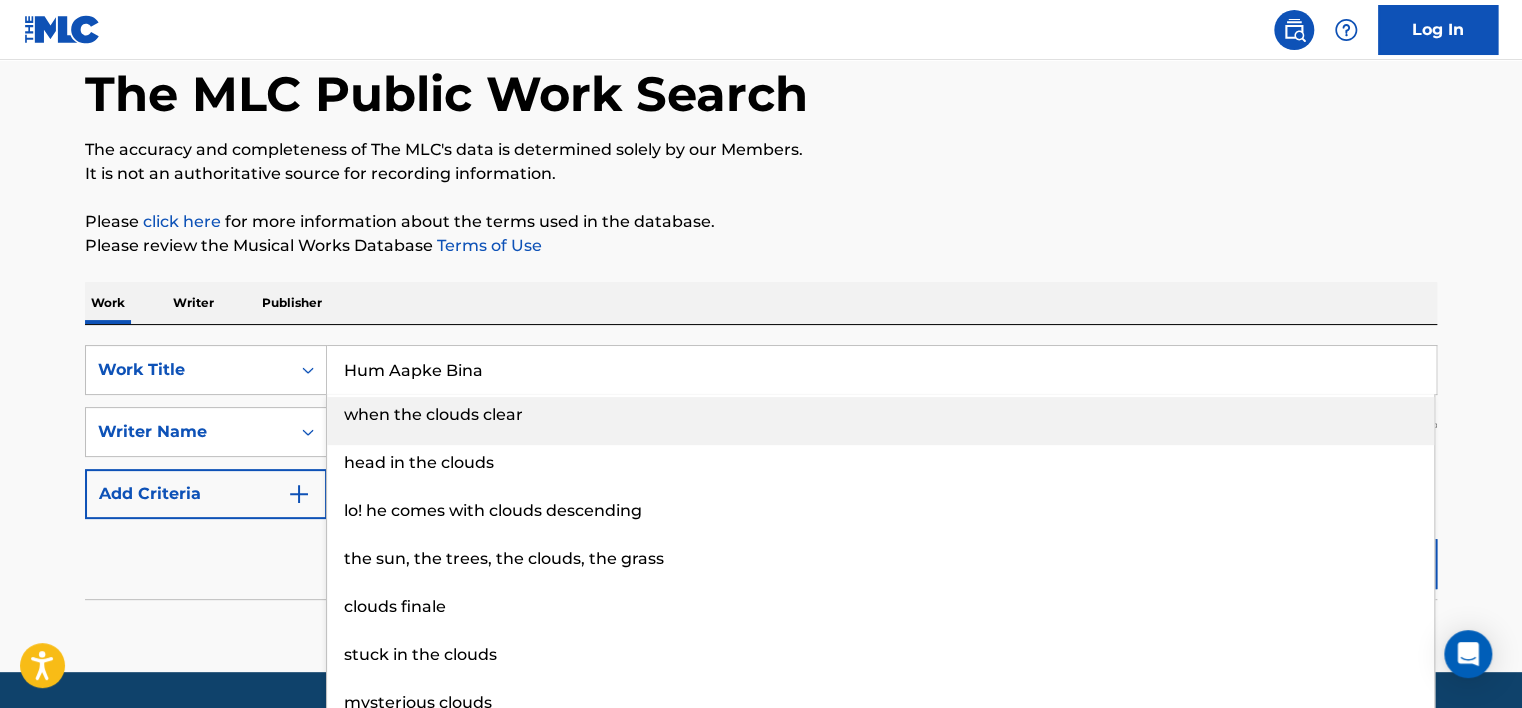 type on "Hum Aapke Bina" 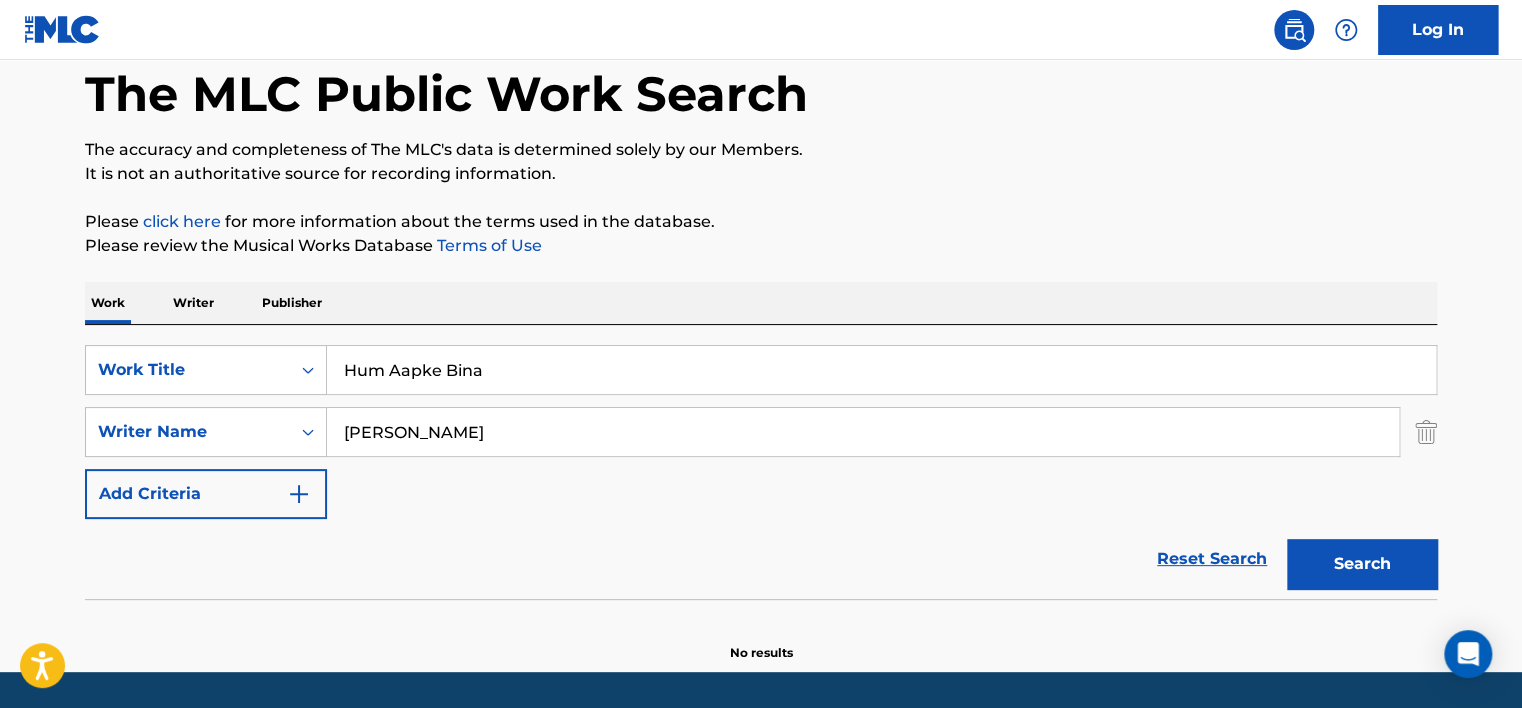 click on "[PERSON_NAME]" at bounding box center (863, 432) 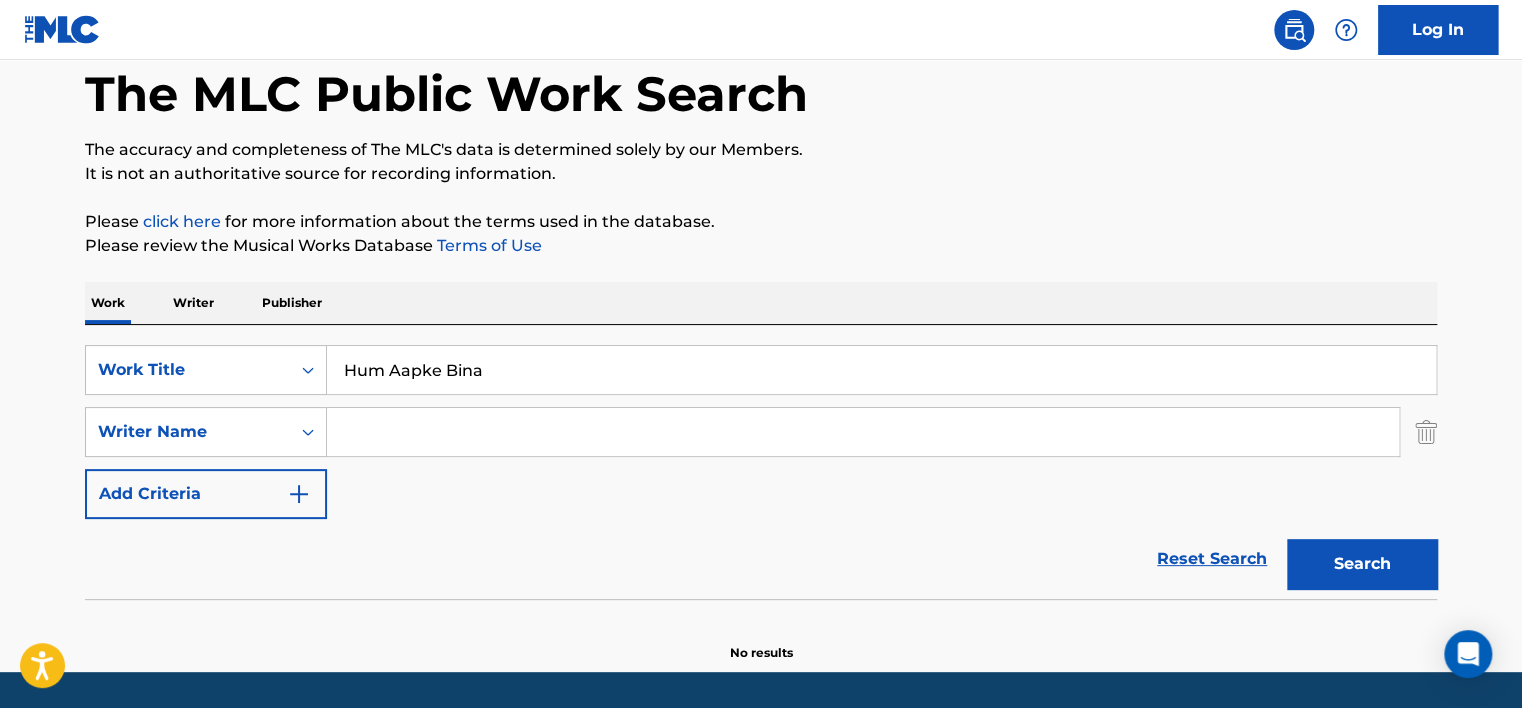type 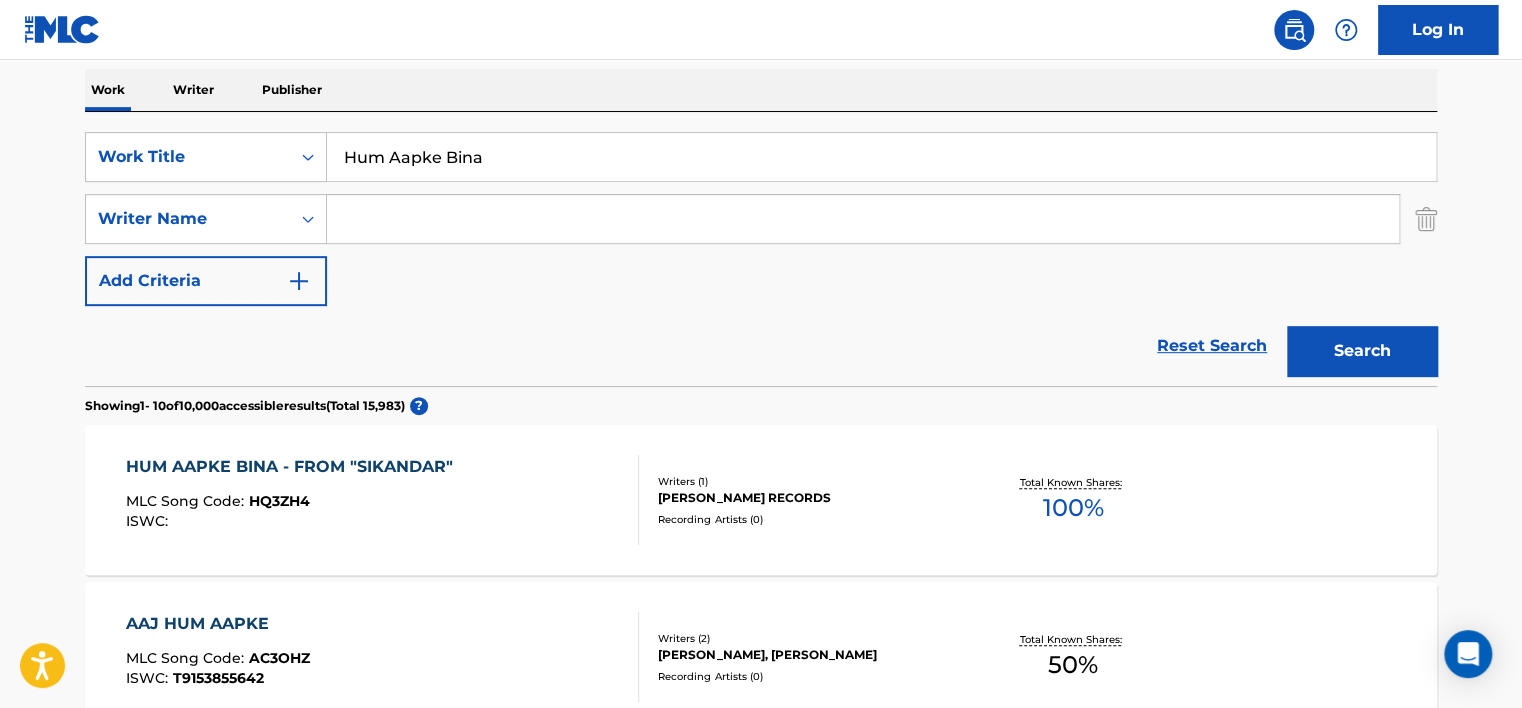 scroll, scrollTop: 400, scrollLeft: 0, axis: vertical 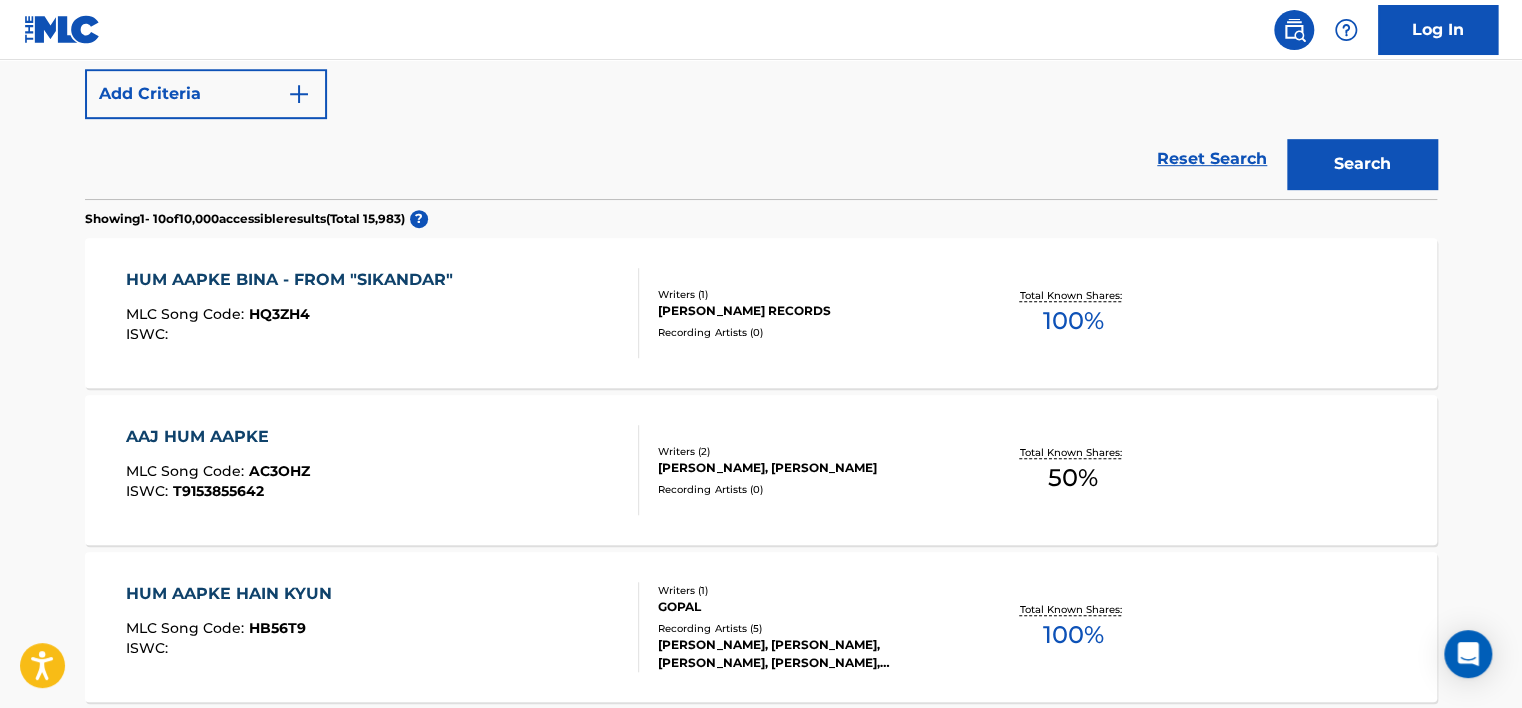 click on "HUM AAPKE BINA - FROM "SIKANDAR"" at bounding box center (294, 280) 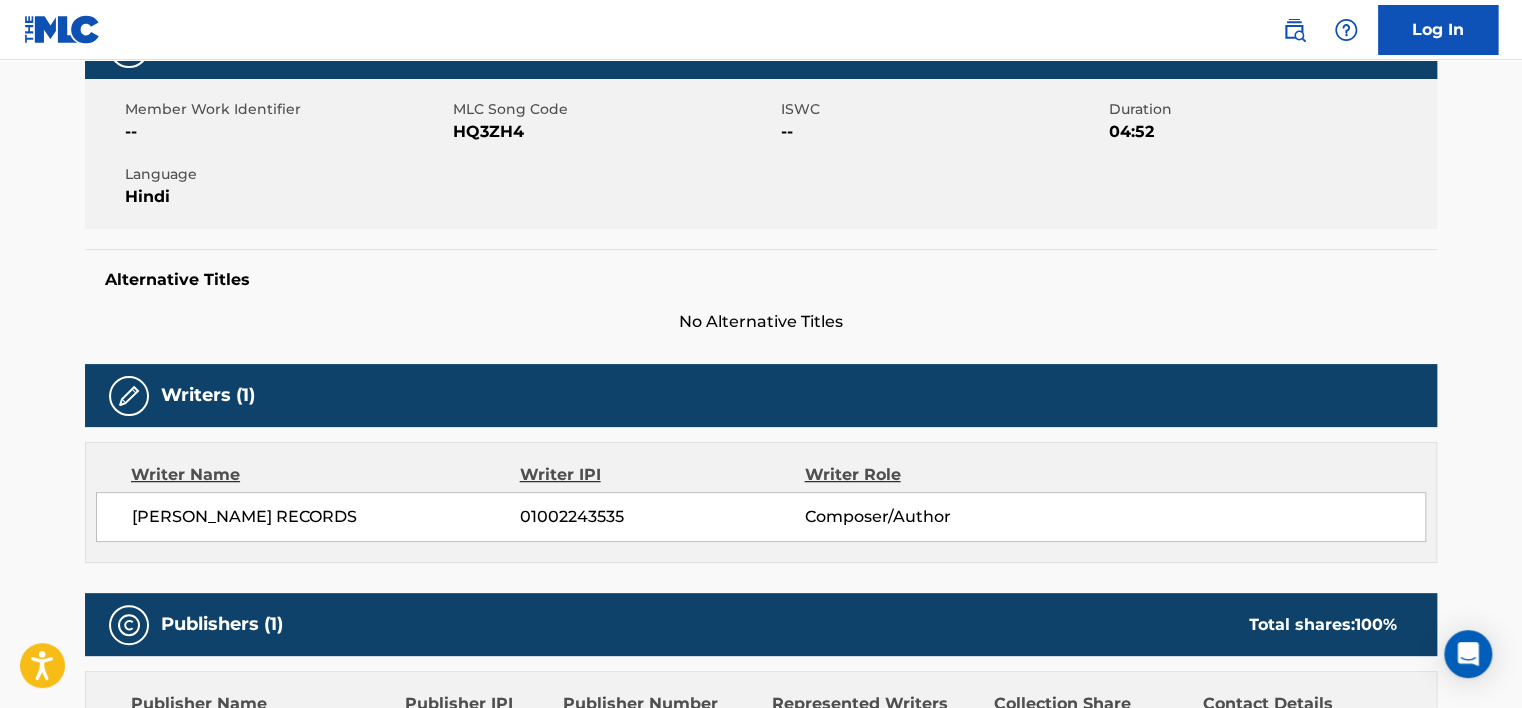 scroll, scrollTop: 500, scrollLeft: 0, axis: vertical 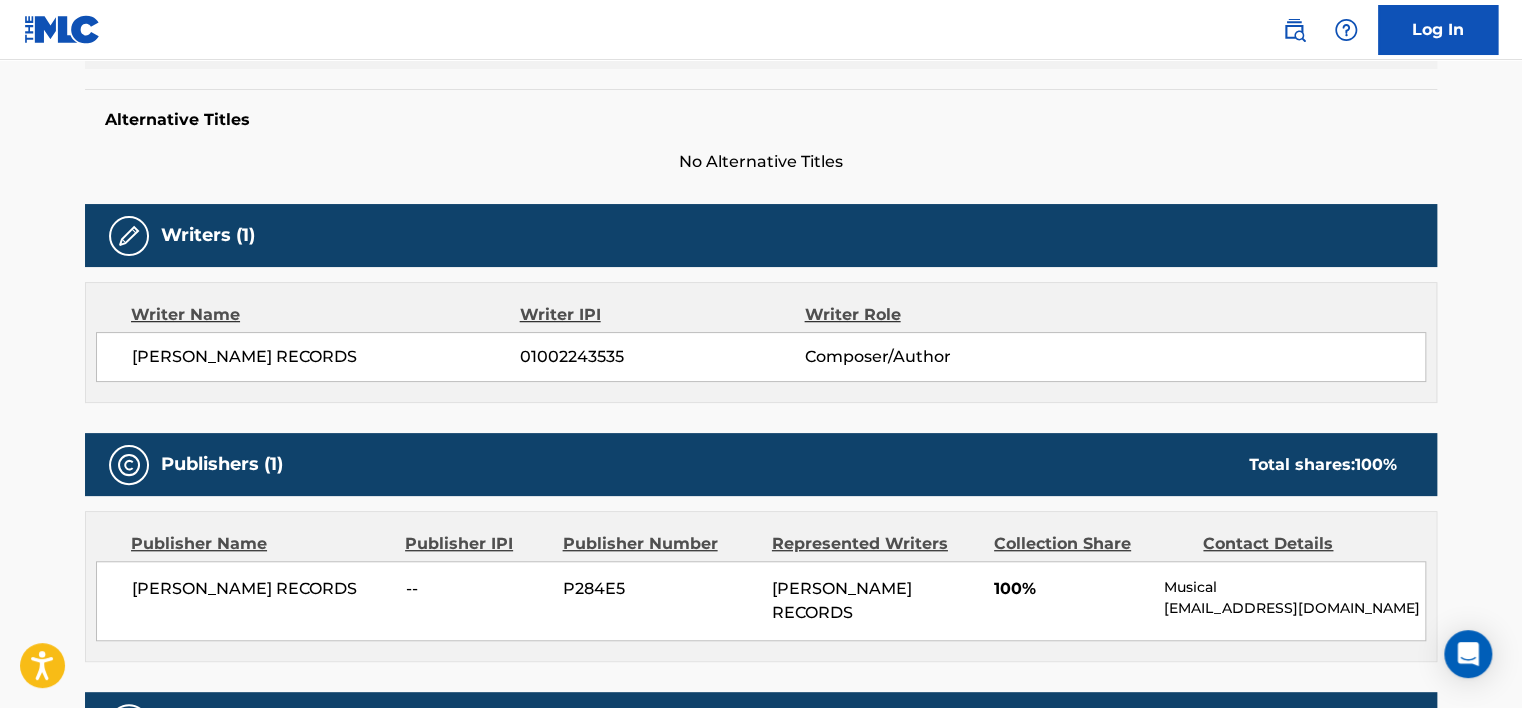 click on "[PERSON_NAME] RECORDS" at bounding box center [326, 357] 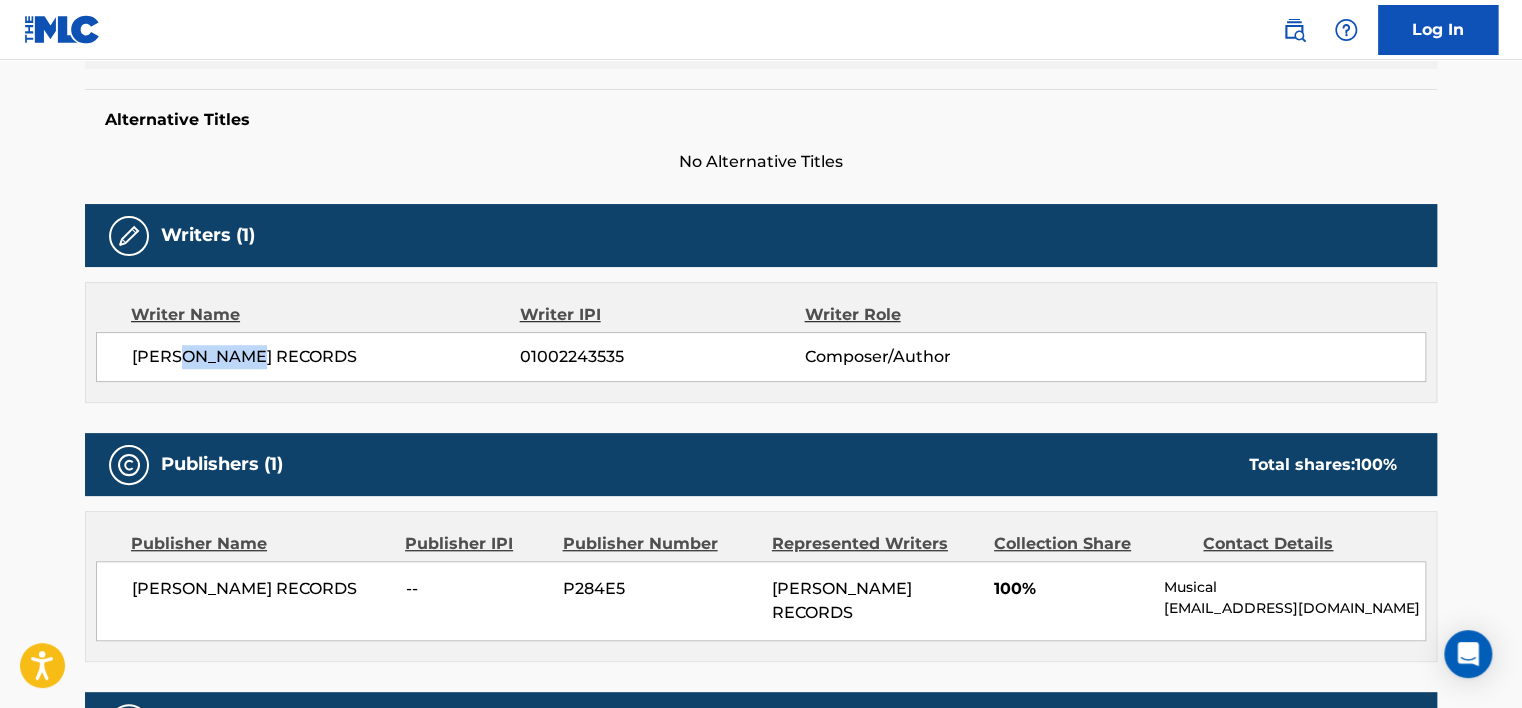 click on "[PERSON_NAME] RECORDS" at bounding box center (326, 357) 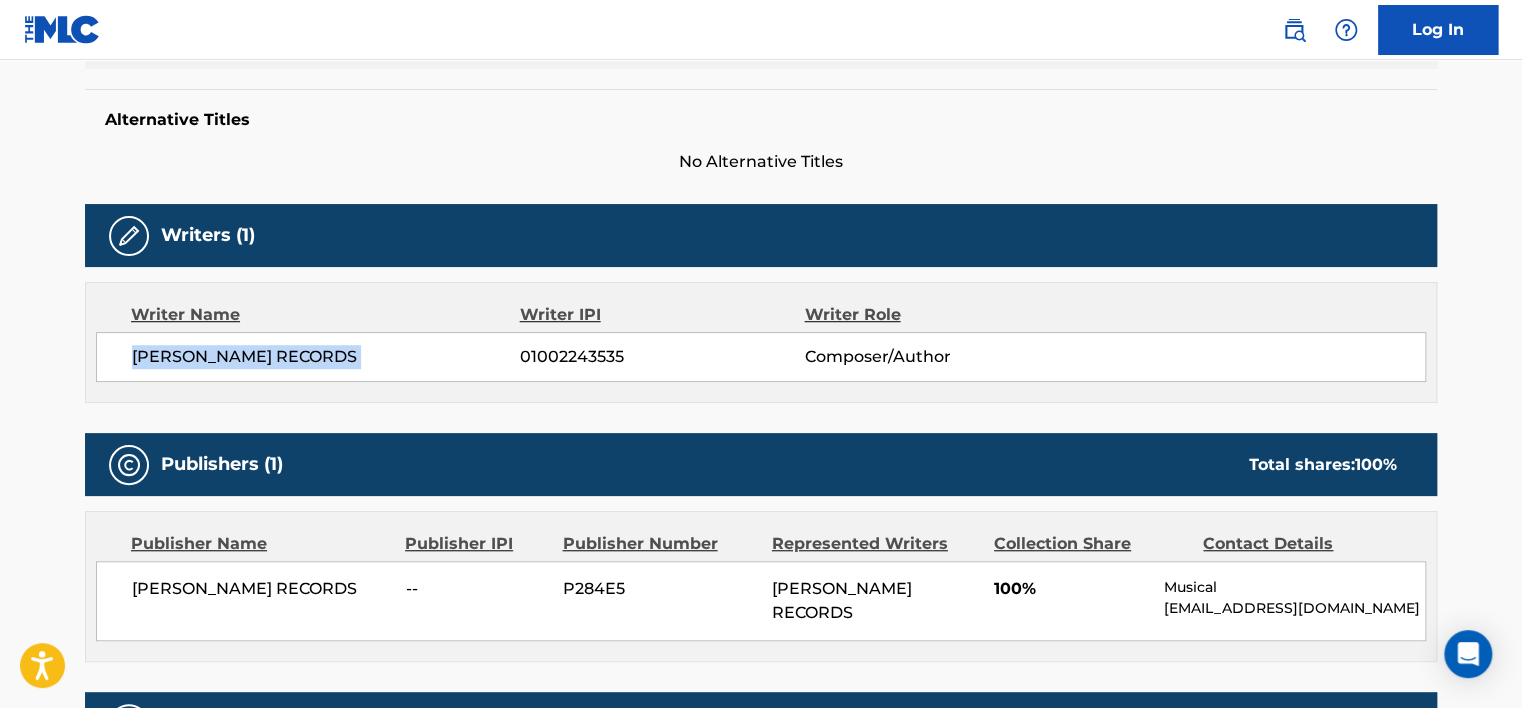 copy on "[PERSON_NAME] RECORDS" 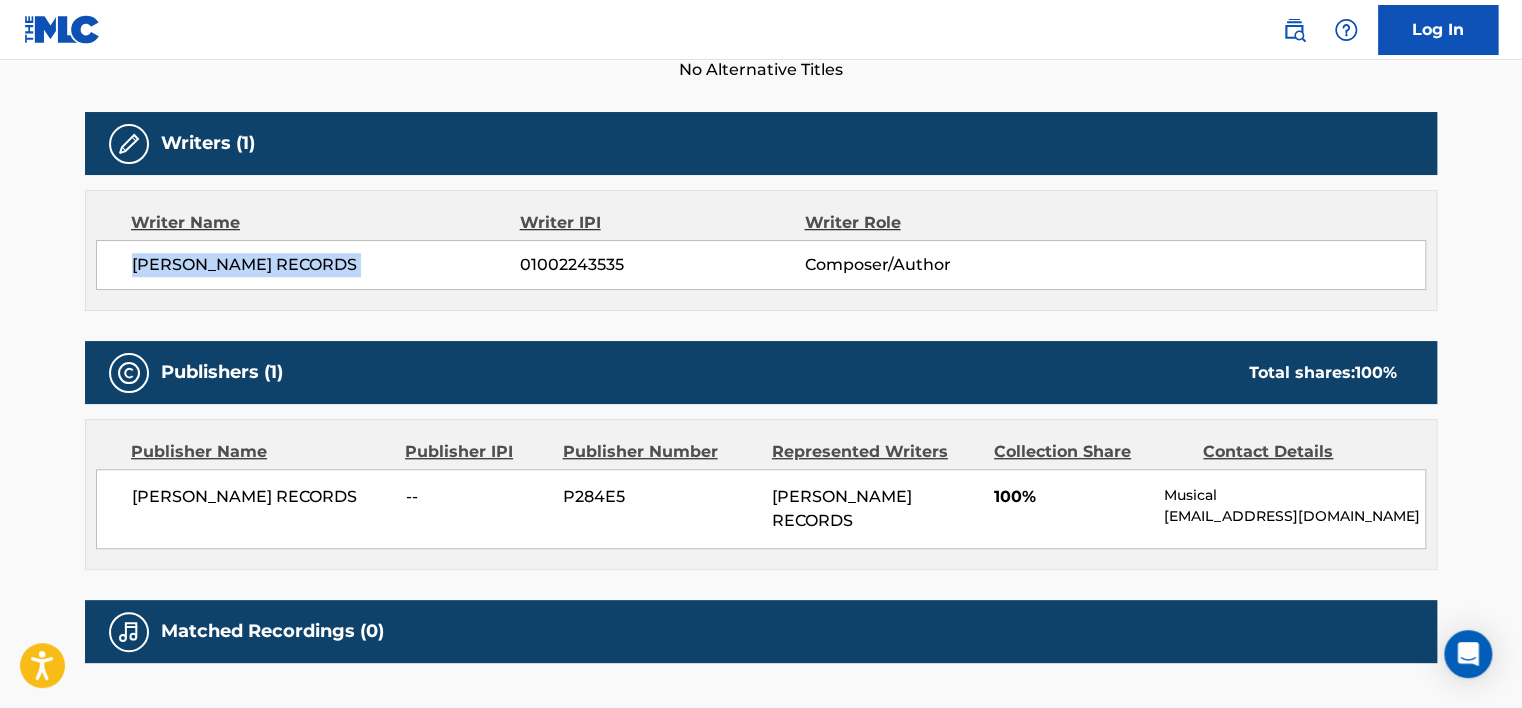 scroll, scrollTop: 600, scrollLeft: 0, axis: vertical 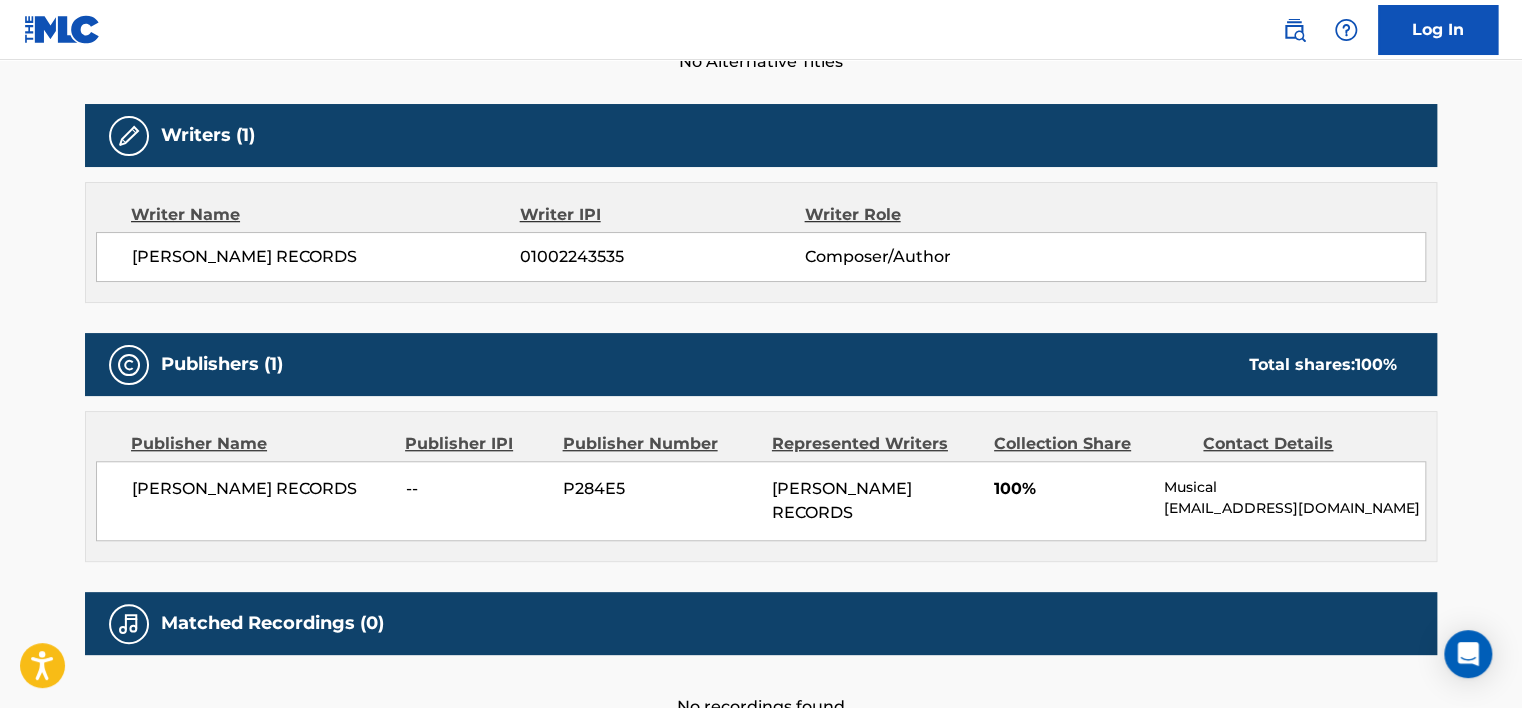 click on "[PERSON_NAME] RECORDS 01002243535 Composer/Author" at bounding box center (761, 257) 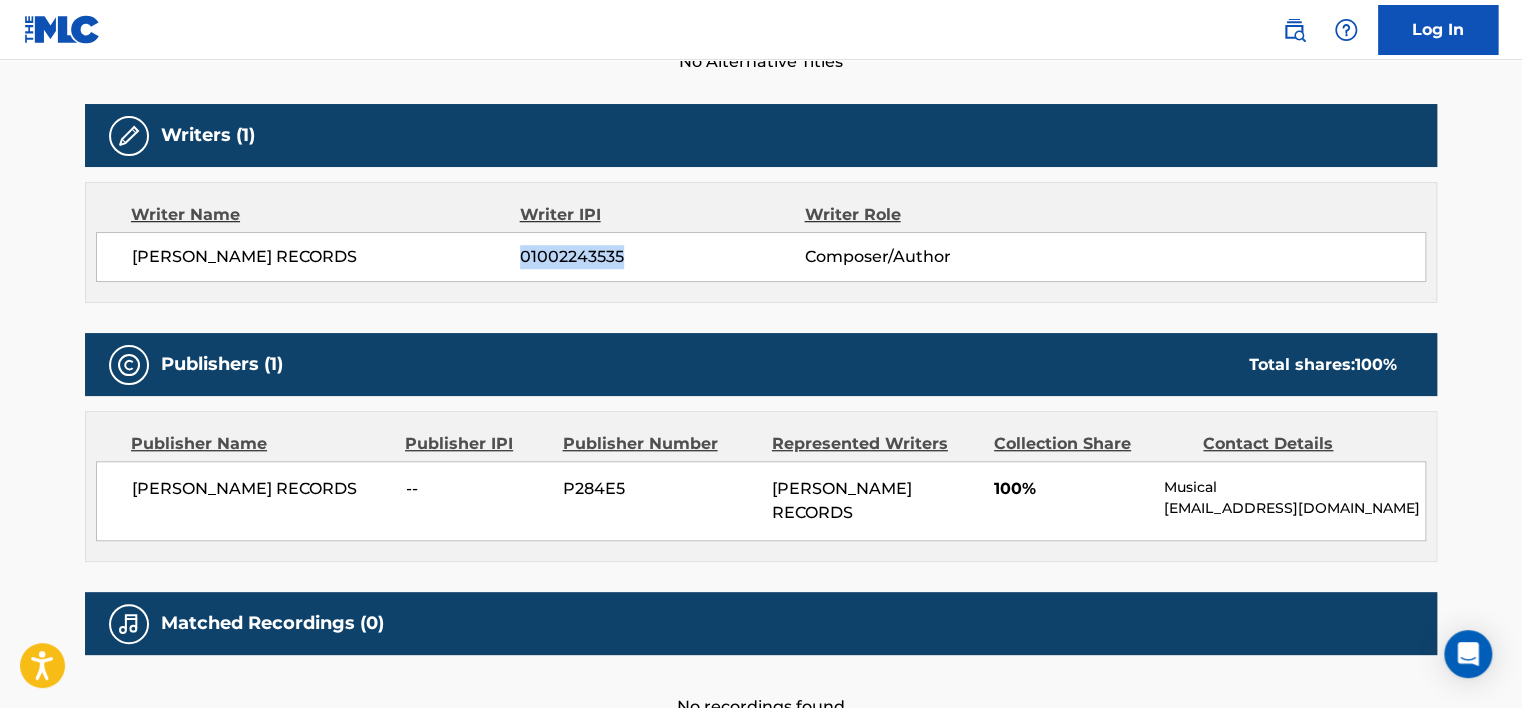 click on "[PERSON_NAME] RECORDS 01002243535 Composer/Author" at bounding box center [761, 257] 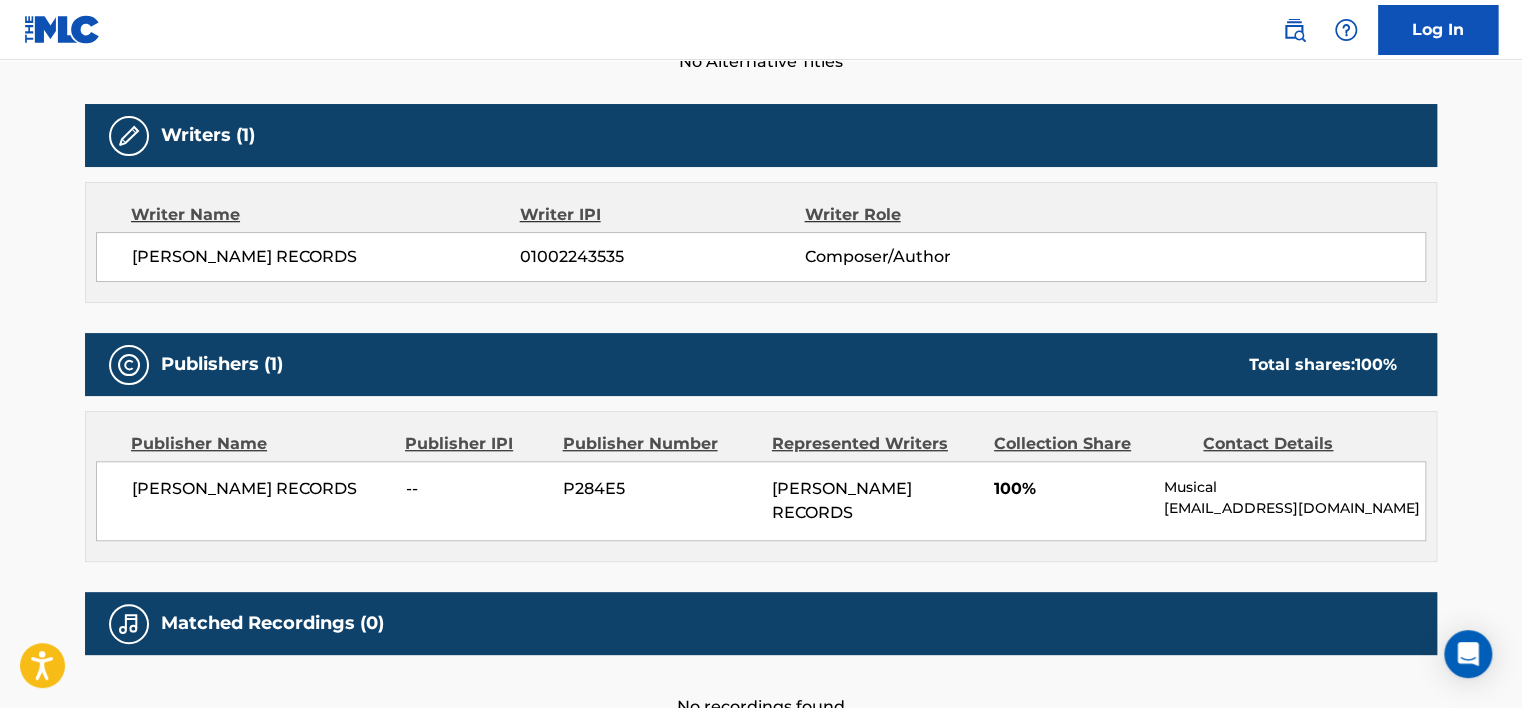 click on "[PERSON_NAME] RECORDS" at bounding box center (261, 489) 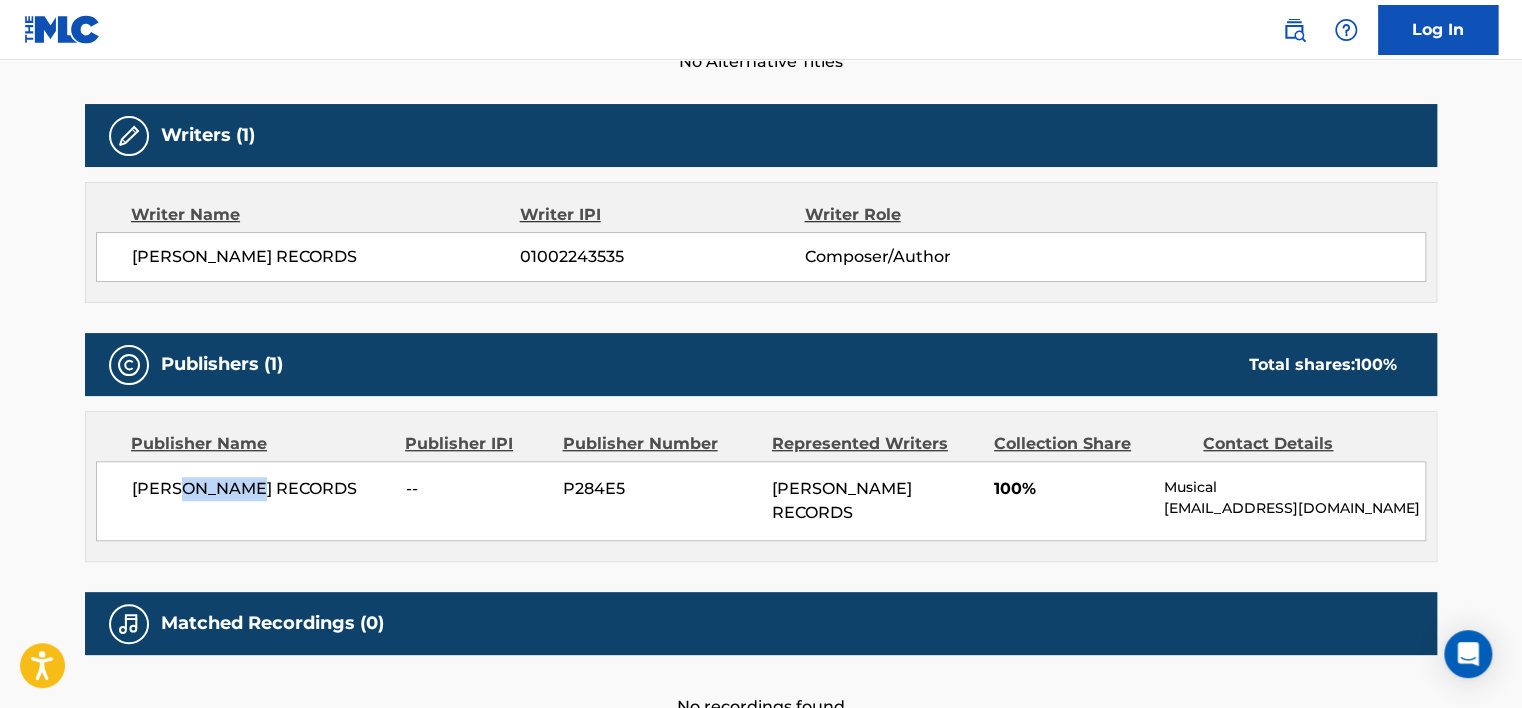 click on "[PERSON_NAME] RECORDS" at bounding box center [261, 489] 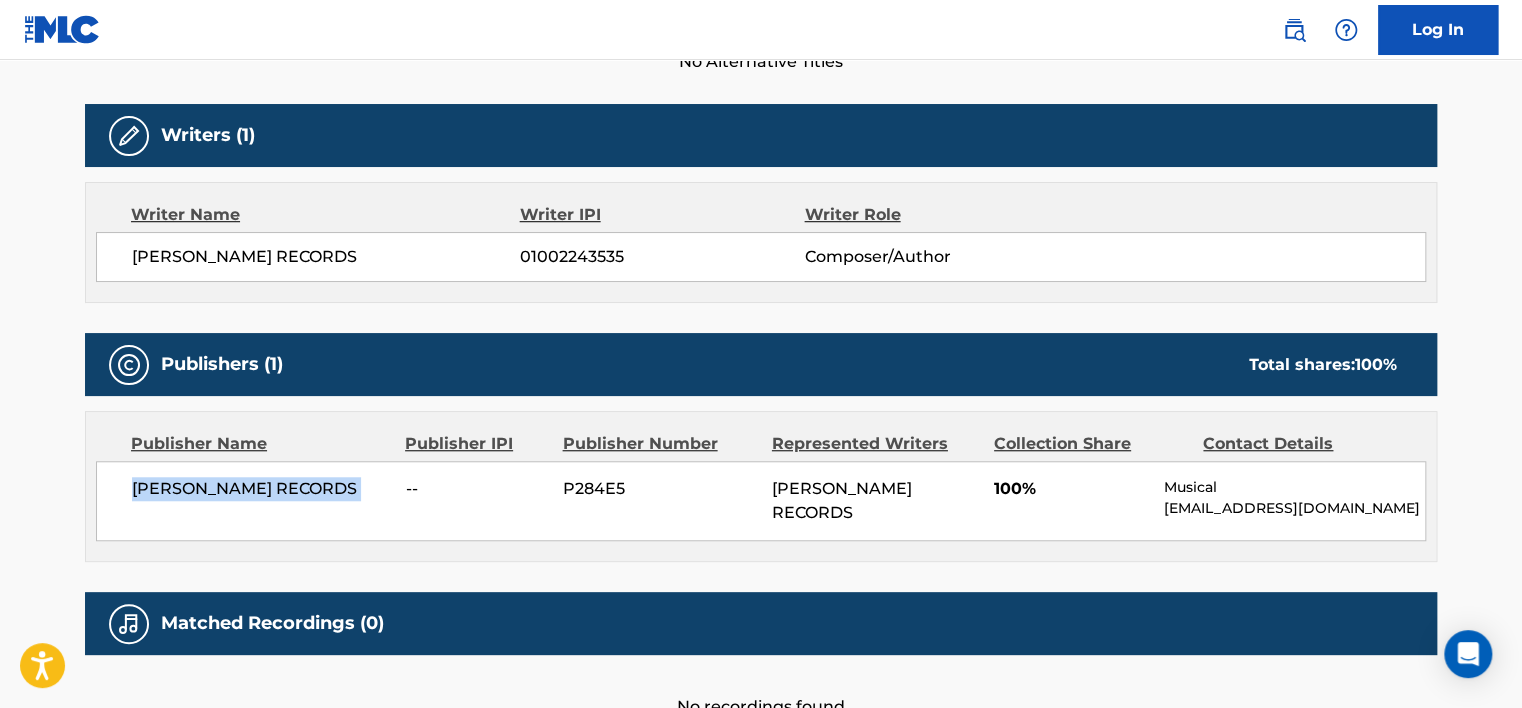 click on "[PERSON_NAME] RECORDS" at bounding box center [261, 489] 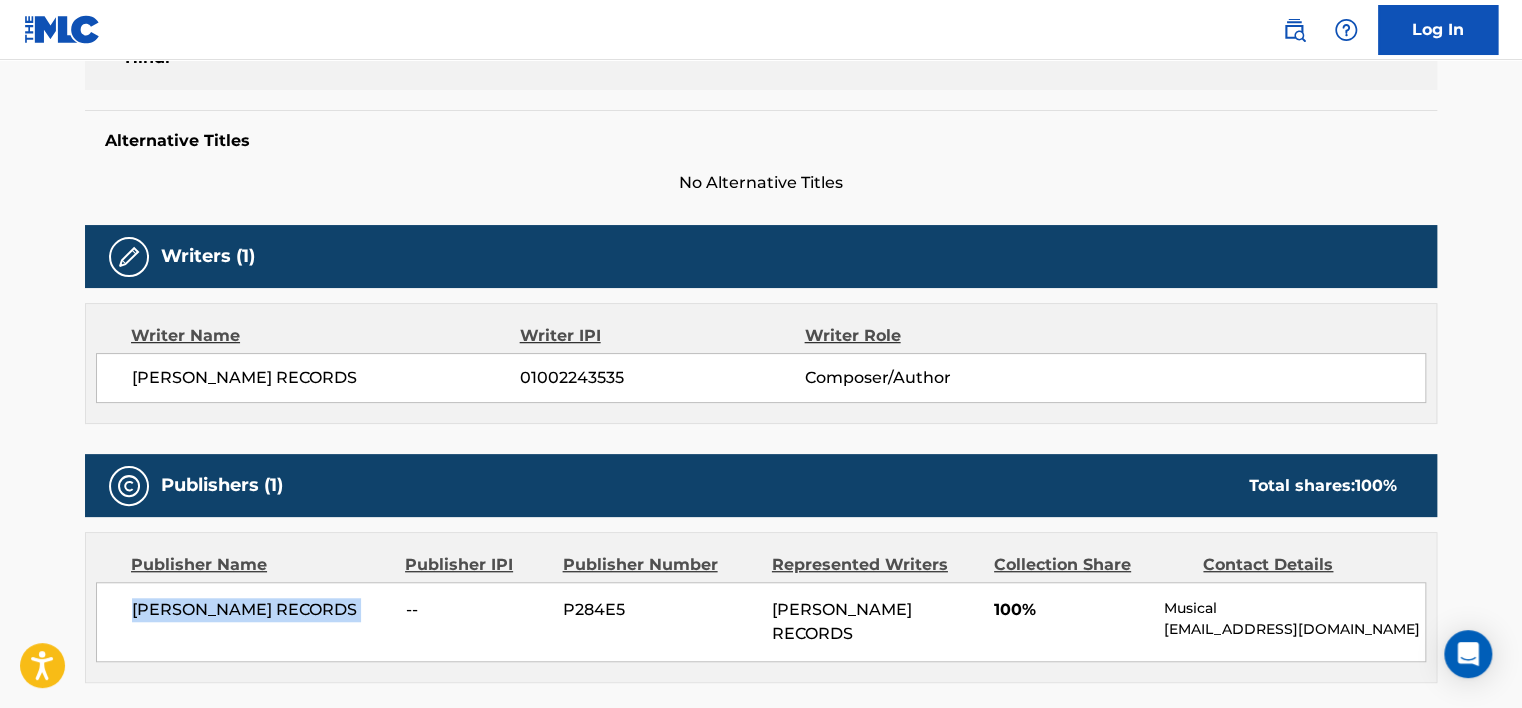 scroll, scrollTop: 0, scrollLeft: 0, axis: both 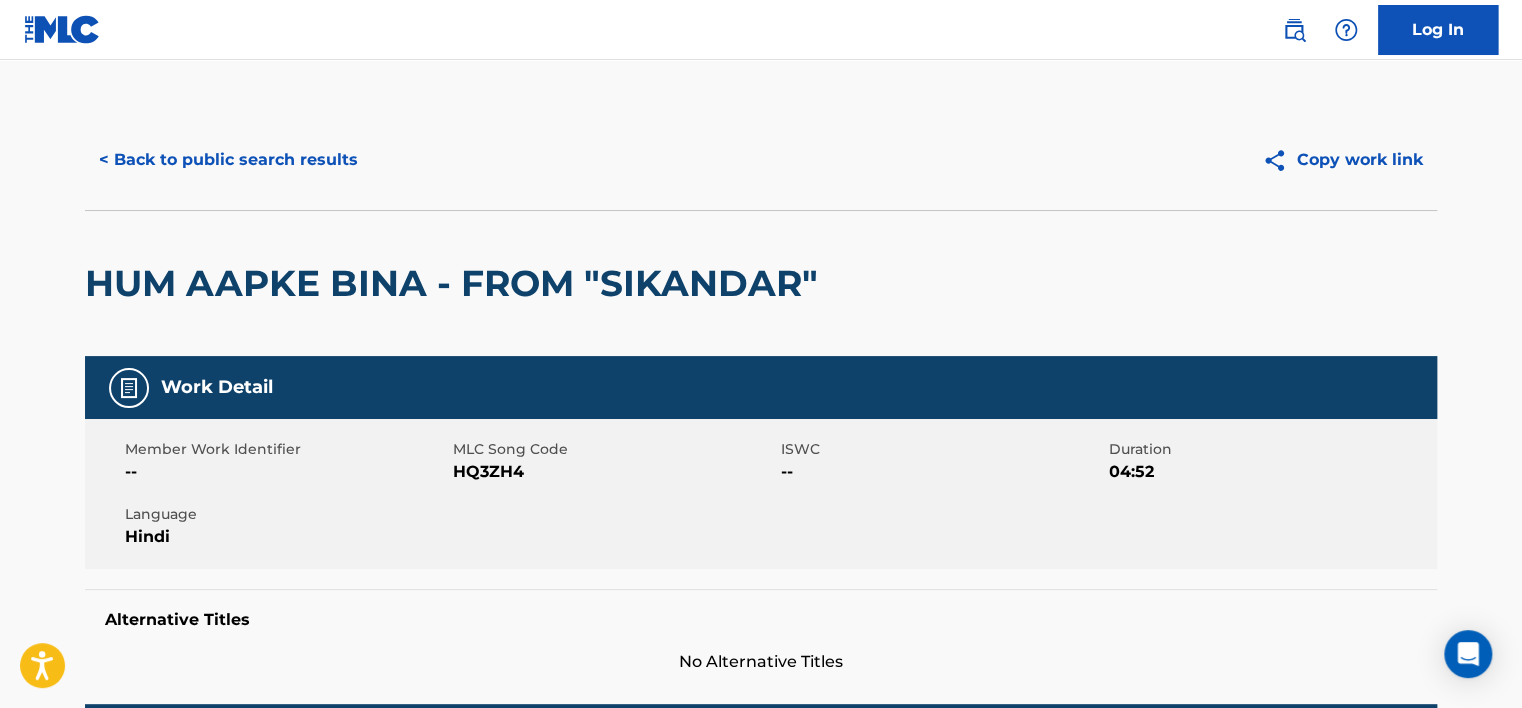 click on "HQ3ZH4" at bounding box center [614, 472] 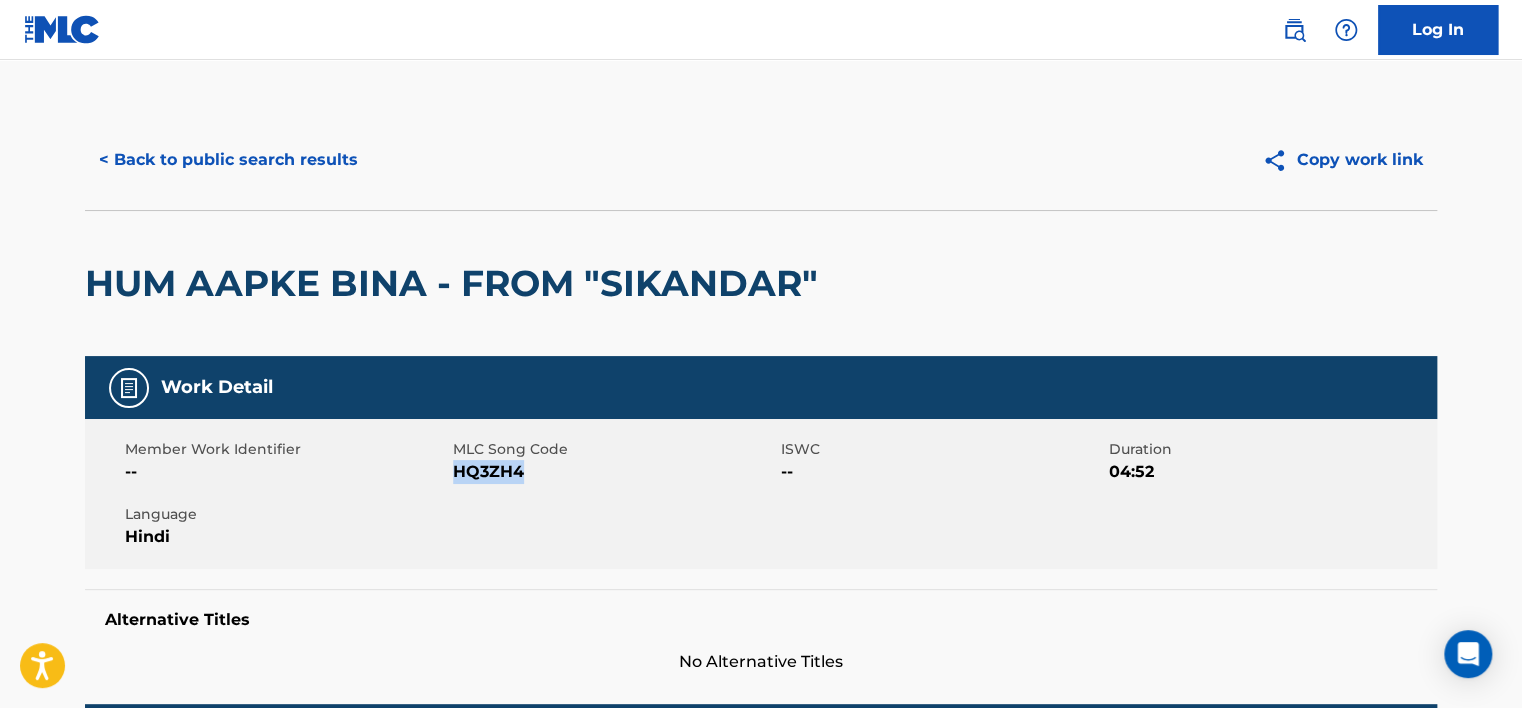 click on "HQ3ZH4" at bounding box center [614, 472] 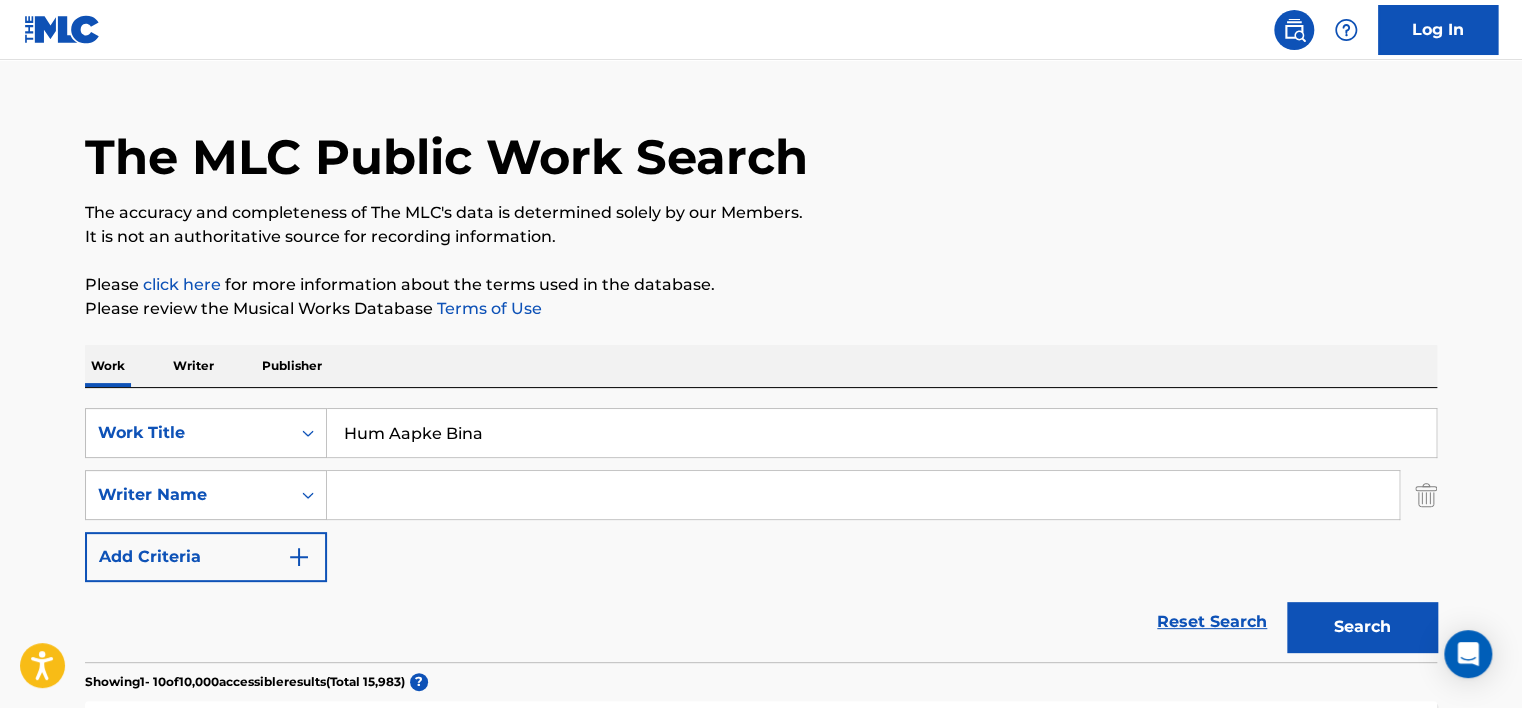 scroll, scrollTop: 13, scrollLeft: 0, axis: vertical 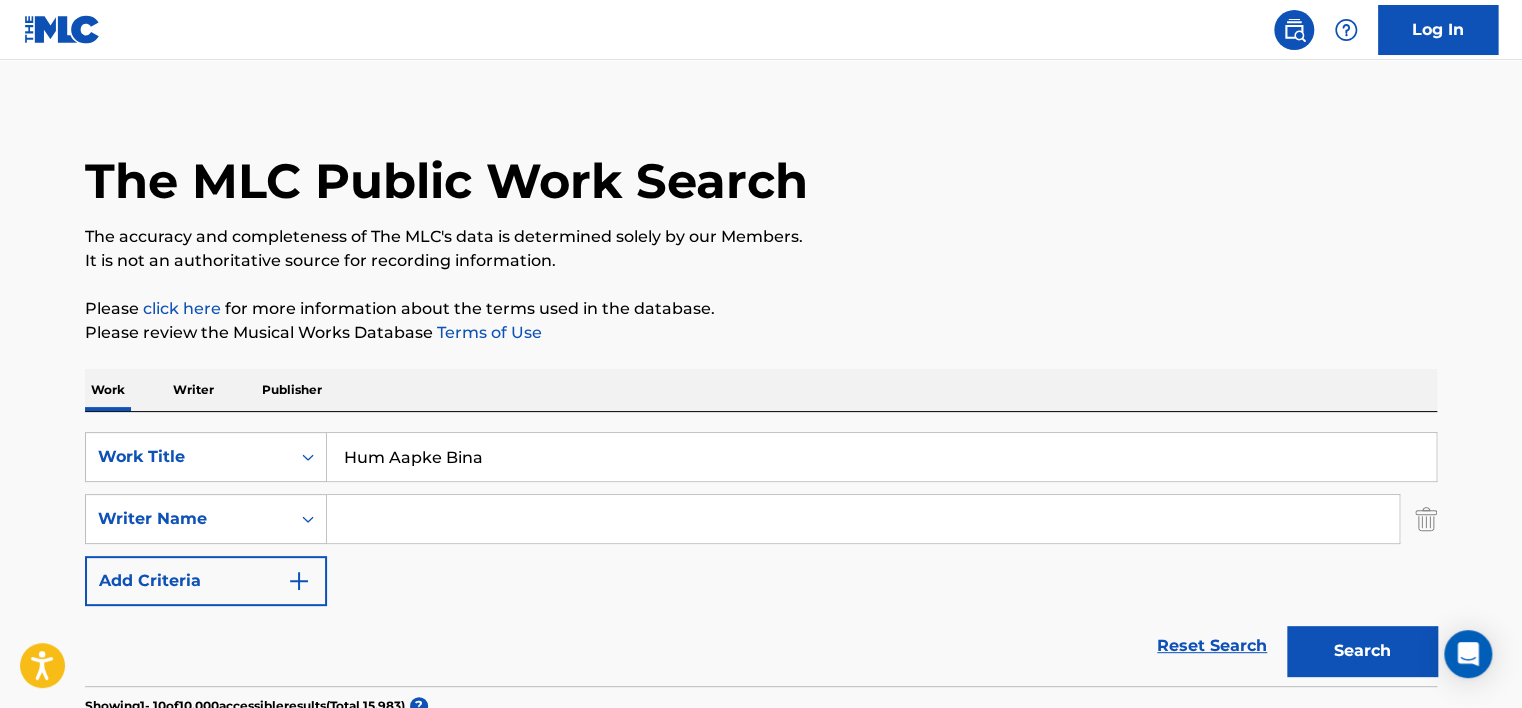 click on "Hum Aapke Bina" at bounding box center [881, 457] 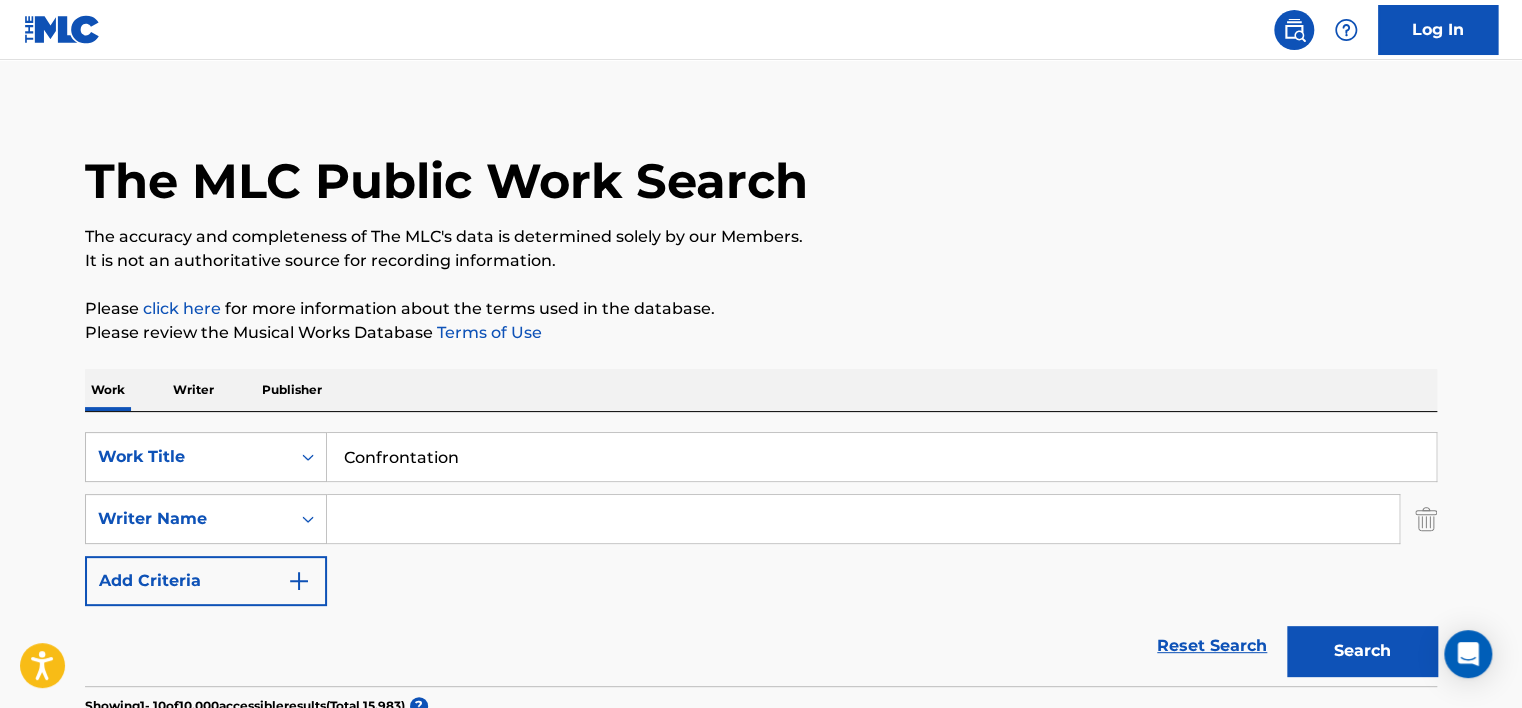 type on "Confrontation" 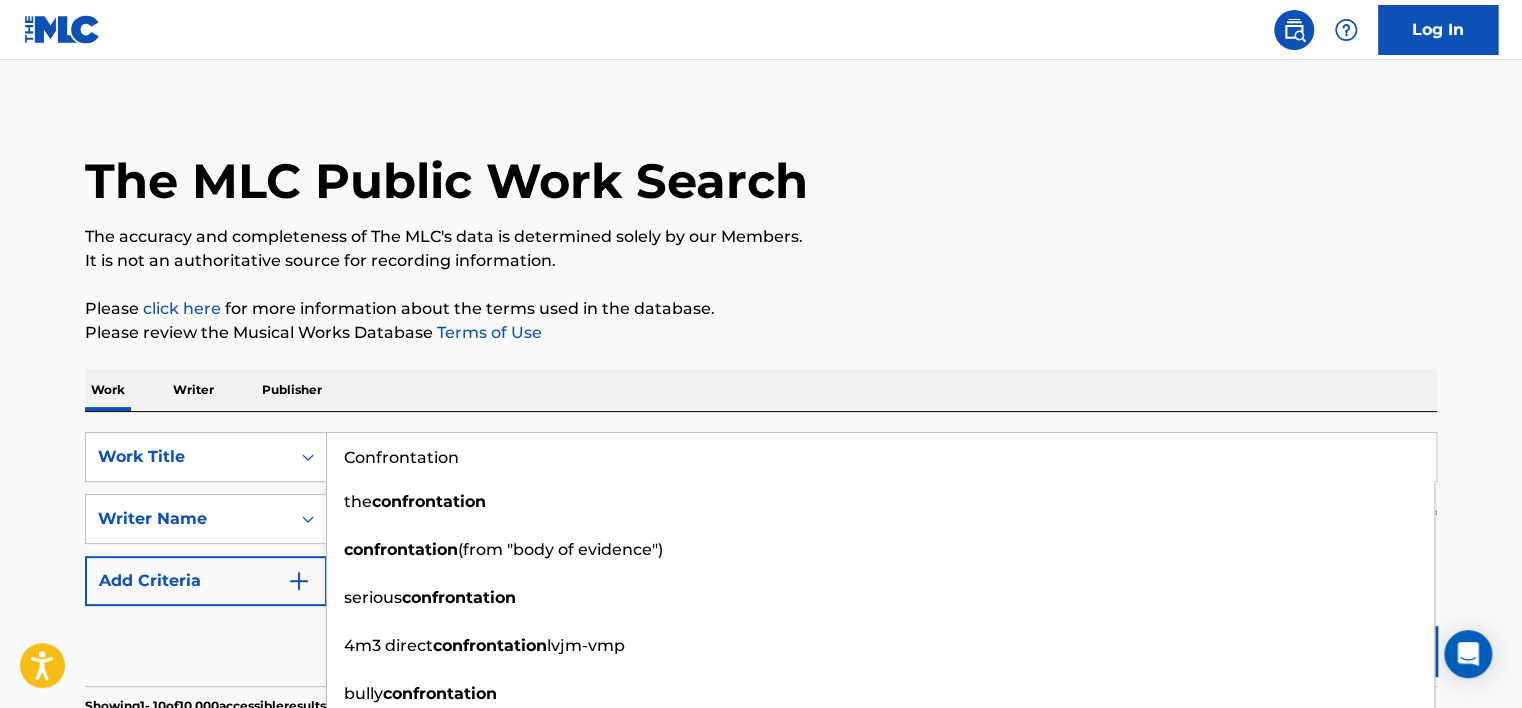 click on "Work Writer Publisher" at bounding box center [761, 390] 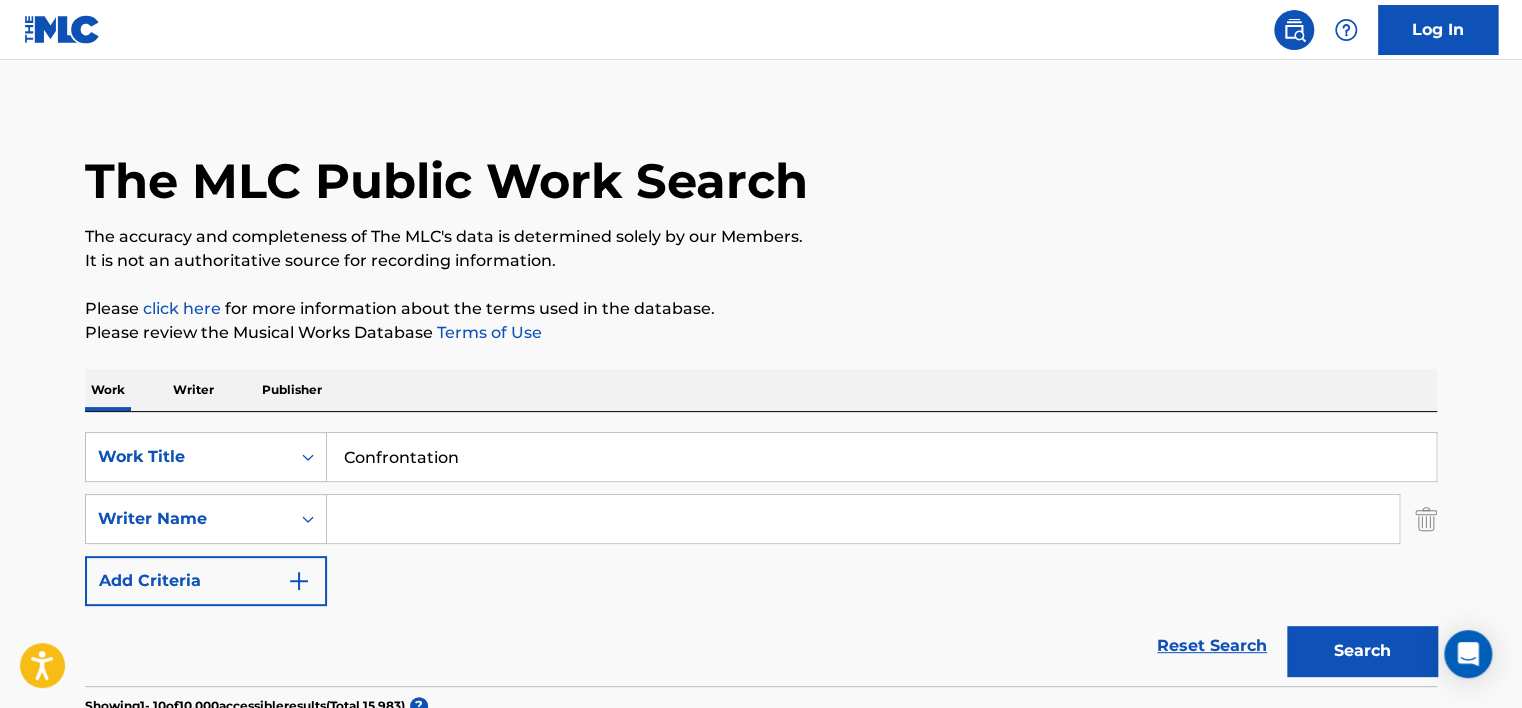 click at bounding box center [863, 519] 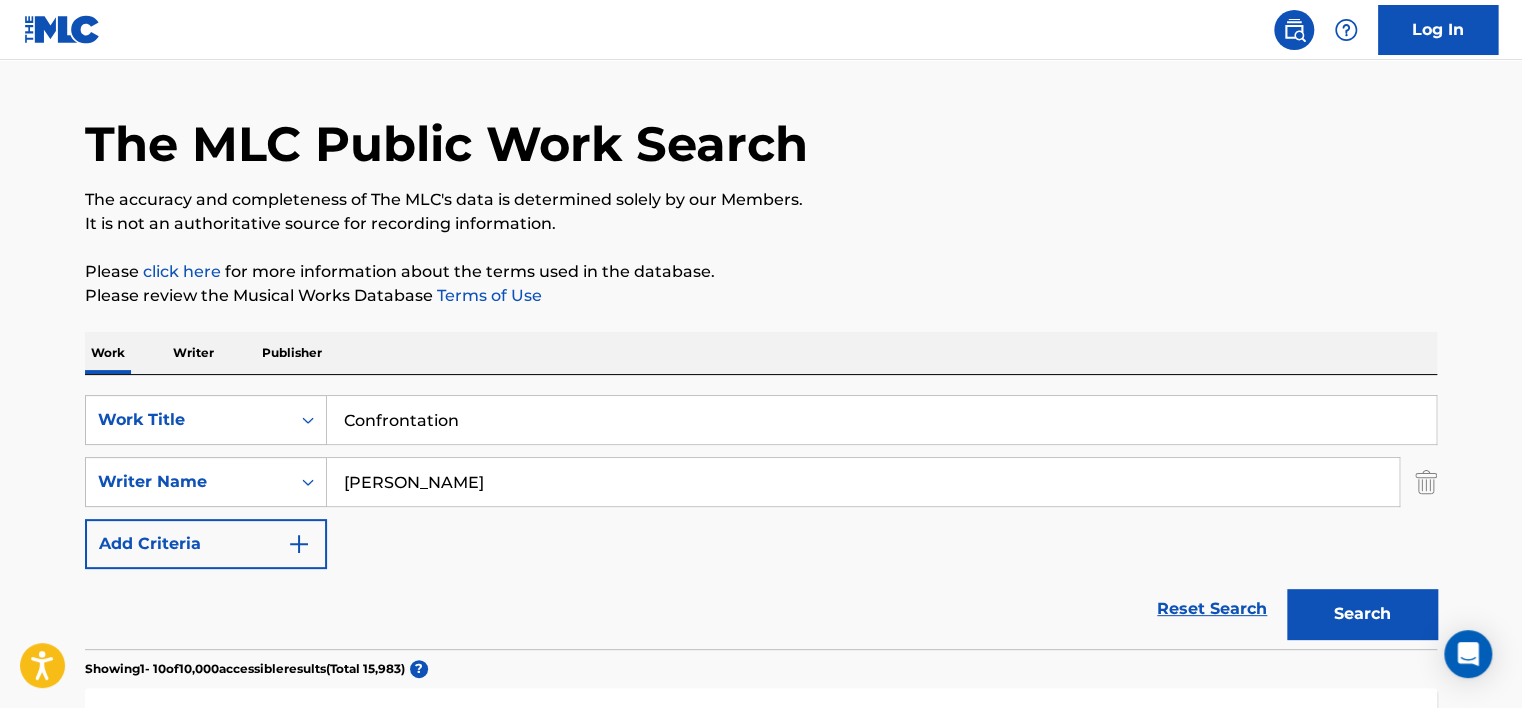type on "[PERSON_NAME]" 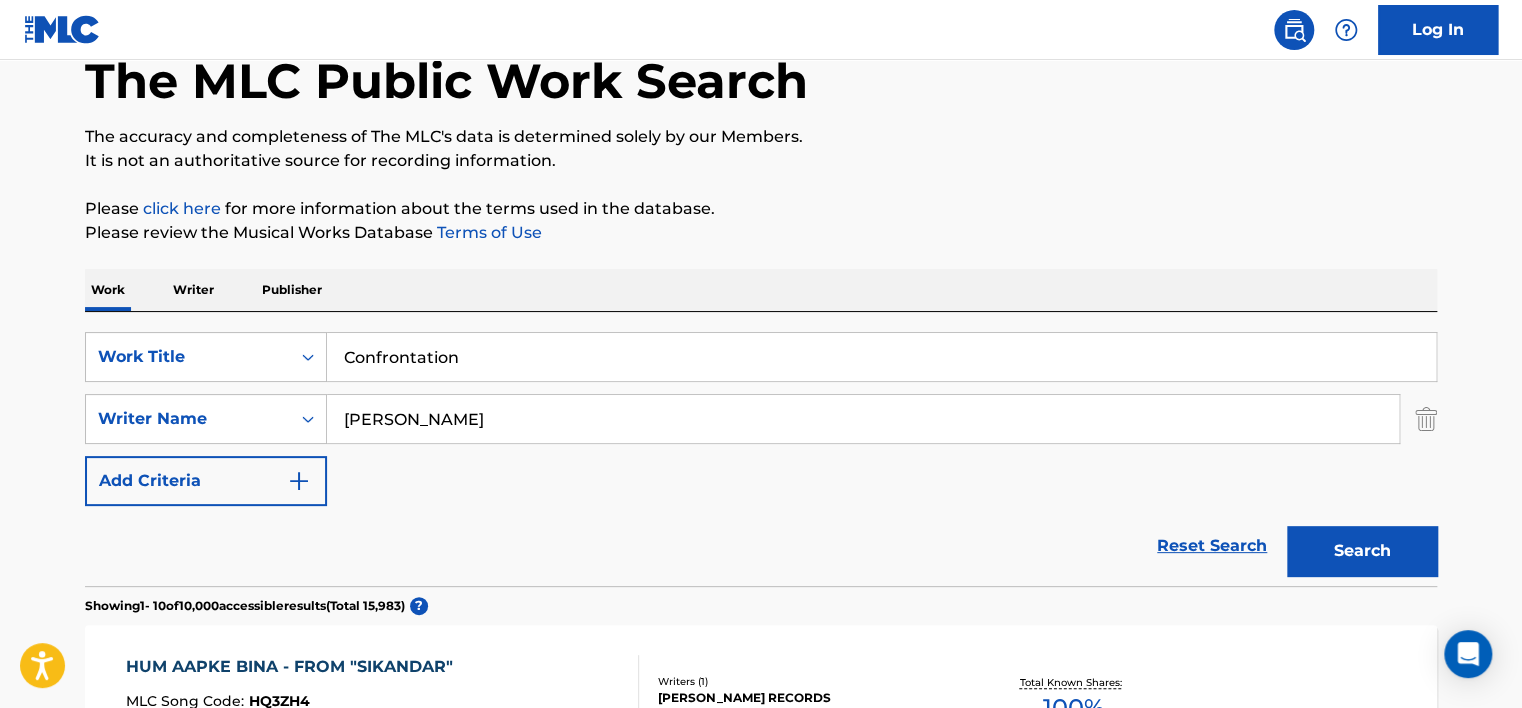 click on "Showing  1  -   10  of  10,000  accessible  results  (Total   15,983 ) ? HUM AAPKE BINA - FROM "SIKANDAR" MLC Song Code : HQ3ZH4 ISWC : Writers ( 1 ) [PERSON_NAME] RECORDS Recording Artists ( 0 ) Total Known Shares: 100 % AAJ HUM AAPKE MLC Song Code : AC3OHZ ISWC : T9153855642 Writers ( 2 ) [PERSON_NAME], [PERSON_NAME] Recording Artists ( 0 ) Total Known Shares: 50 % HUM AAPKE HAIN KYUN MLC Song Code : HB56T9 ISWC : Writers ( 1 ) GOPAL Recording Artists ( 5 ) [PERSON_NAME], [PERSON_NAME], [PERSON_NAME], [PERSON_NAME], [PERSON_NAME],[PERSON_NAME], REKHA|[PERSON_NAME], [PERSON_NAME], [PERSON_NAME] Total Known Shares: 100 % HUM AAPKE HAIN KOUN MLC Song Code : HV7Z49 ISWC : T9151639677 Writers ( 2 ) [PERSON_NAME], [PERSON_NAME] Recording Artists ( 106 ) [PERSON_NAME],[PERSON_NAME], [PERSON_NAME], [PERSON_NAME], [PERSON_NAME], [PERSON_NAME], [PERSON_NAME], [PERSON_NAME] Total Known Shares: 100 % AAPKE PYAAR MEIN HUM MLC Song Code : AW8OTX ISWC : T3304928670 Writers ( 1 ) [PERSON_NAME] Recording Artists ( 0 ) Total Known Shares: 100 % : :" at bounding box center [761, 1438] 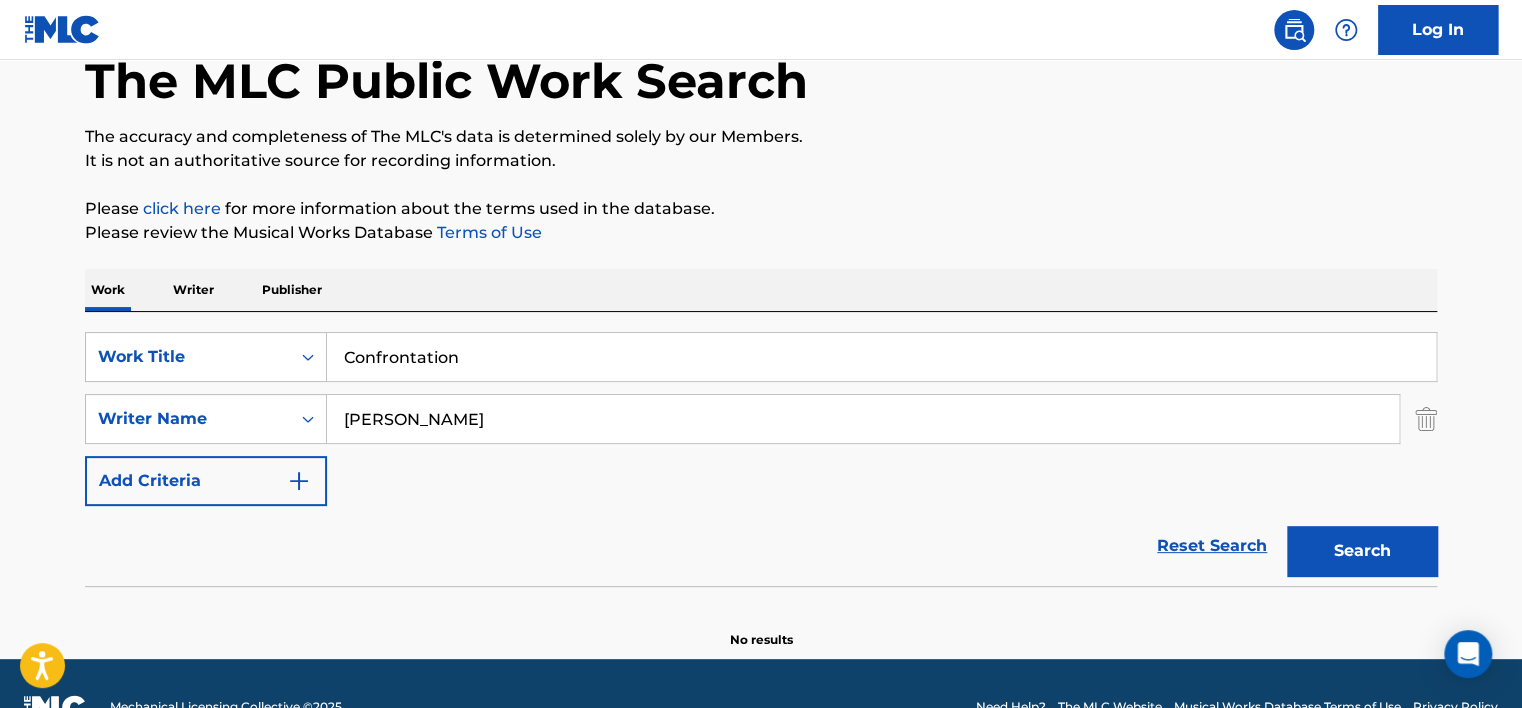 click on "Confrontation" at bounding box center (881, 357) 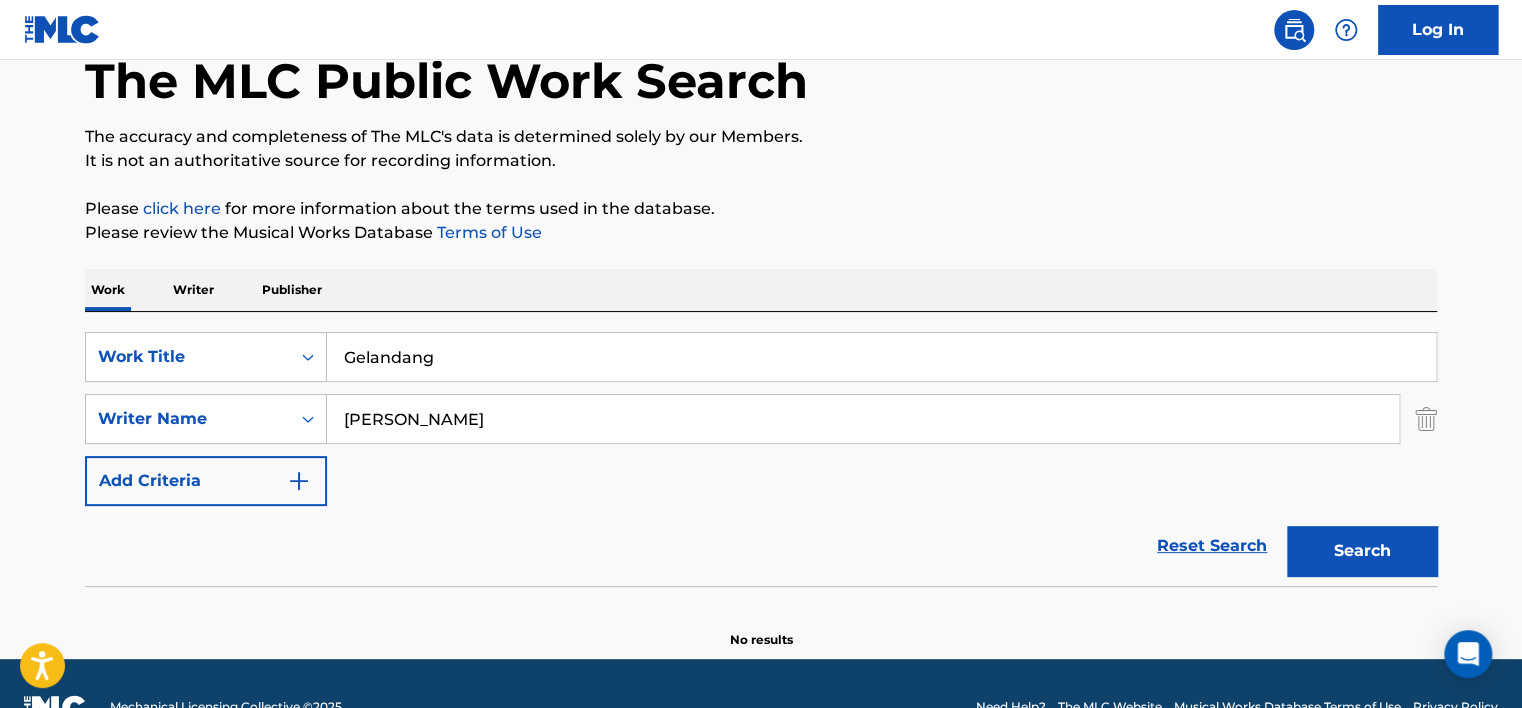 type on "Gelandang" 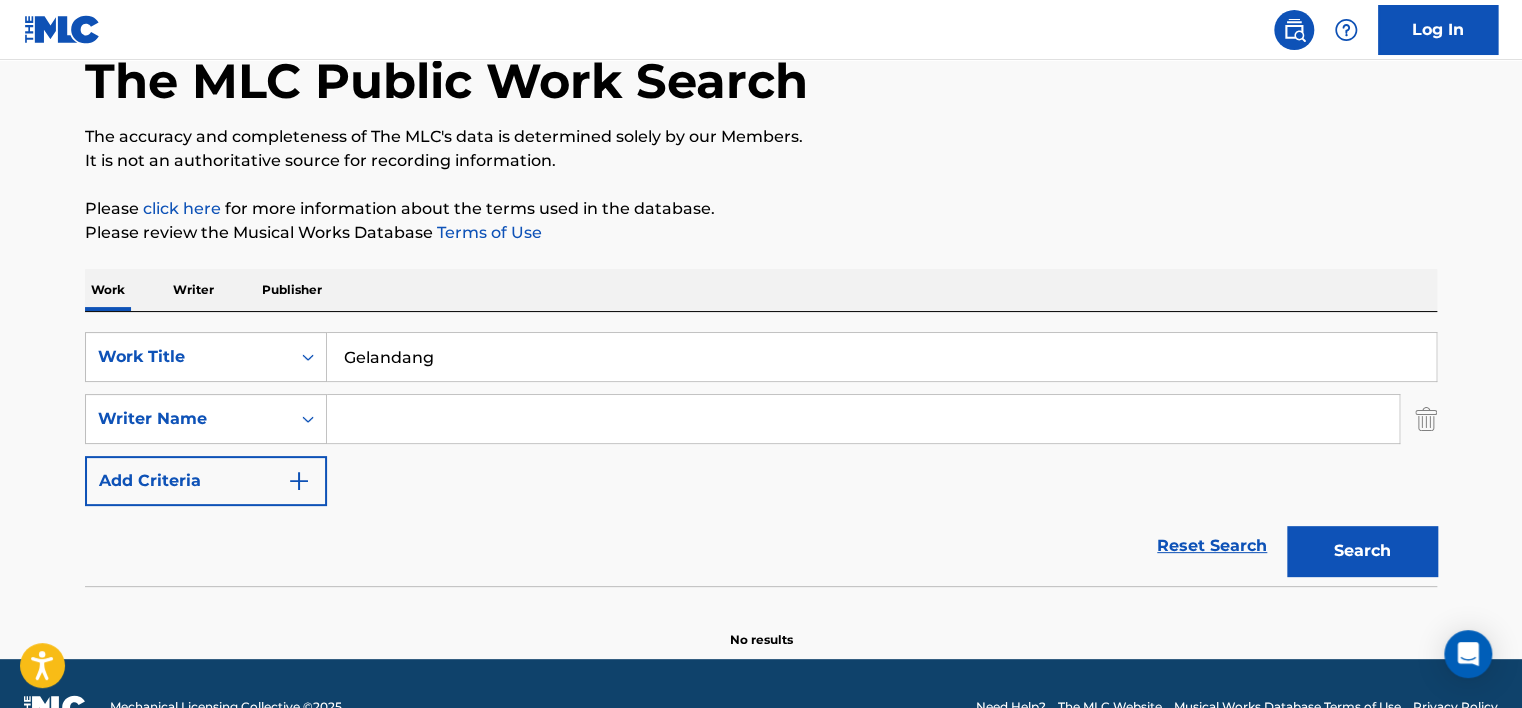 type 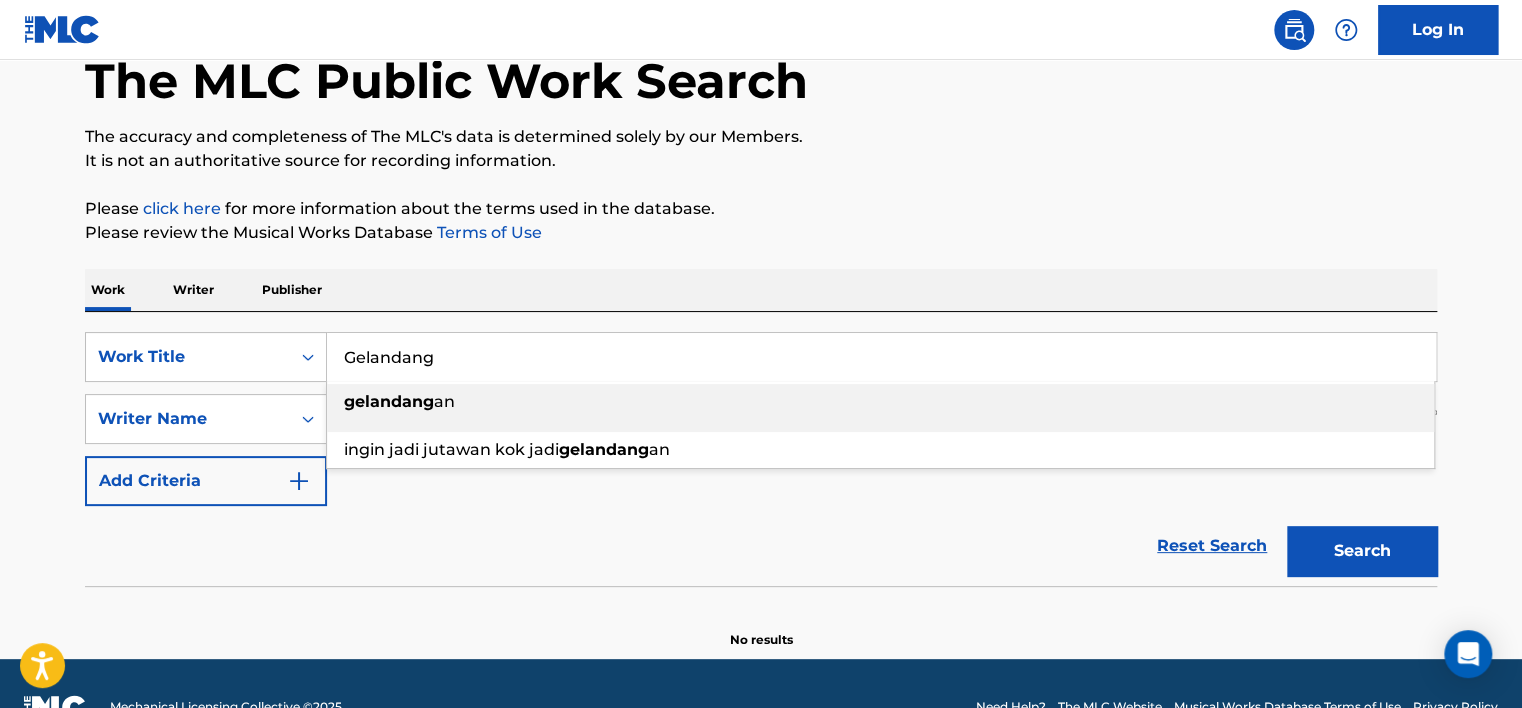 click on "Gelandang" at bounding box center [881, 357] 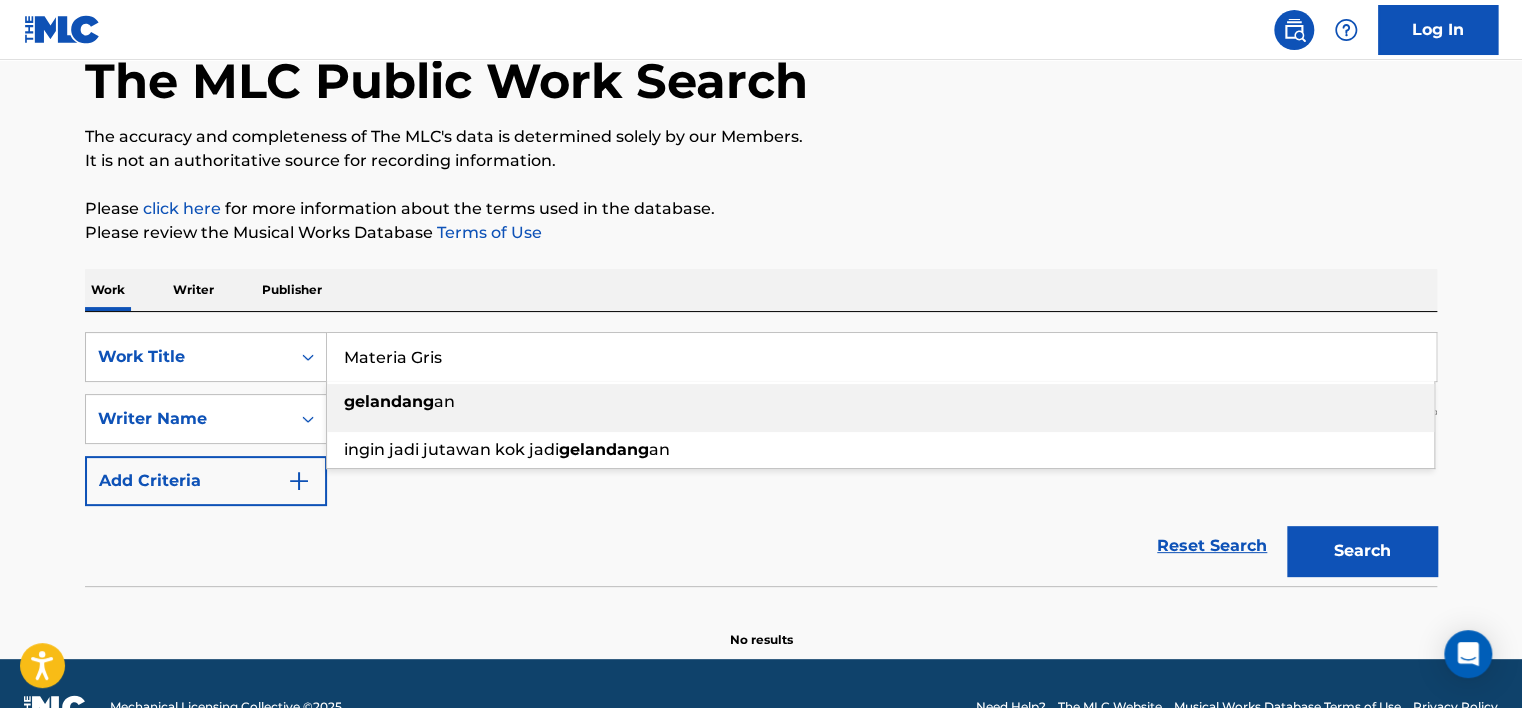 type on "Materia Gris" 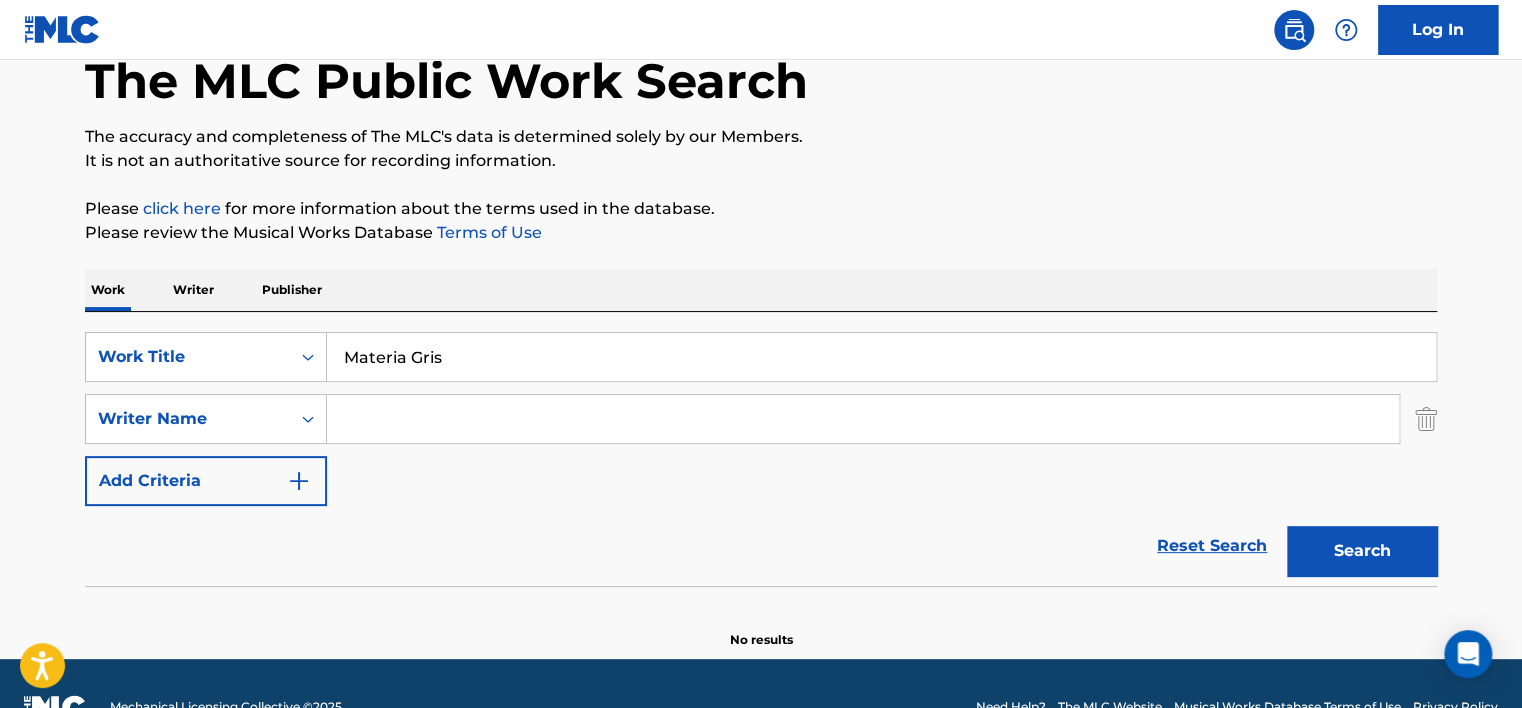 click on "Search" at bounding box center (1362, 551) 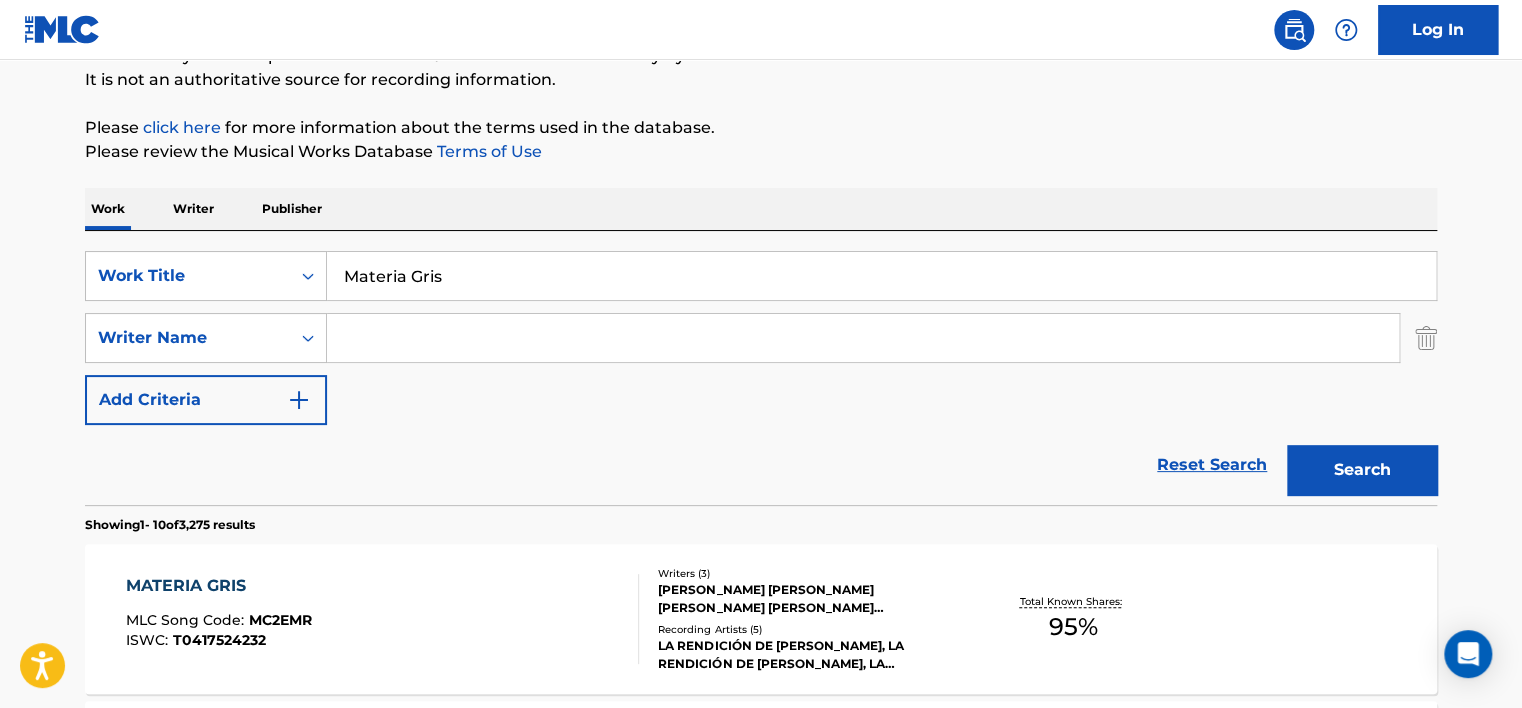 scroll, scrollTop: 101, scrollLeft: 0, axis: vertical 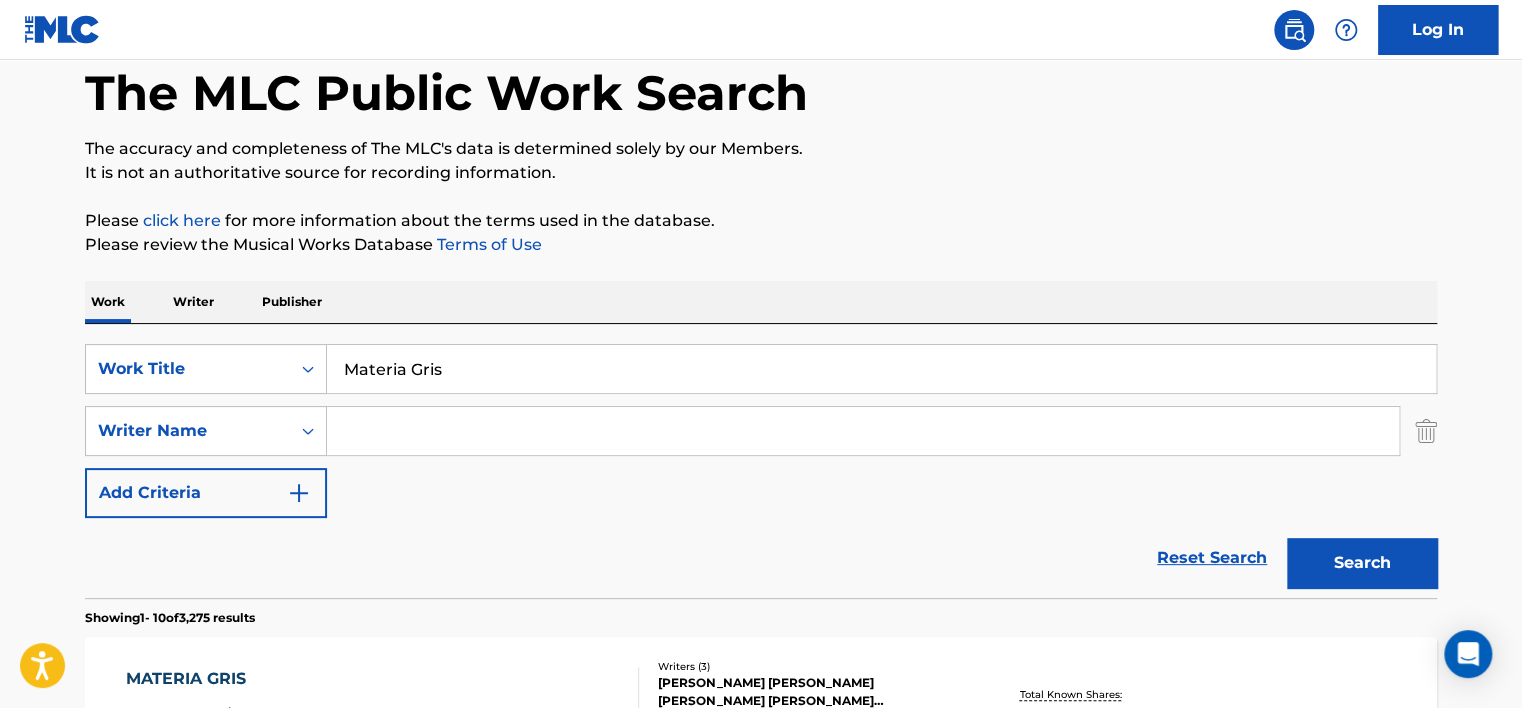 click at bounding box center (863, 431) 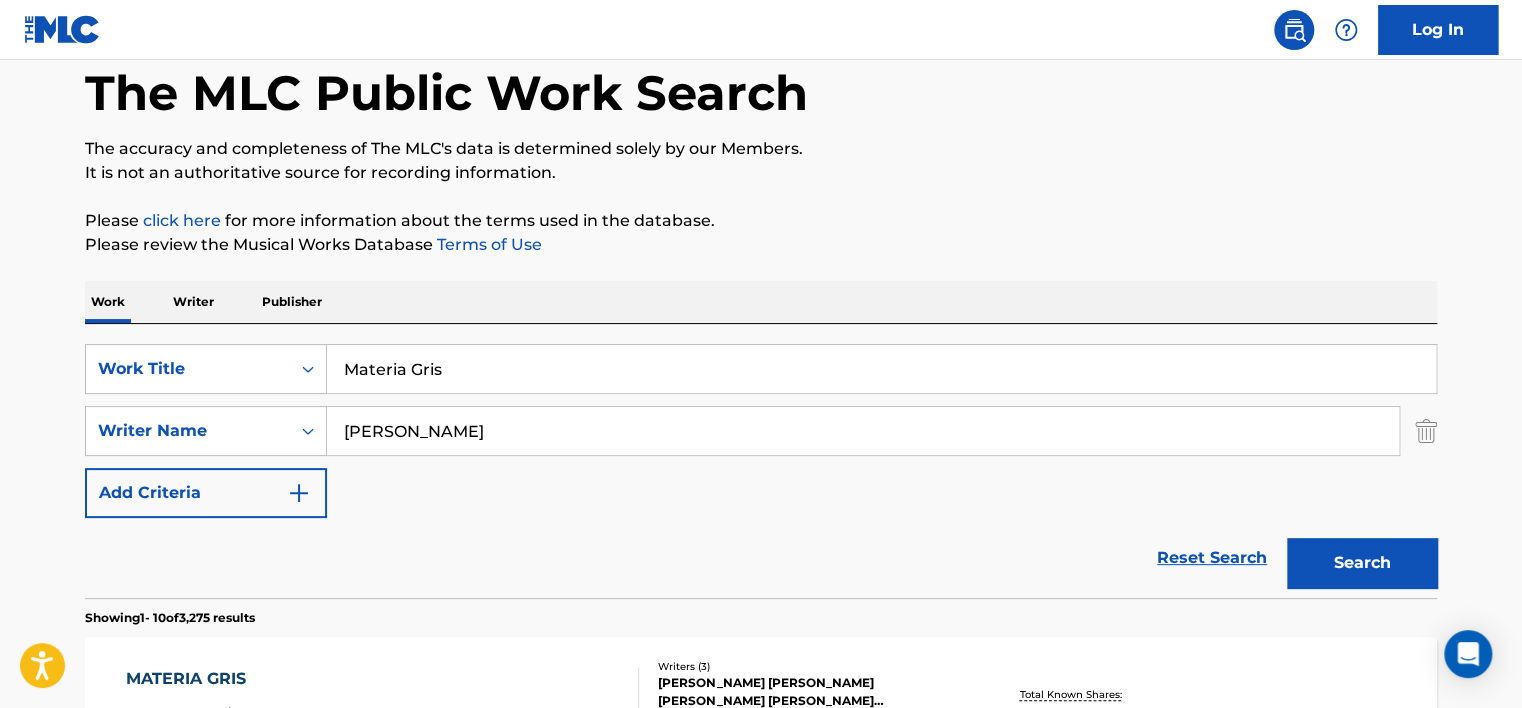 type on "[PERSON_NAME]" 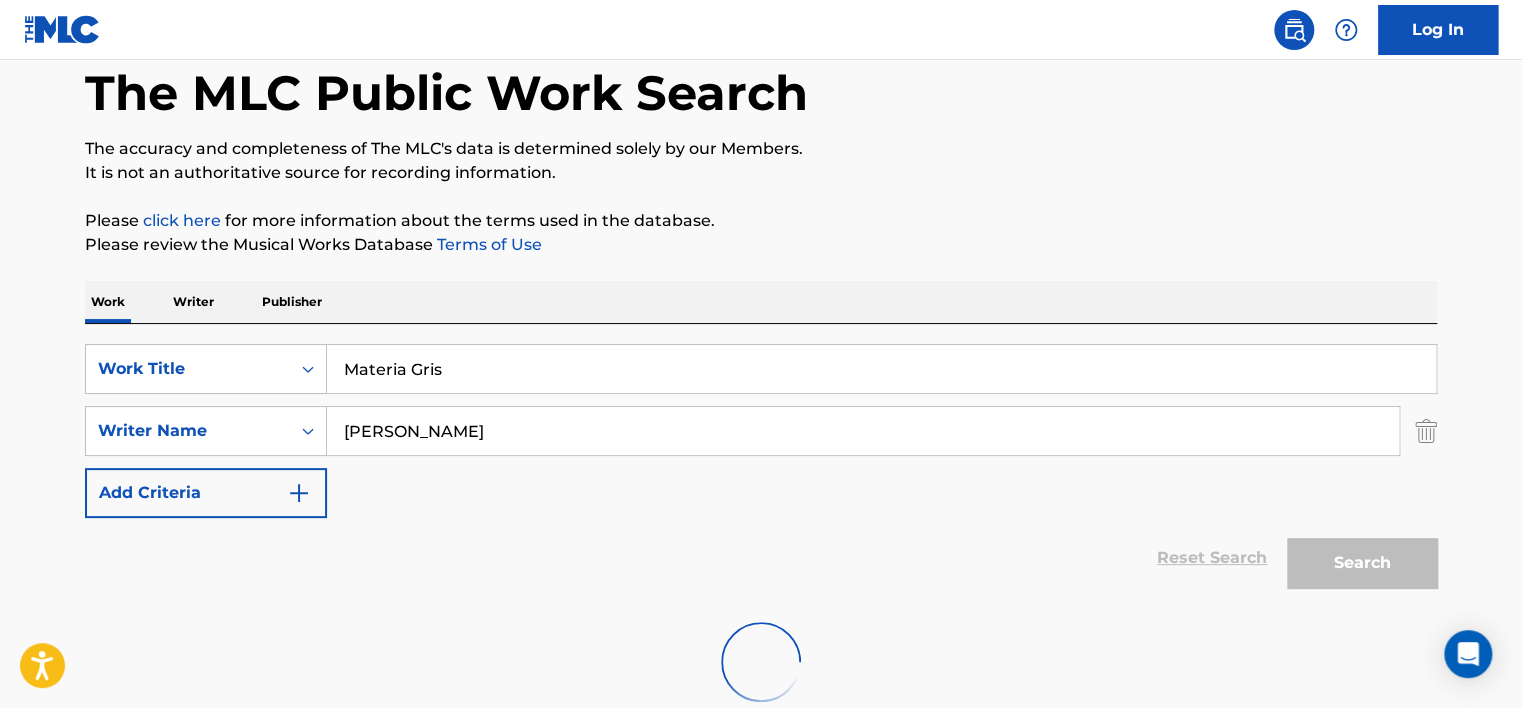 click on "Search" at bounding box center (1357, 558) 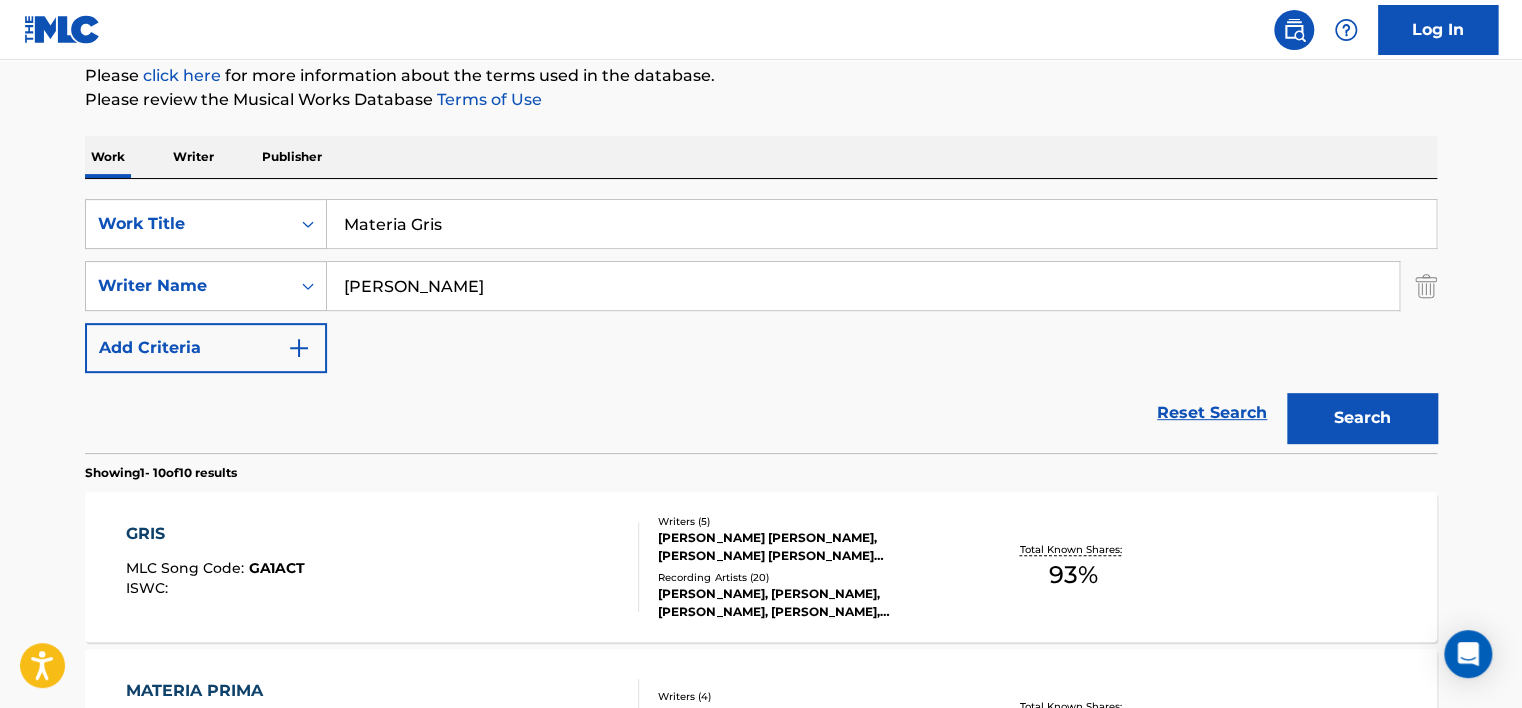 scroll, scrollTop: 324, scrollLeft: 0, axis: vertical 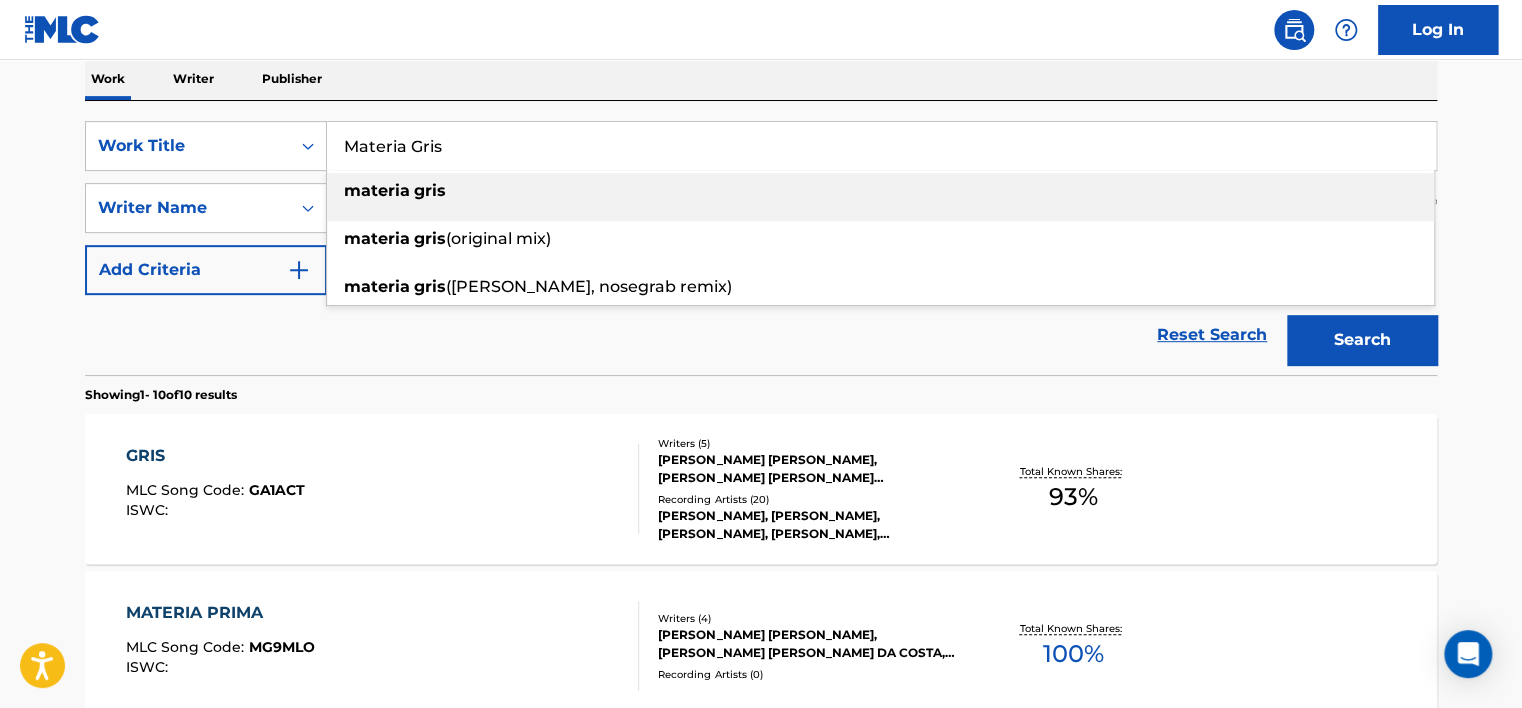 click on "Materia Gris" at bounding box center [881, 146] 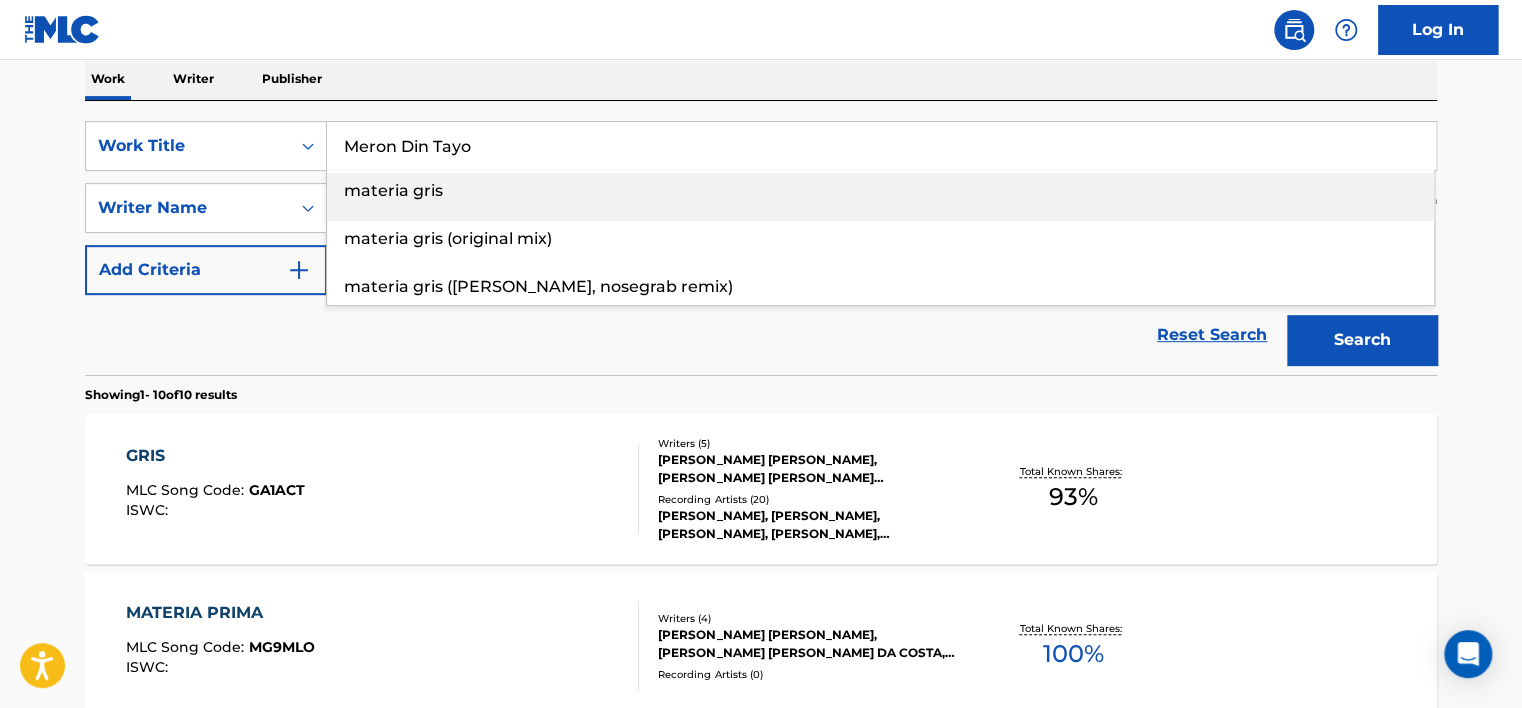 type on "Meron Din Tayo" 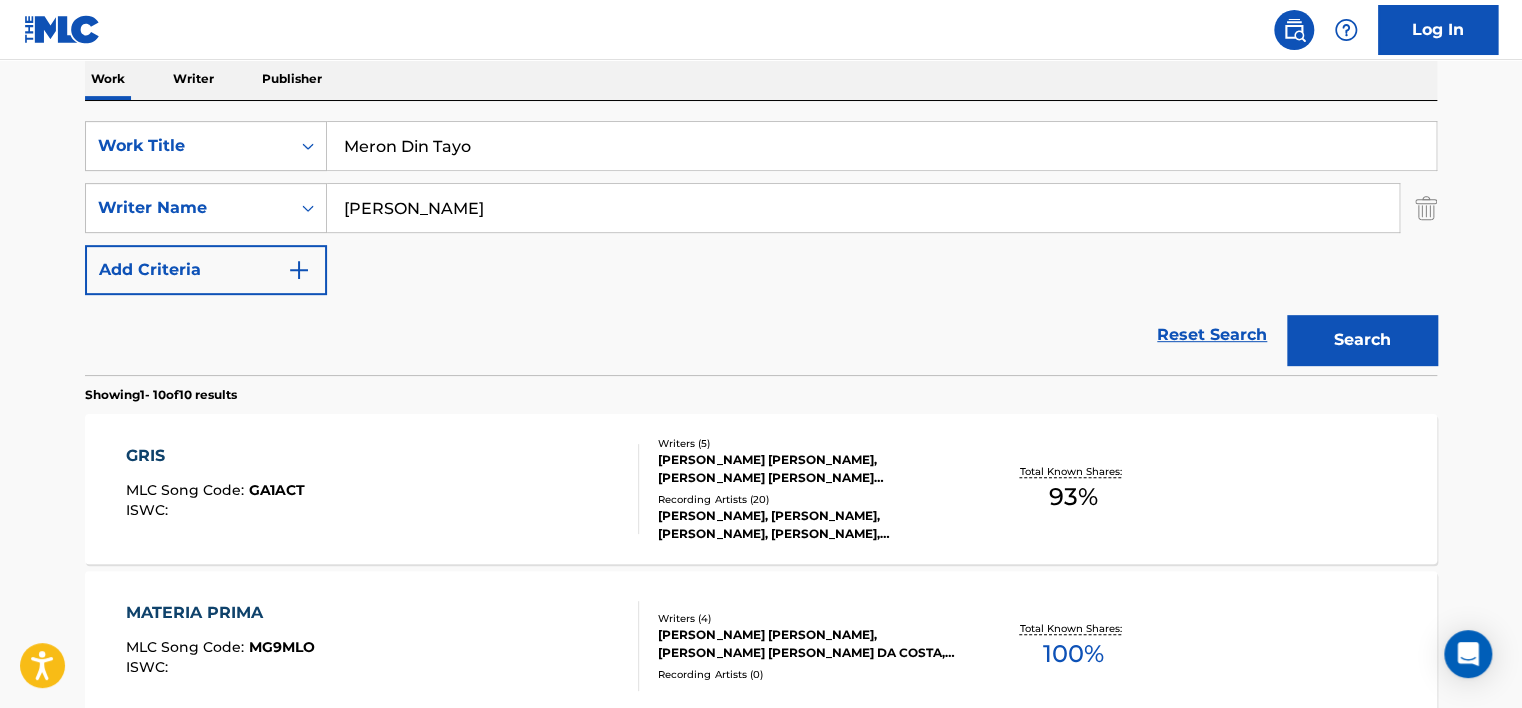 click on "[PERSON_NAME]" at bounding box center [863, 208] 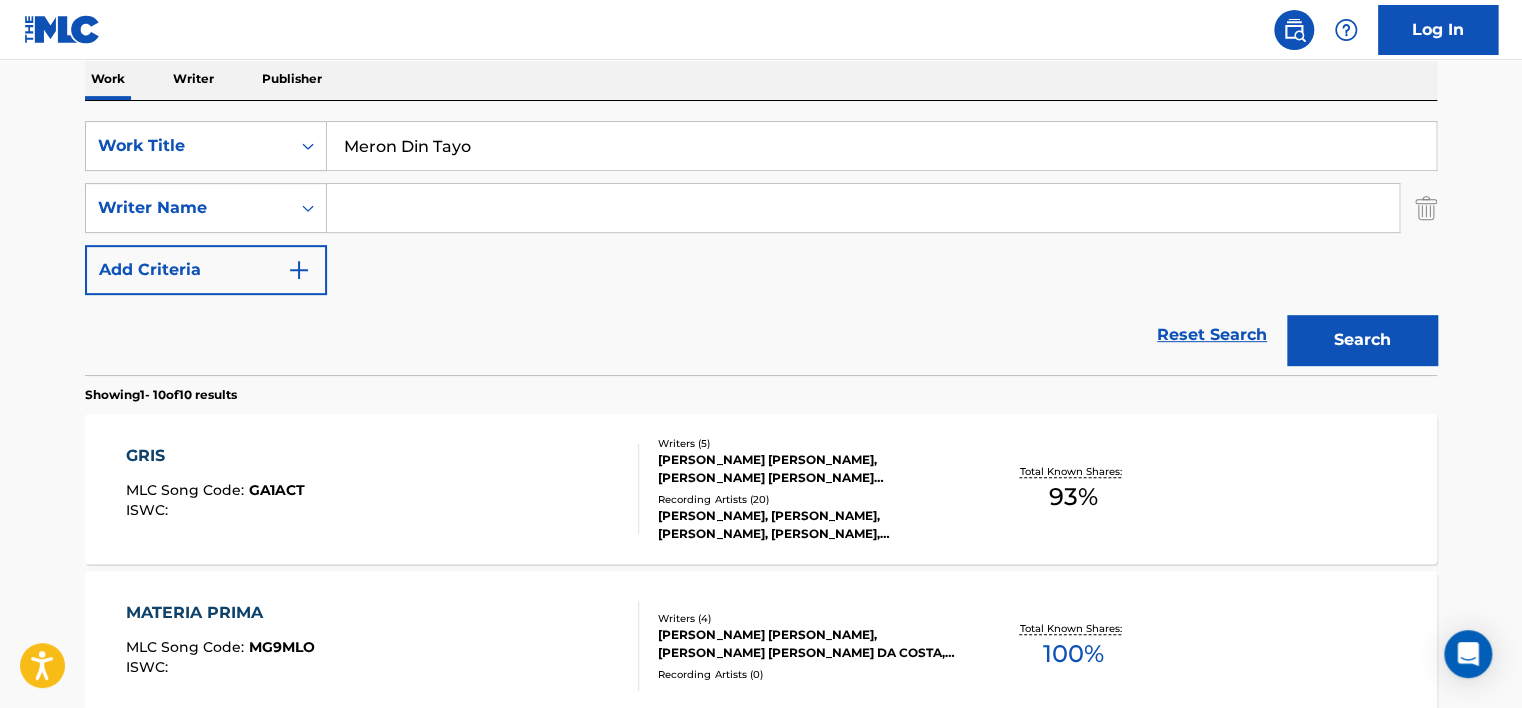 click at bounding box center [863, 208] 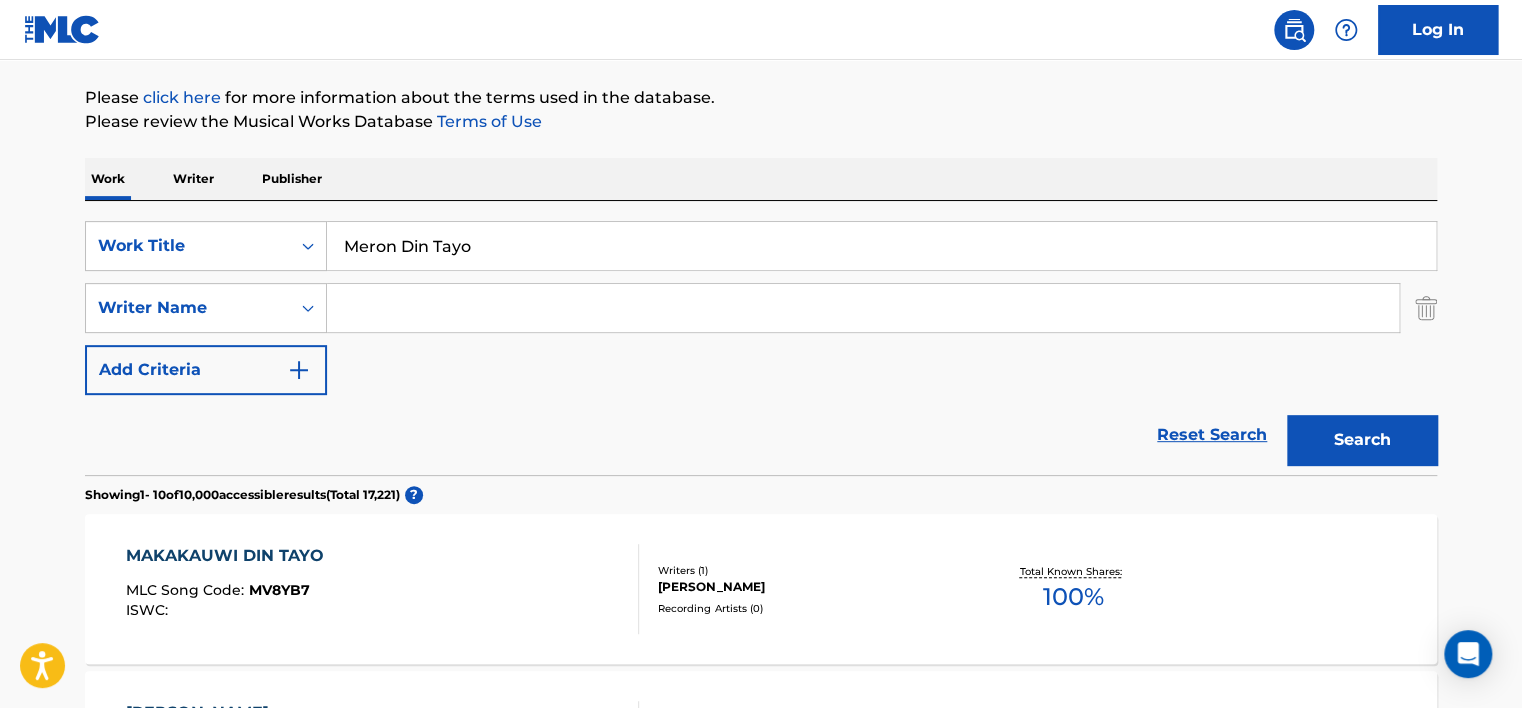 scroll, scrollTop: 324, scrollLeft: 0, axis: vertical 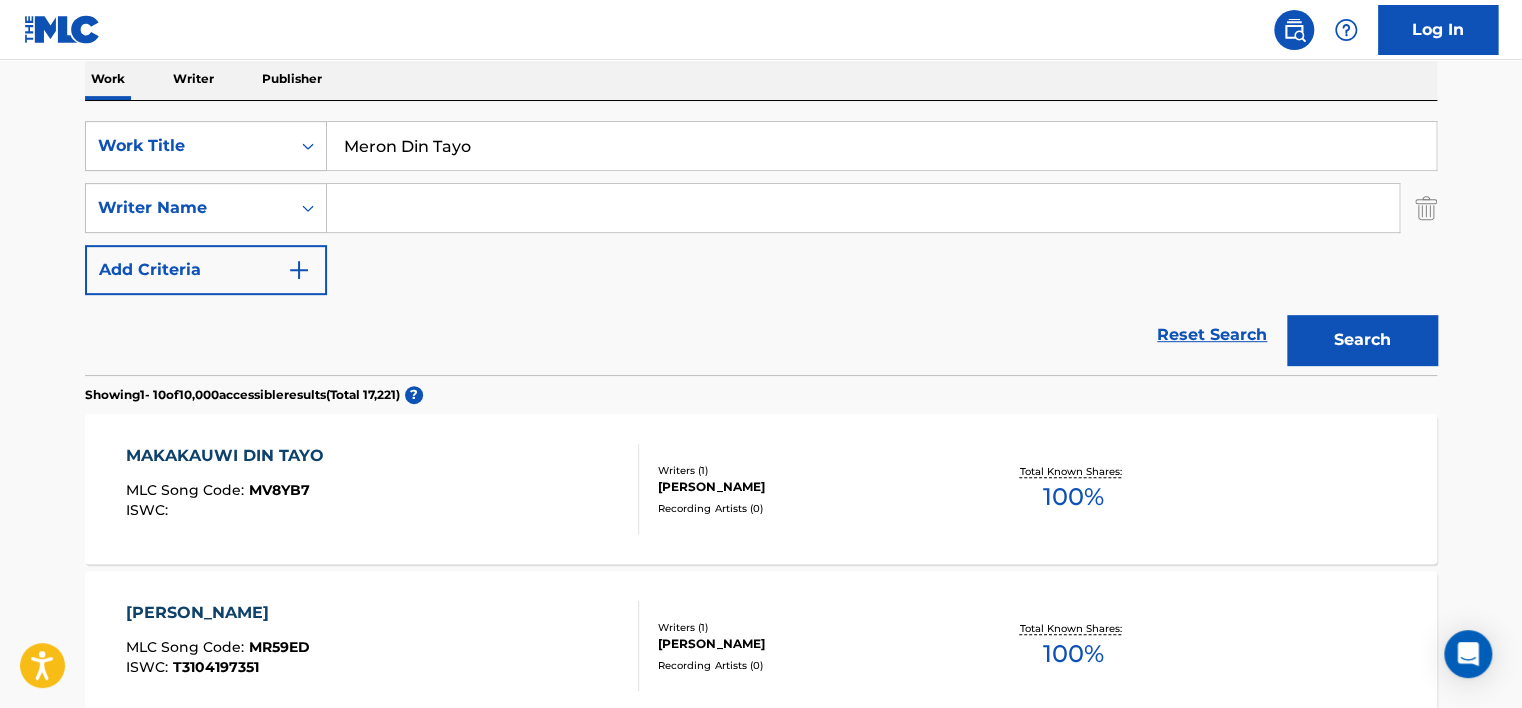 click on "Meron Din Tayo" at bounding box center (881, 146) 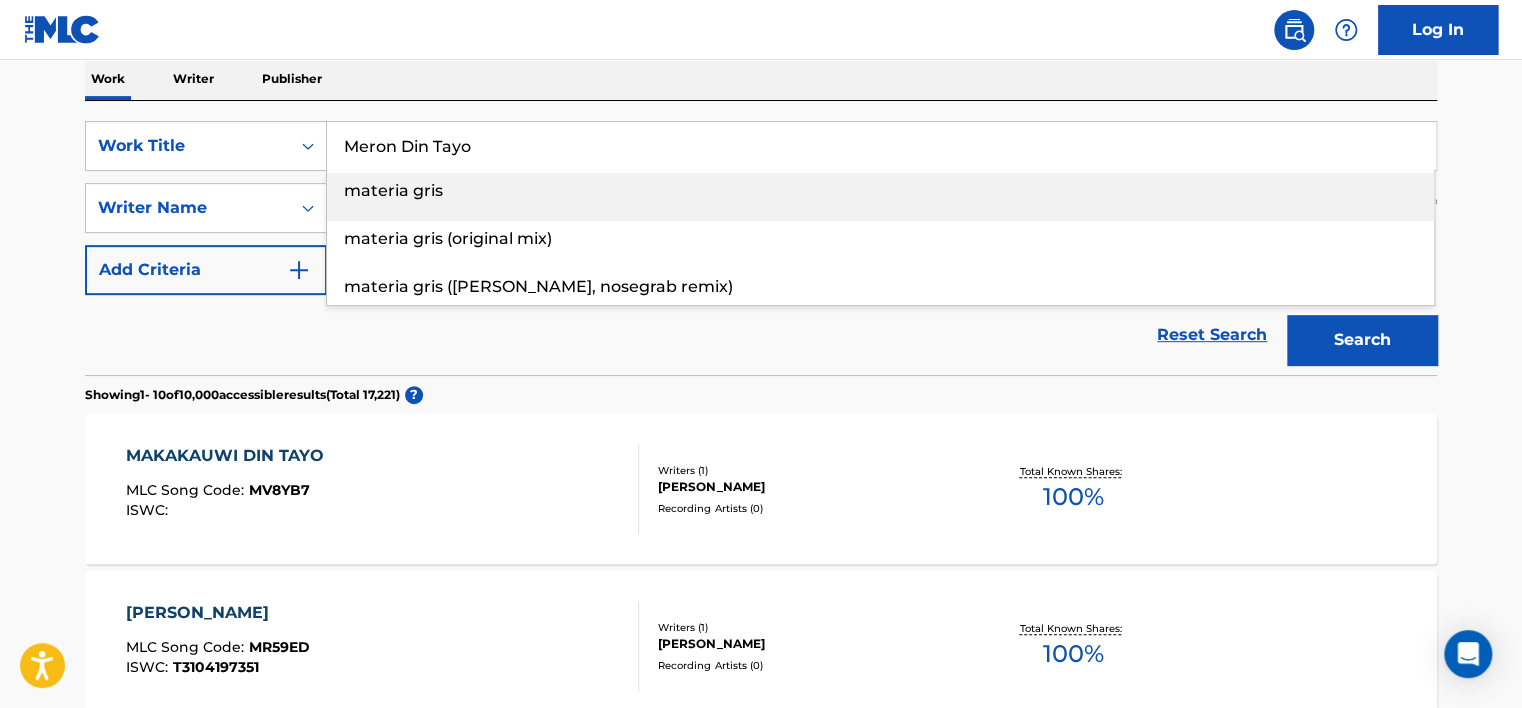 click on "Meron Din Tayo" at bounding box center [881, 146] 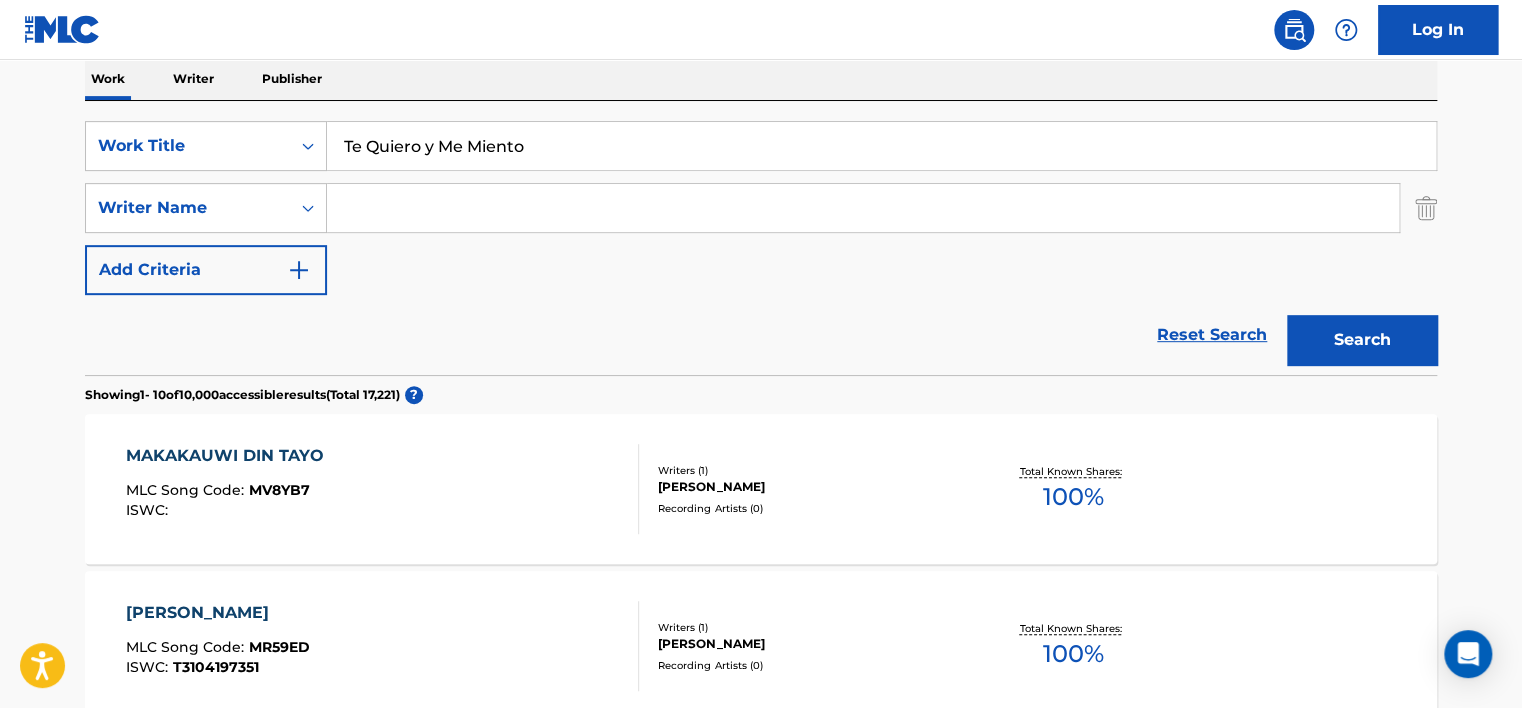type on "Te Quiero y Me Miento" 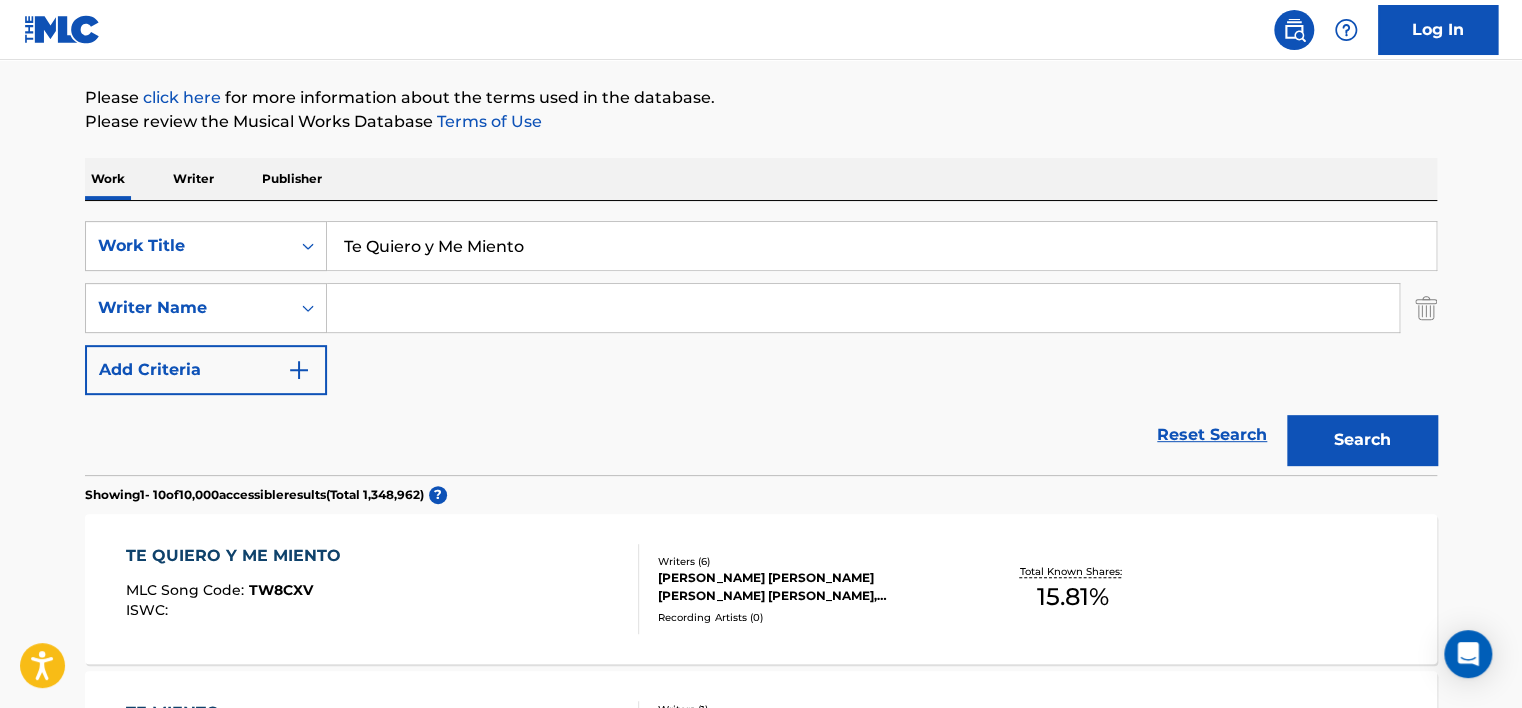 scroll, scrollTop: 324, scrollLeft: 0, axis: vertical 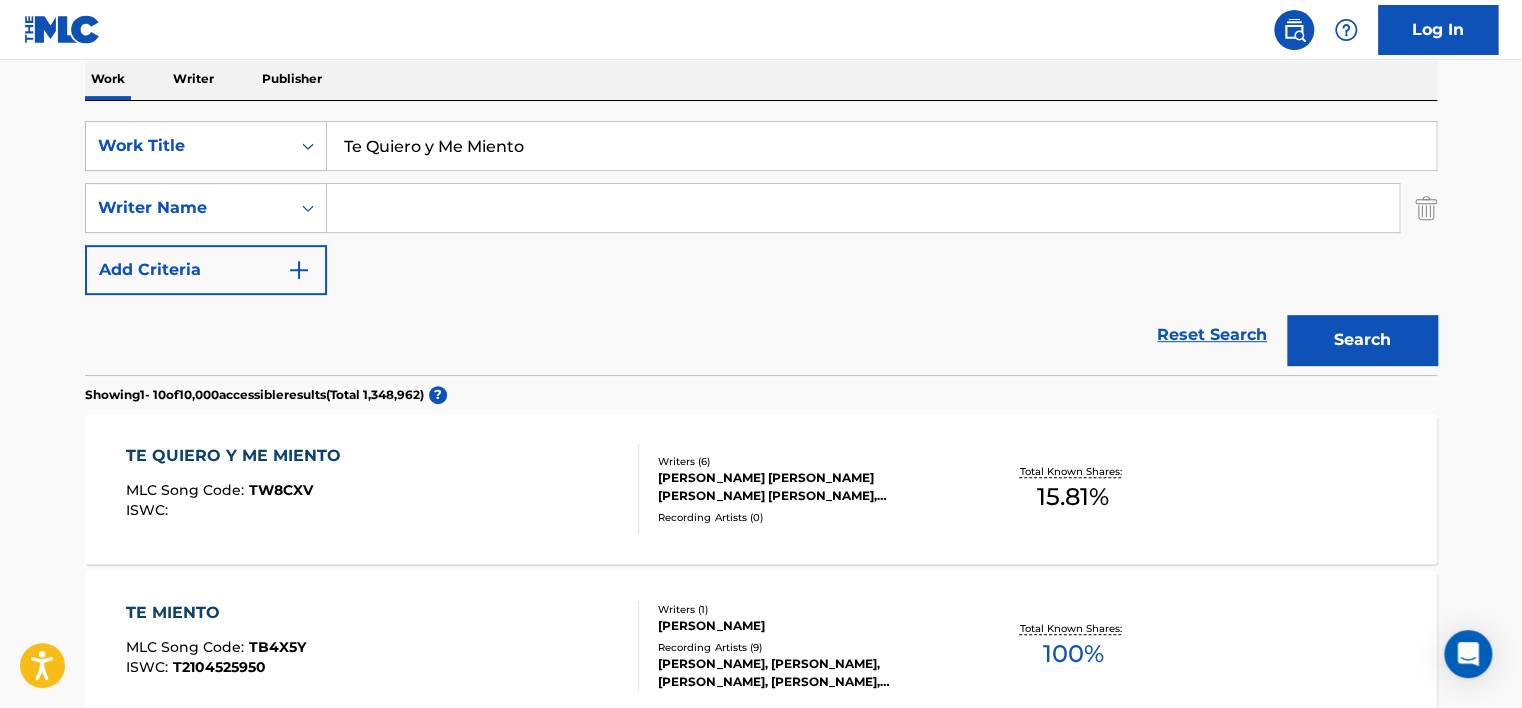 click on "TE QUIERO Y ME MIENTO MLC Song Code : TW8CXV ISWC :" at bounding box center (383, 489) 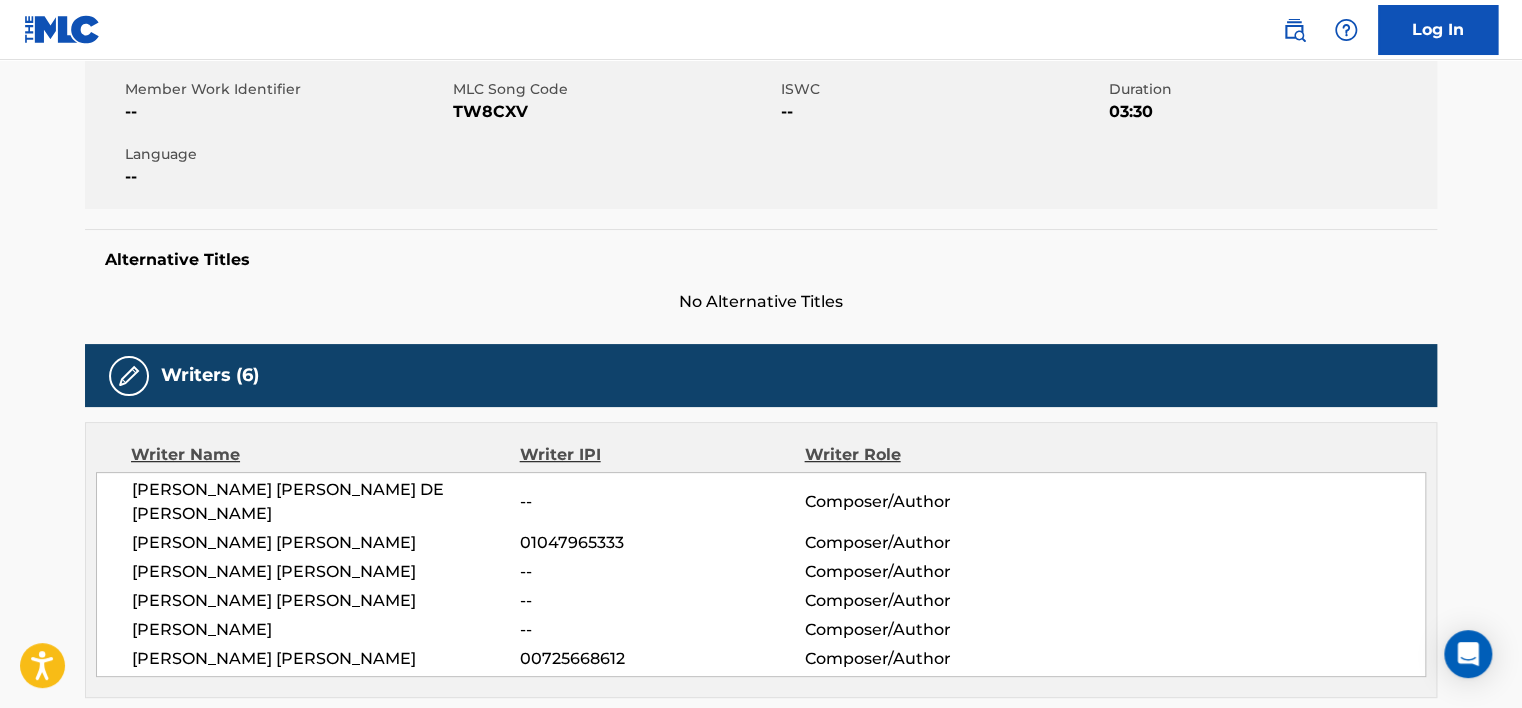 scroll, scrollTop: 500, scrollLeft: 0, axis: vertical 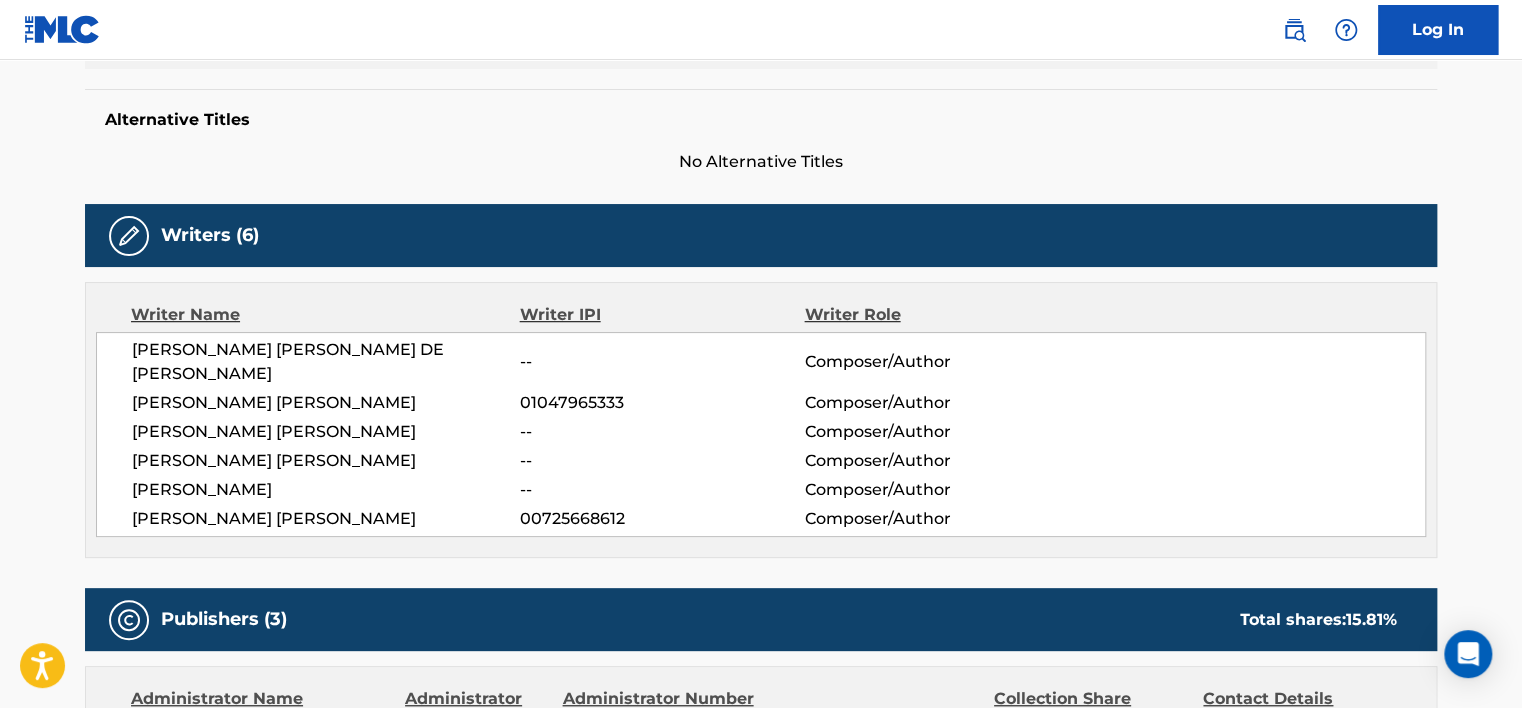 click on "00725668612" at bounding box center [662, 519] 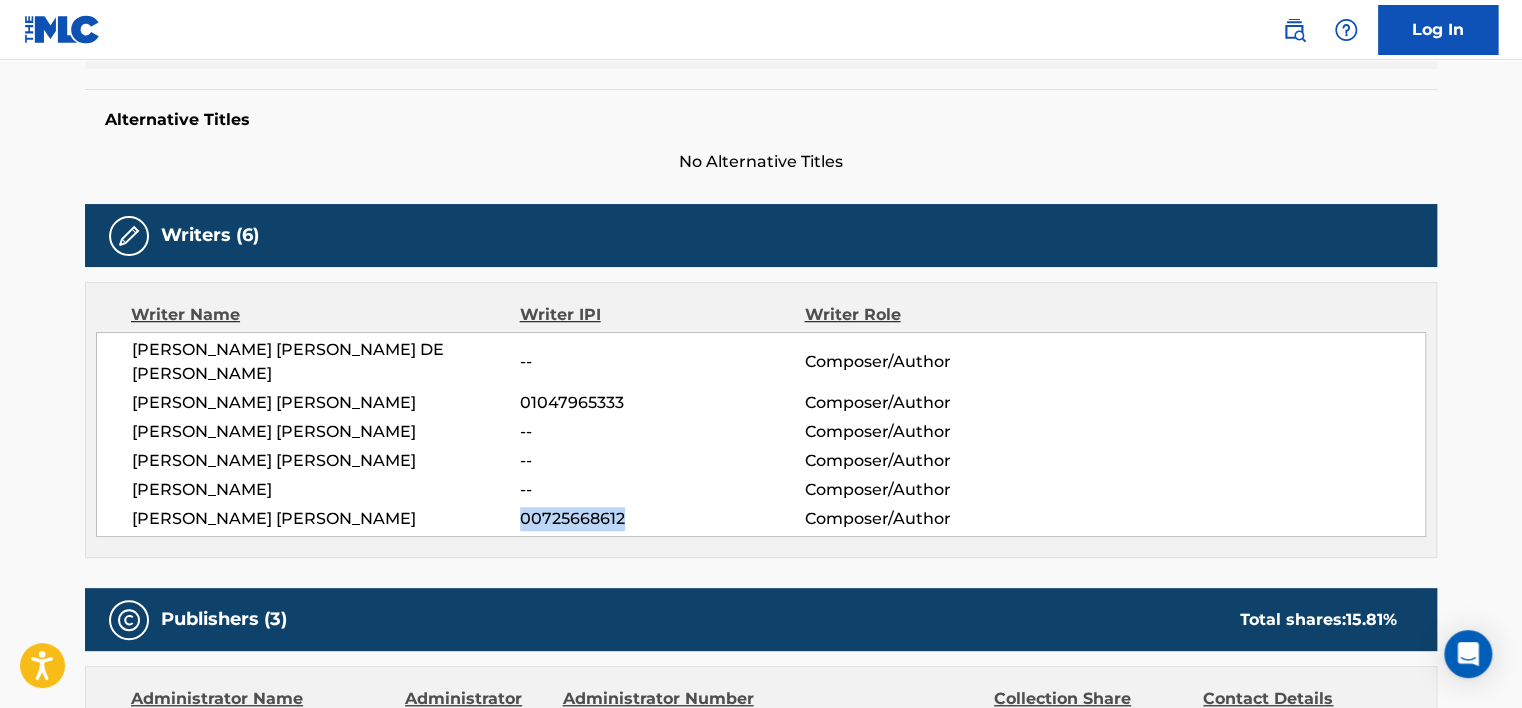 click on "00725668612" at bounding box center [662, 519] 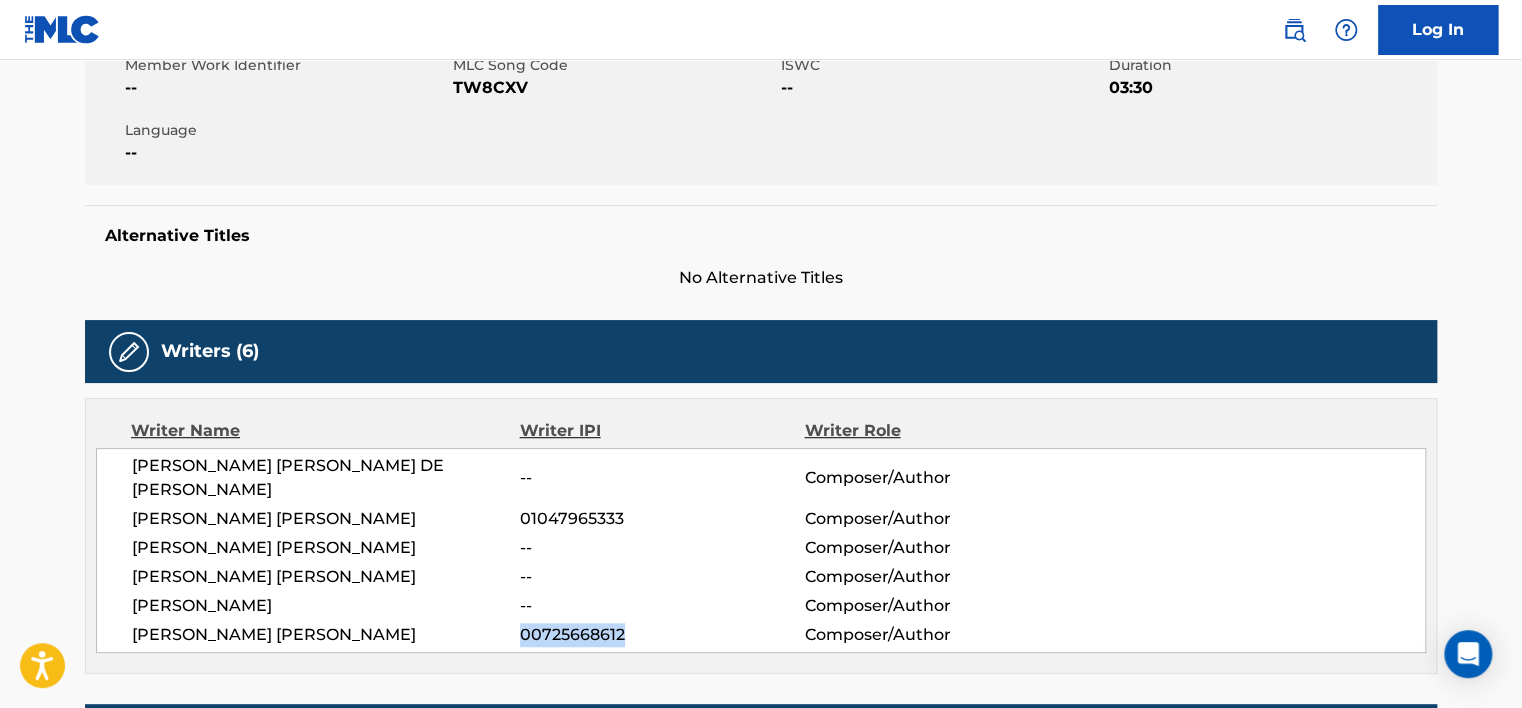 scroll, scrollTop: 100, scrollLeft: 0, axis: vertical 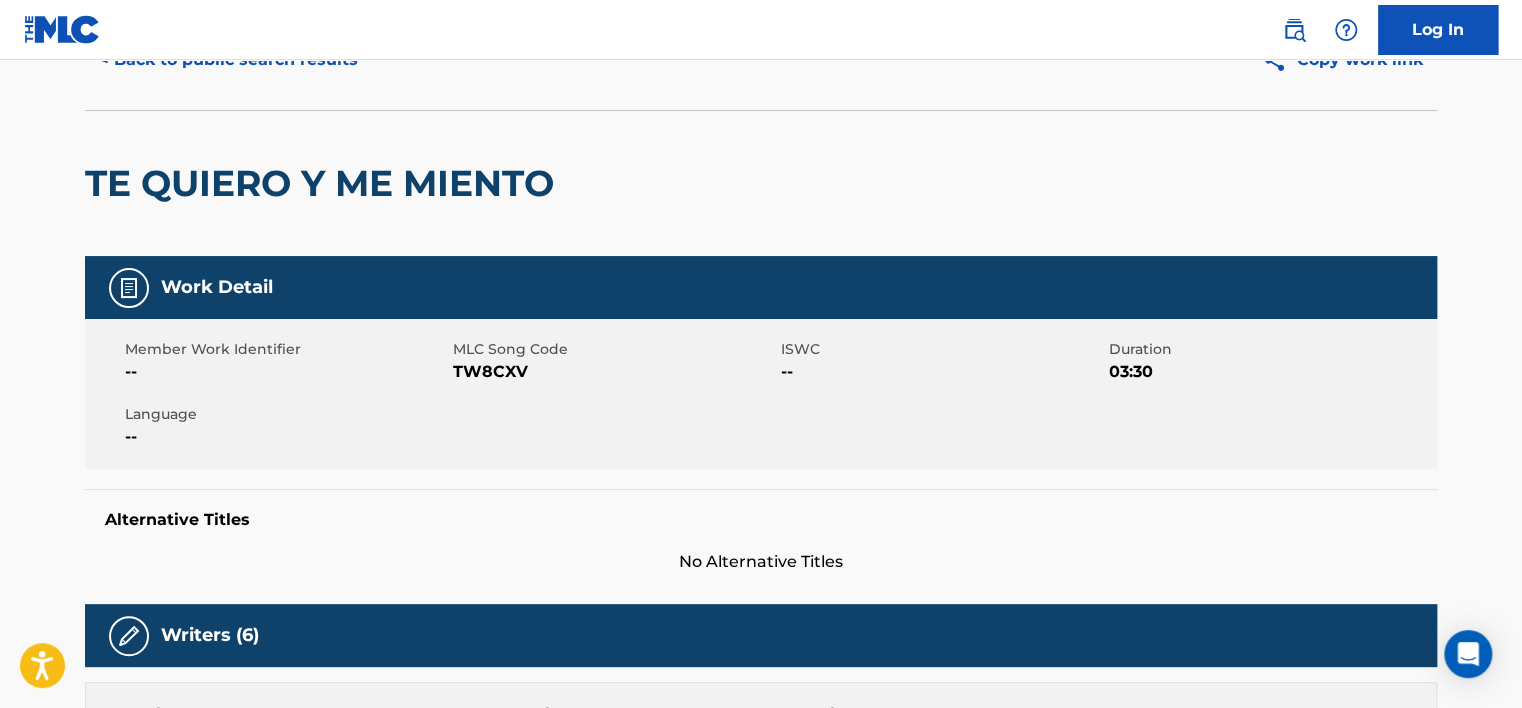 click on "TW8CXV" at bounding box center [614, 372] 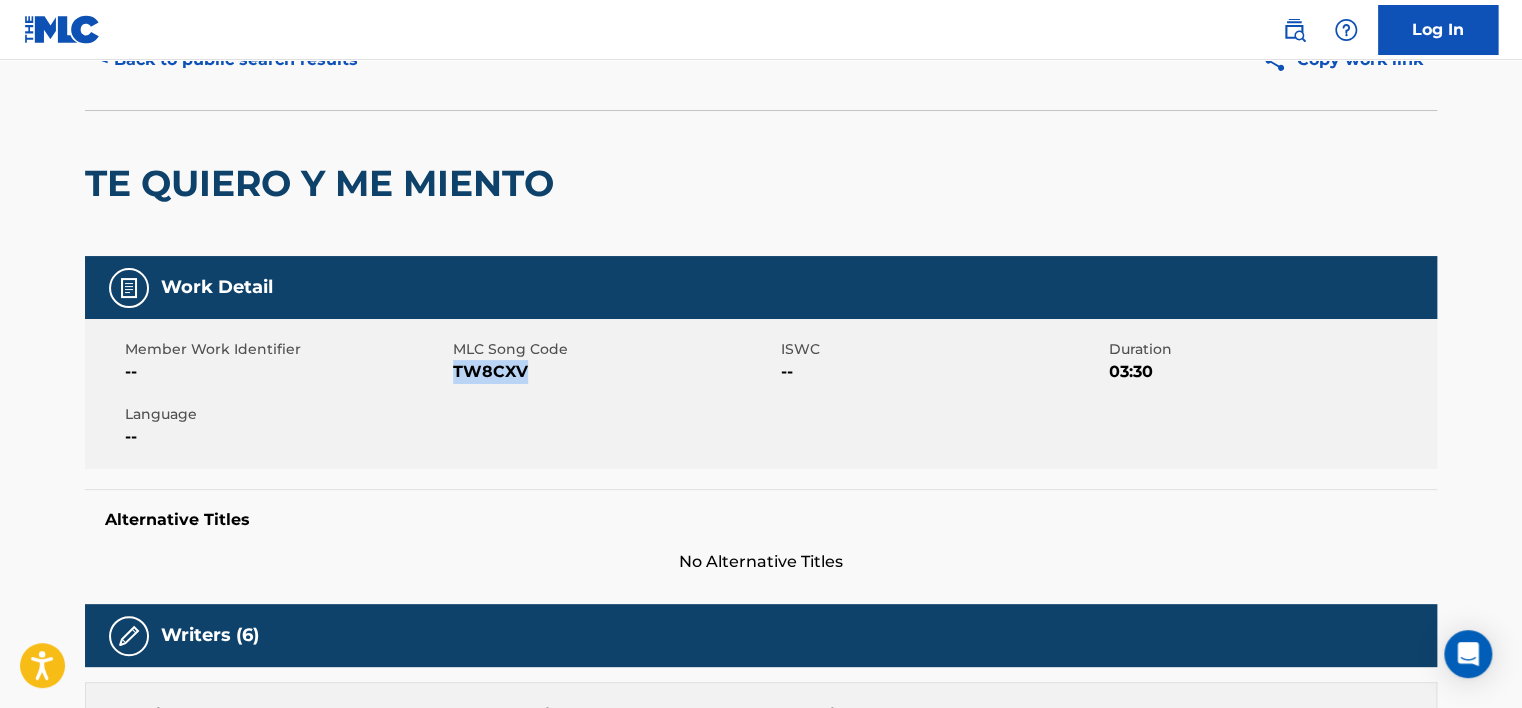 click on "TW8CXV" at bounding box center (614, 372) 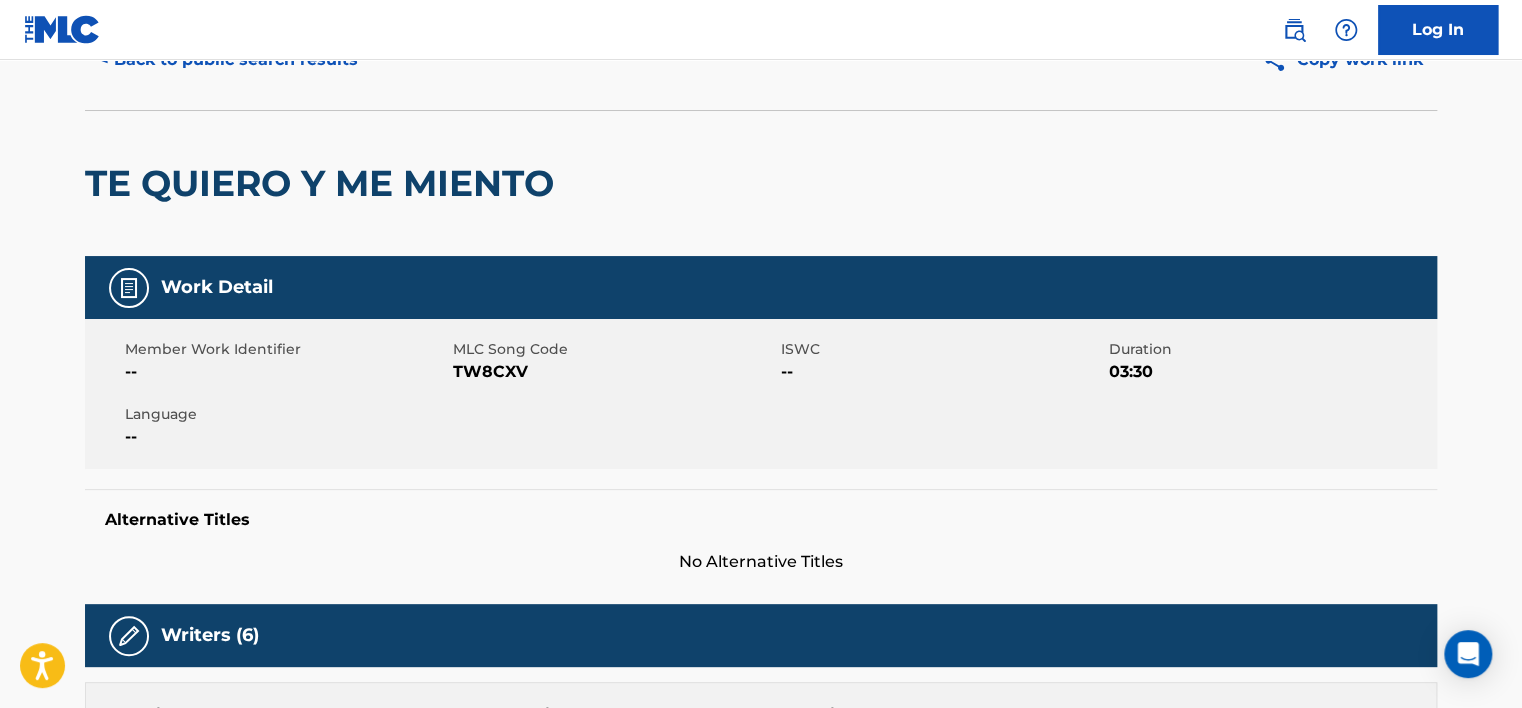 scroll, scrollTop: 324, scrollLeft: 0, axis: vertical 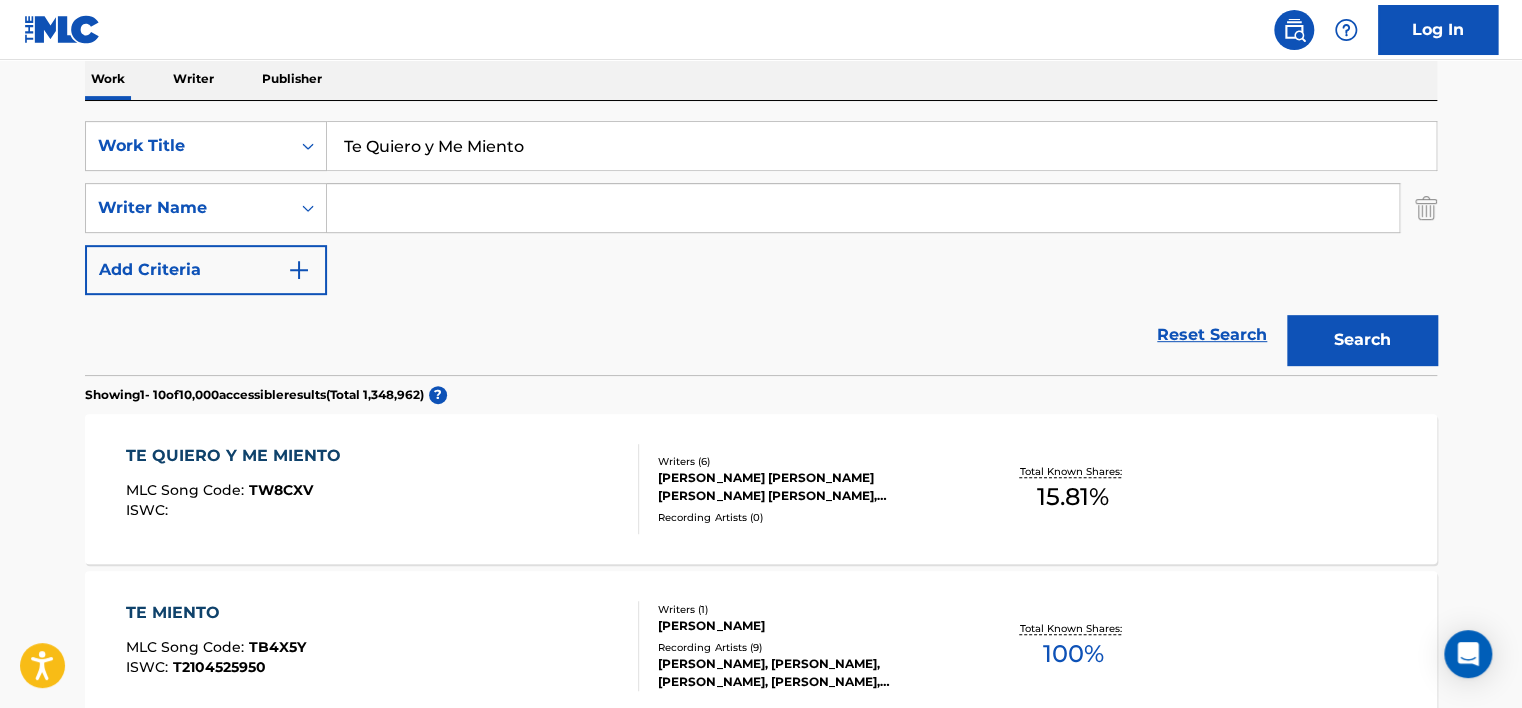 click on "Te Quiero y Me Miento" at bounding box center (881, 146) 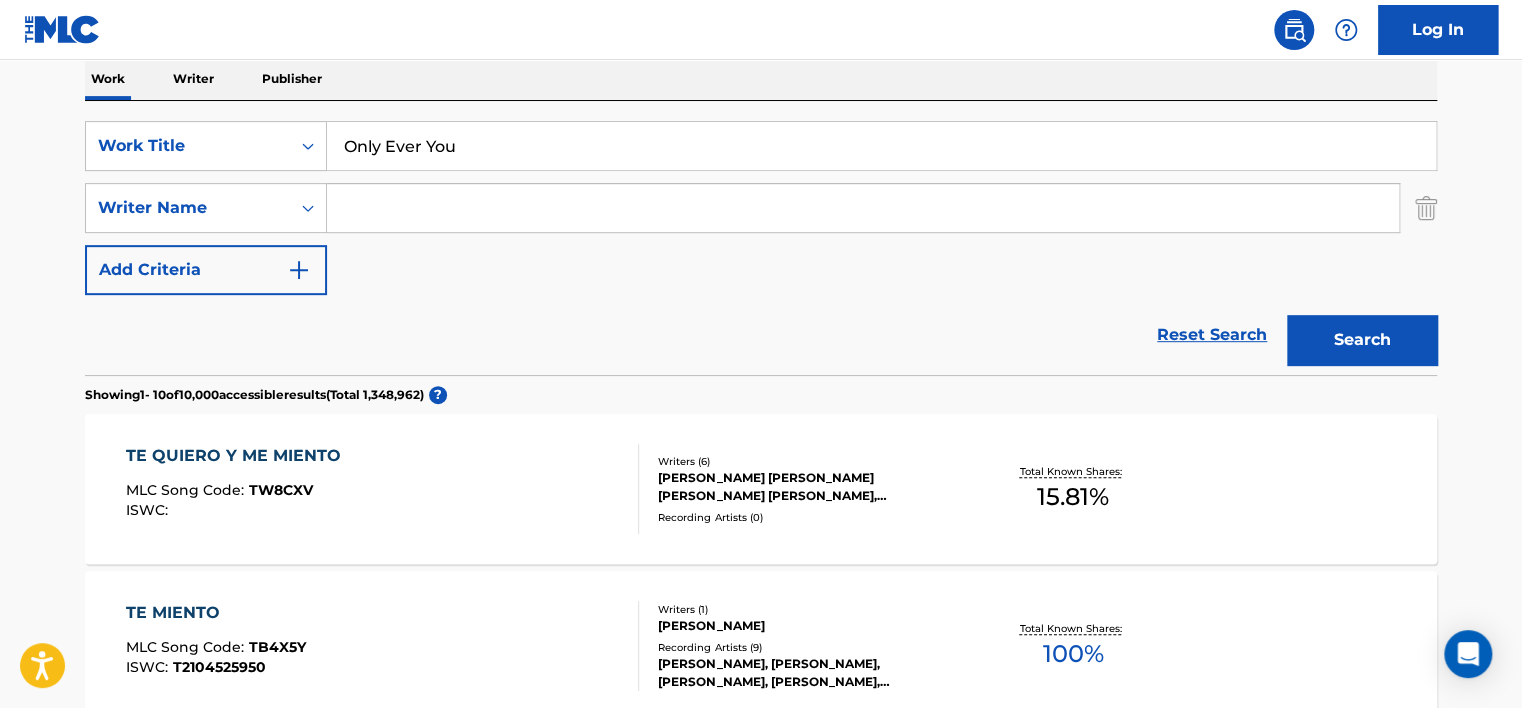 type on "Only Ever You" 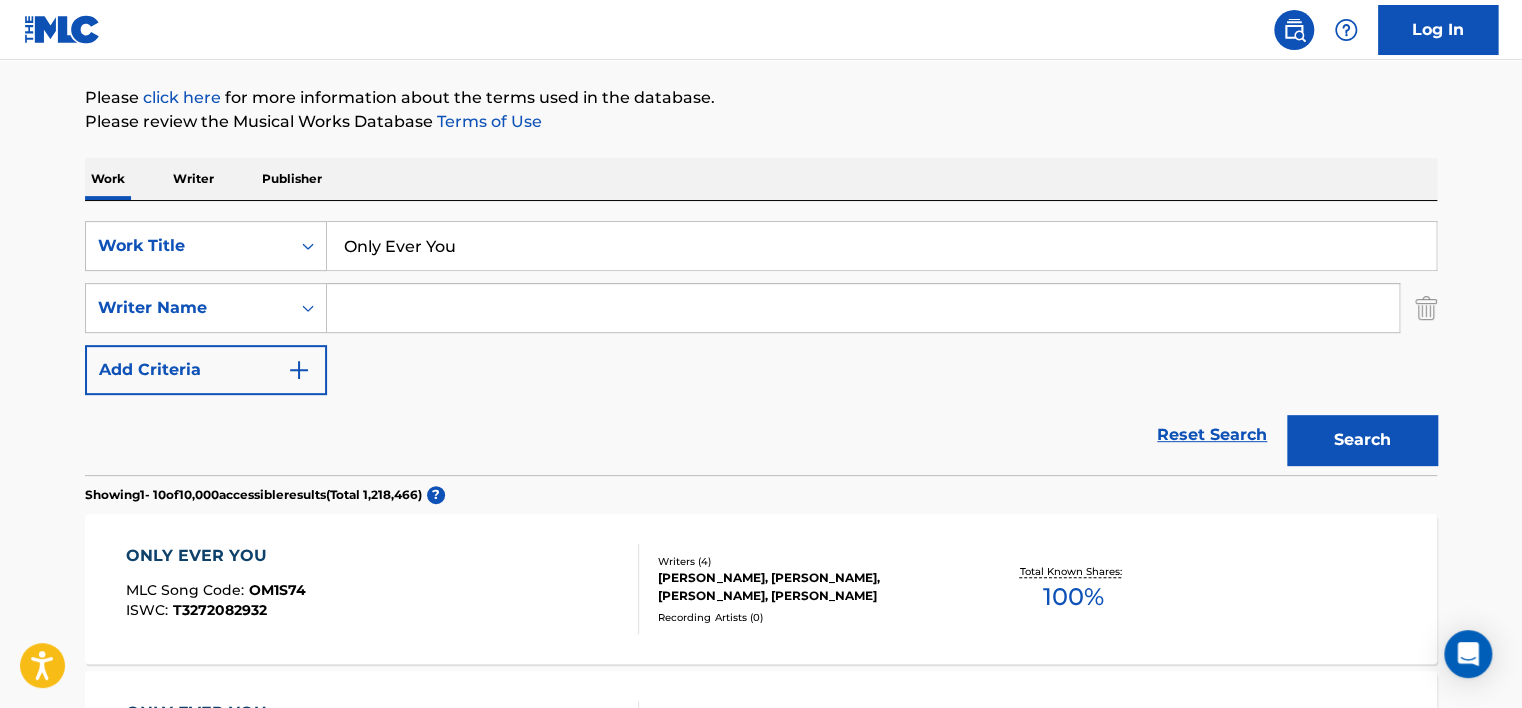 scroll, scrollTop: 324, scrollLeft: 0, axis: vertical 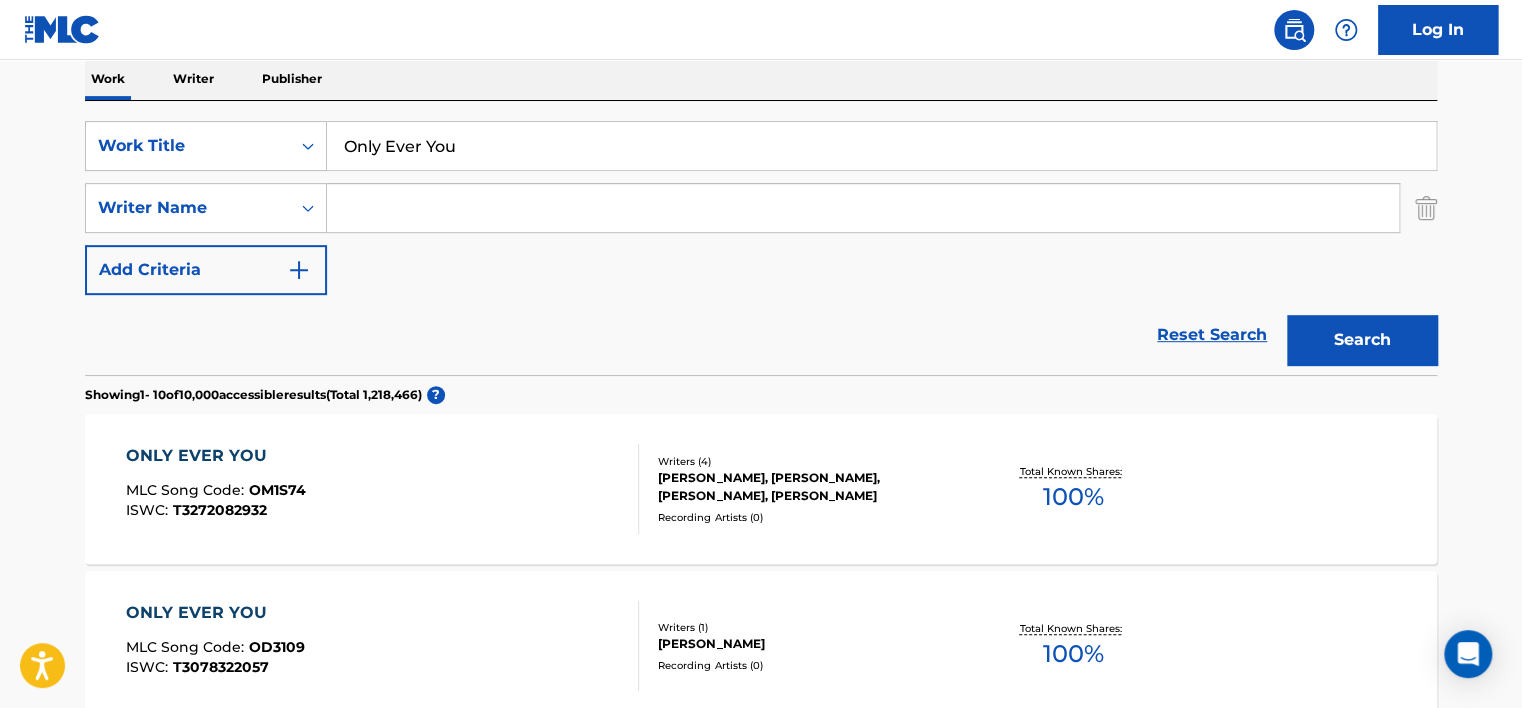 click at bounding box center [863, 208] 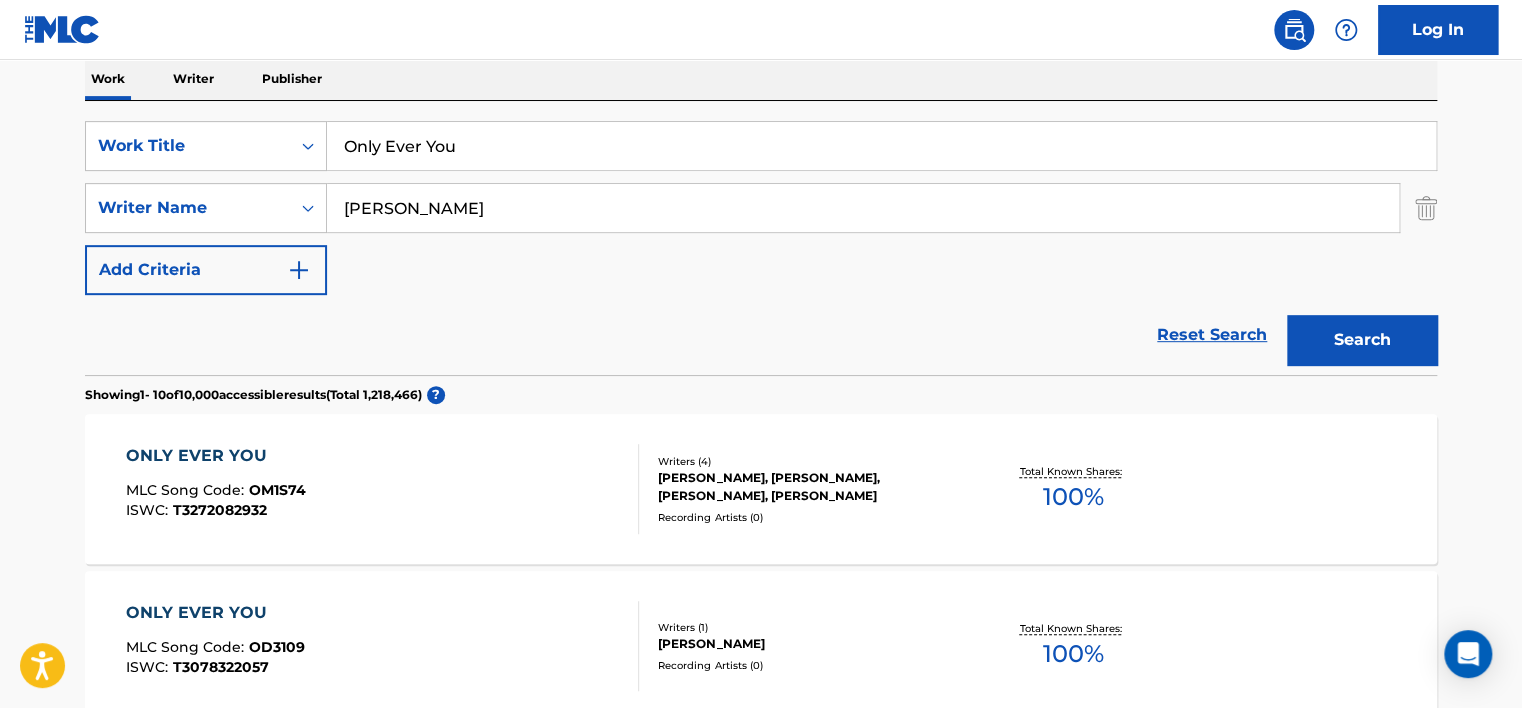 type on "[PERSON_NAME]" 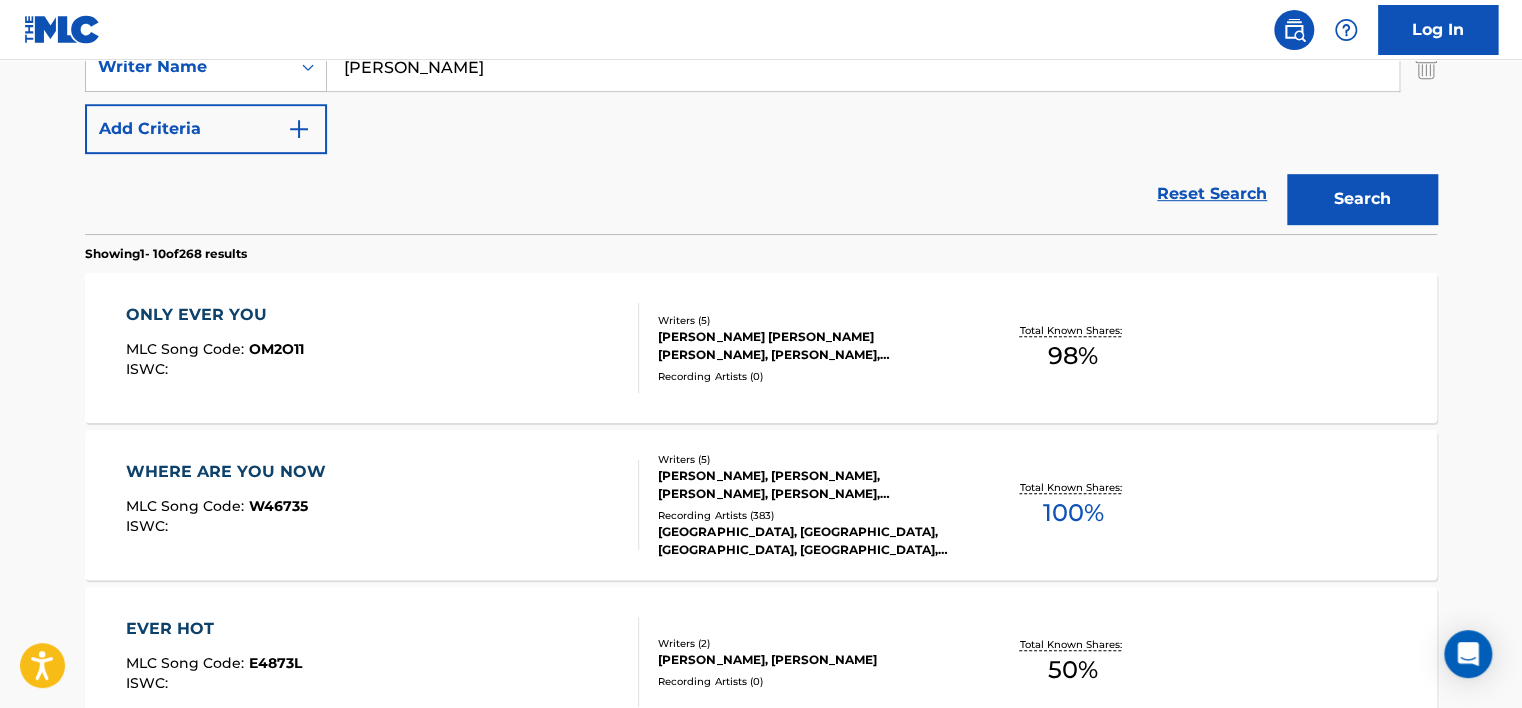 scroll, scrollTop: 524, scrollLeft: 0, axis: vertical 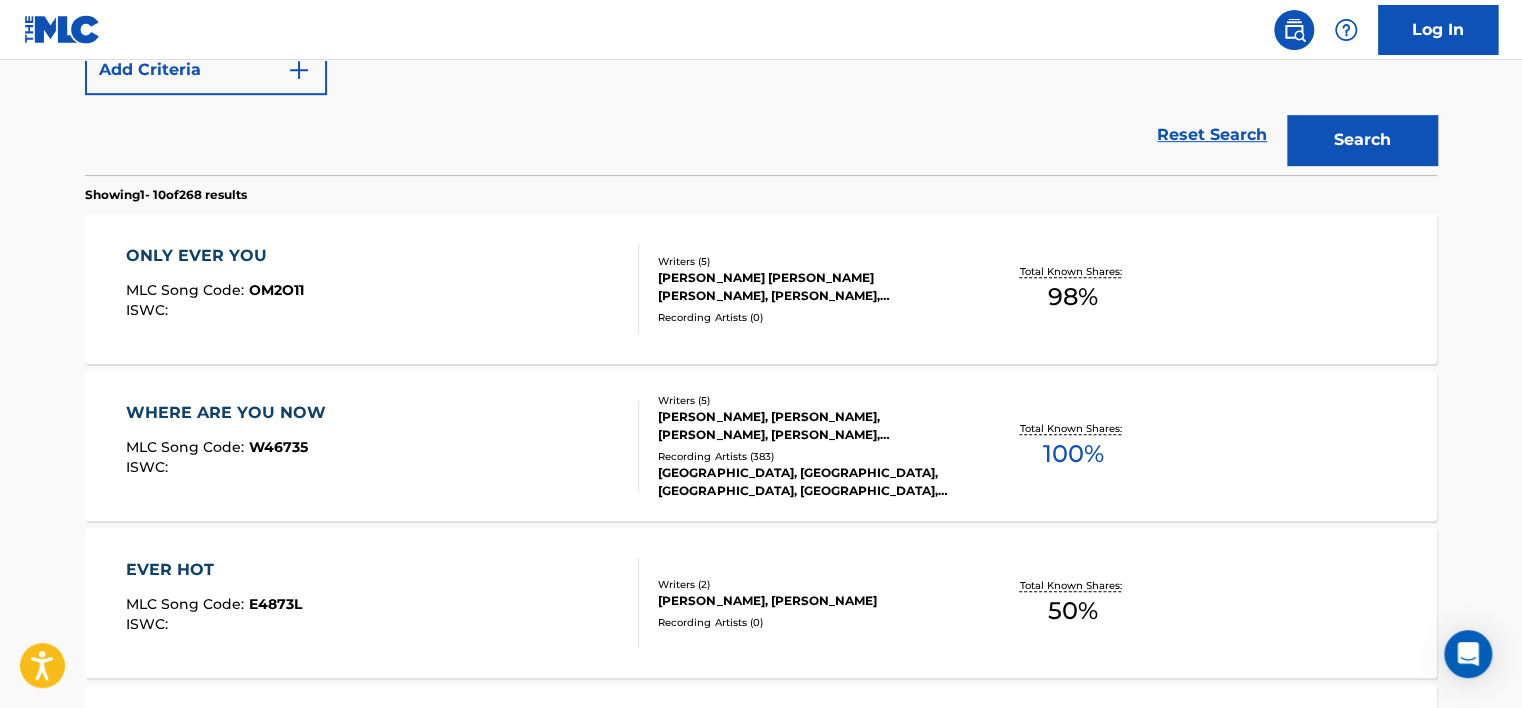 click on "ONLY EVER YOU MLC Song Code : OM2O11 ISWC :" at bounding box center [383, 289] 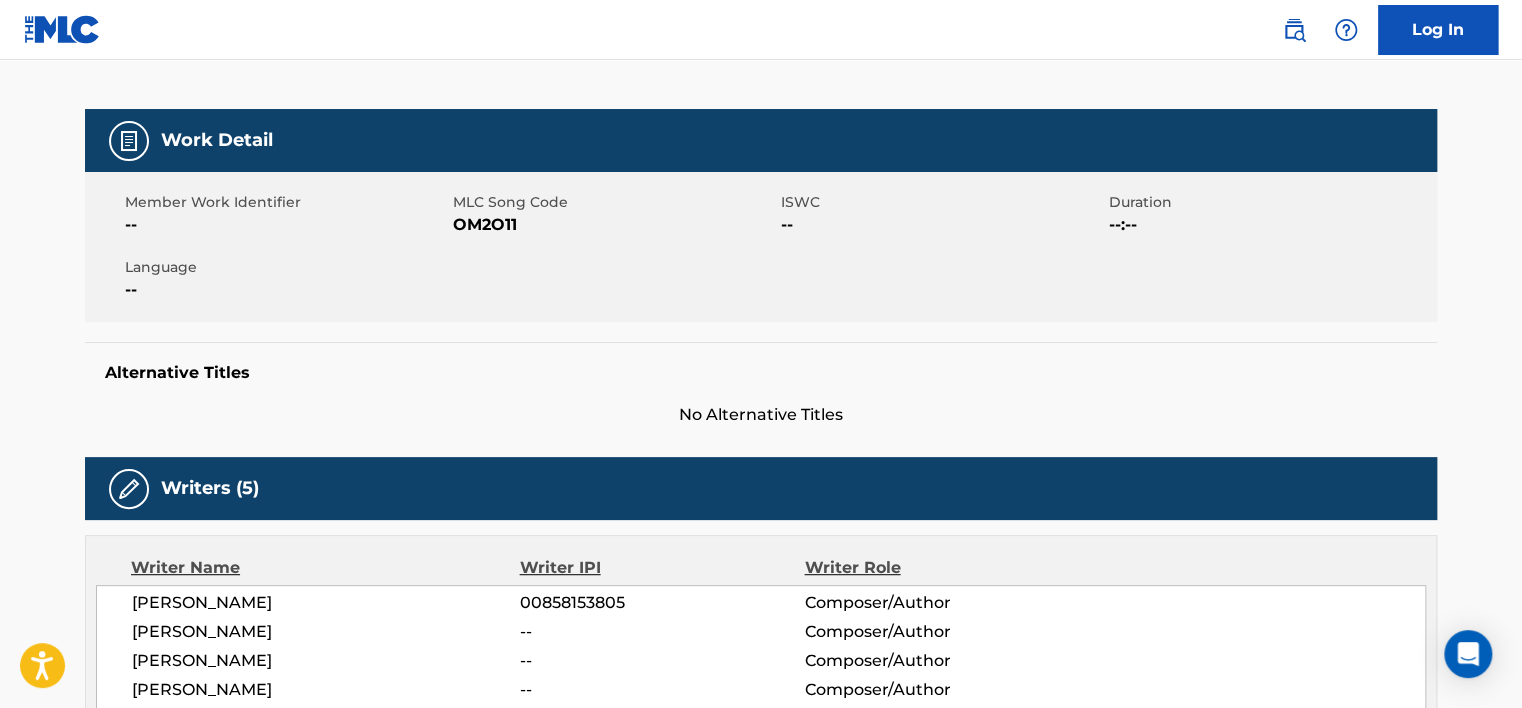 scroll, scrollTop: 600, scrollLeft: 0, axis: vertical 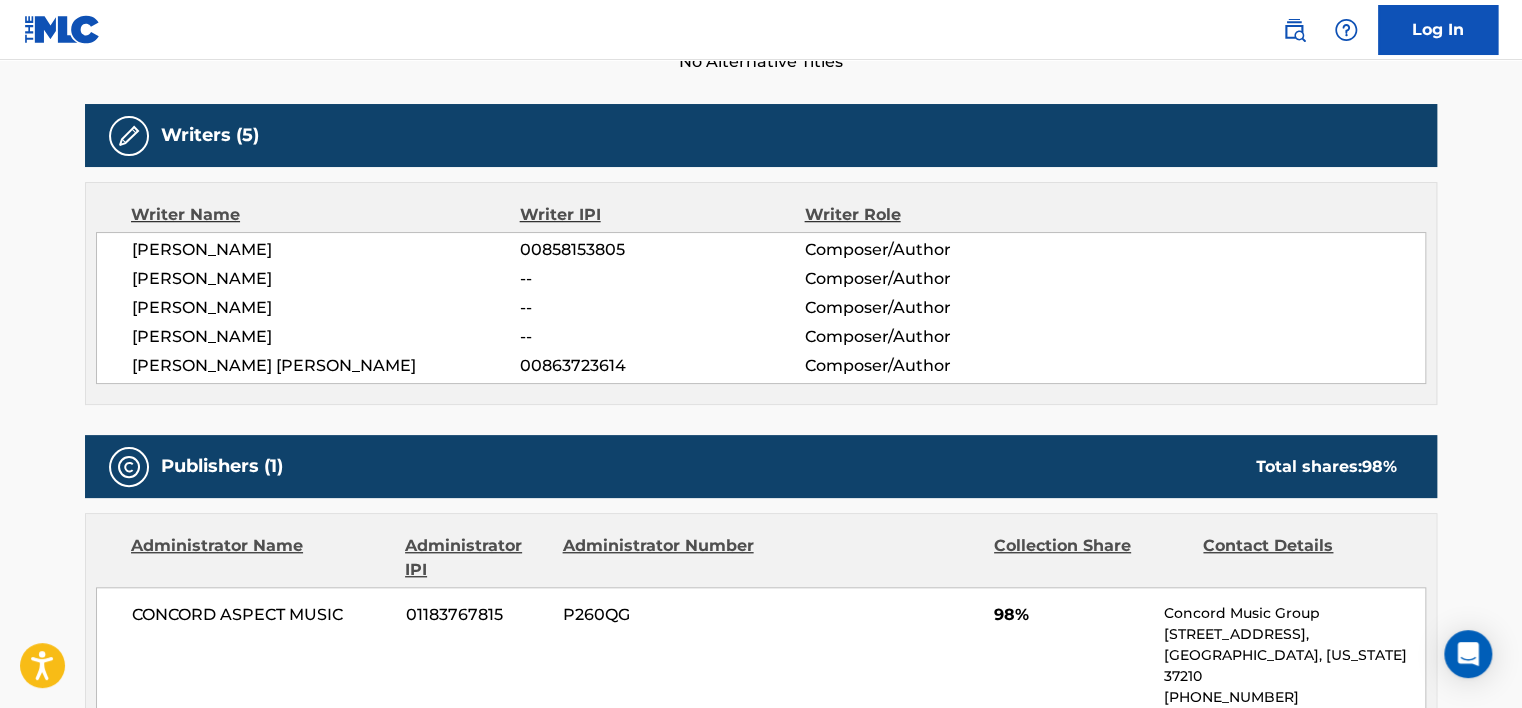 click on "00858153805" at bounding box center [662, 250] 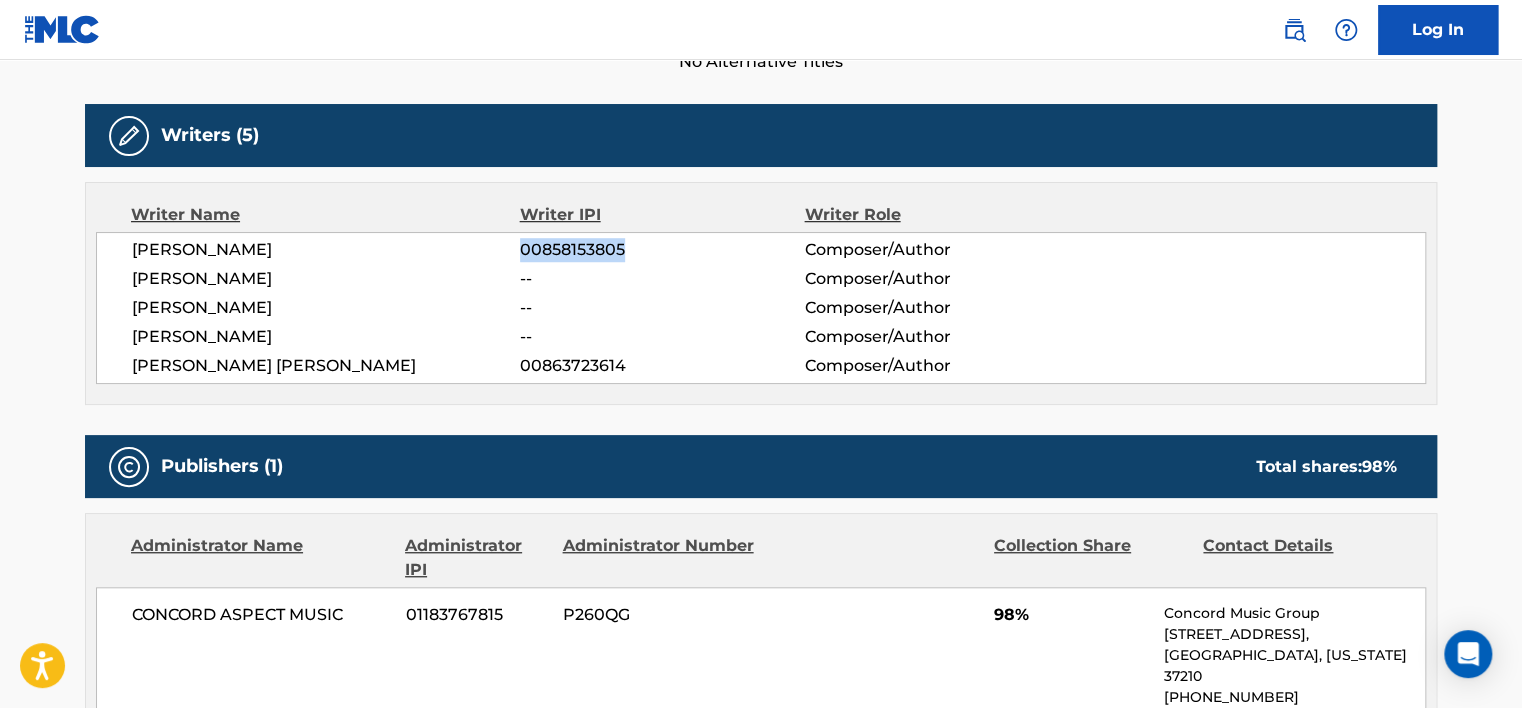 click on "00858153805" at bounding box center (662, 250) 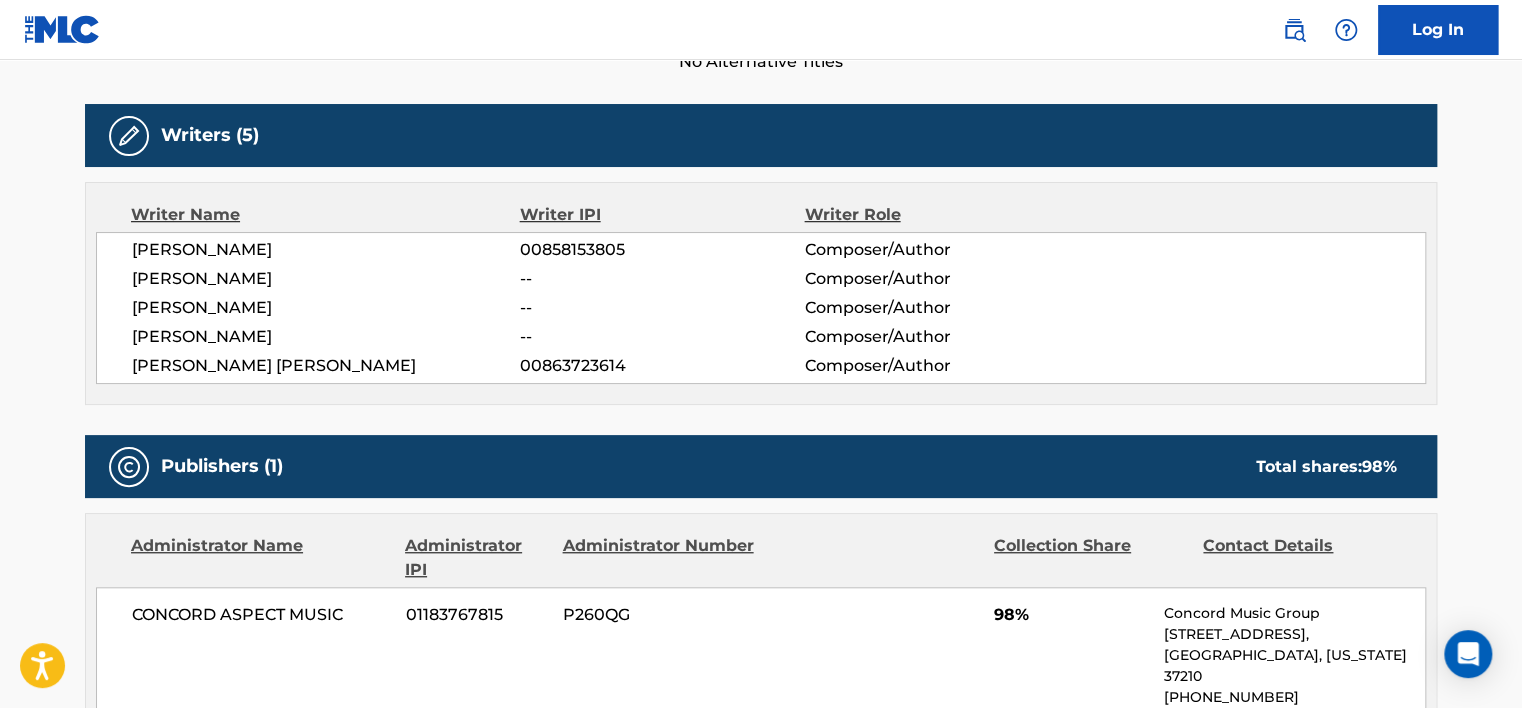 click on "00863723614" at bounding box center [662, 366] 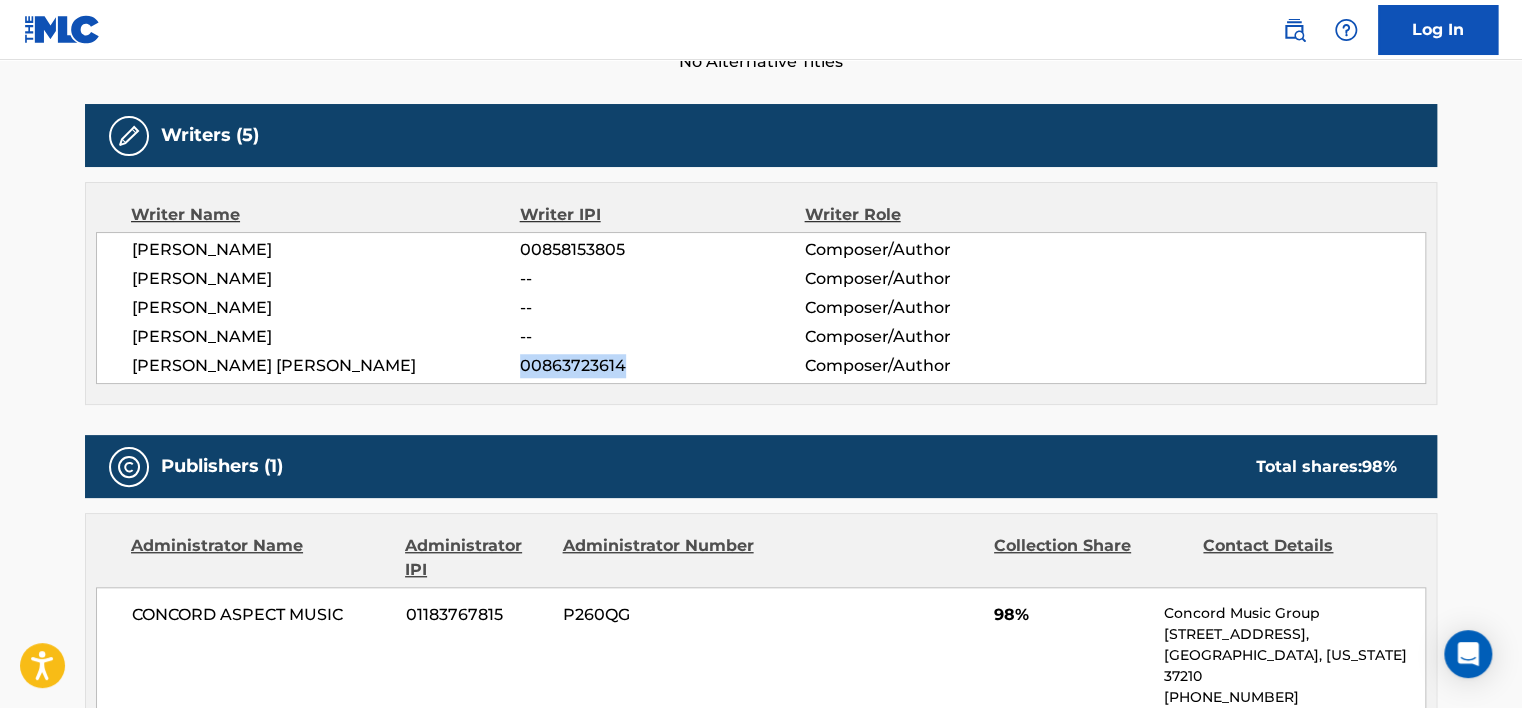 click on "00863723614" at bounding box center [662, 366] 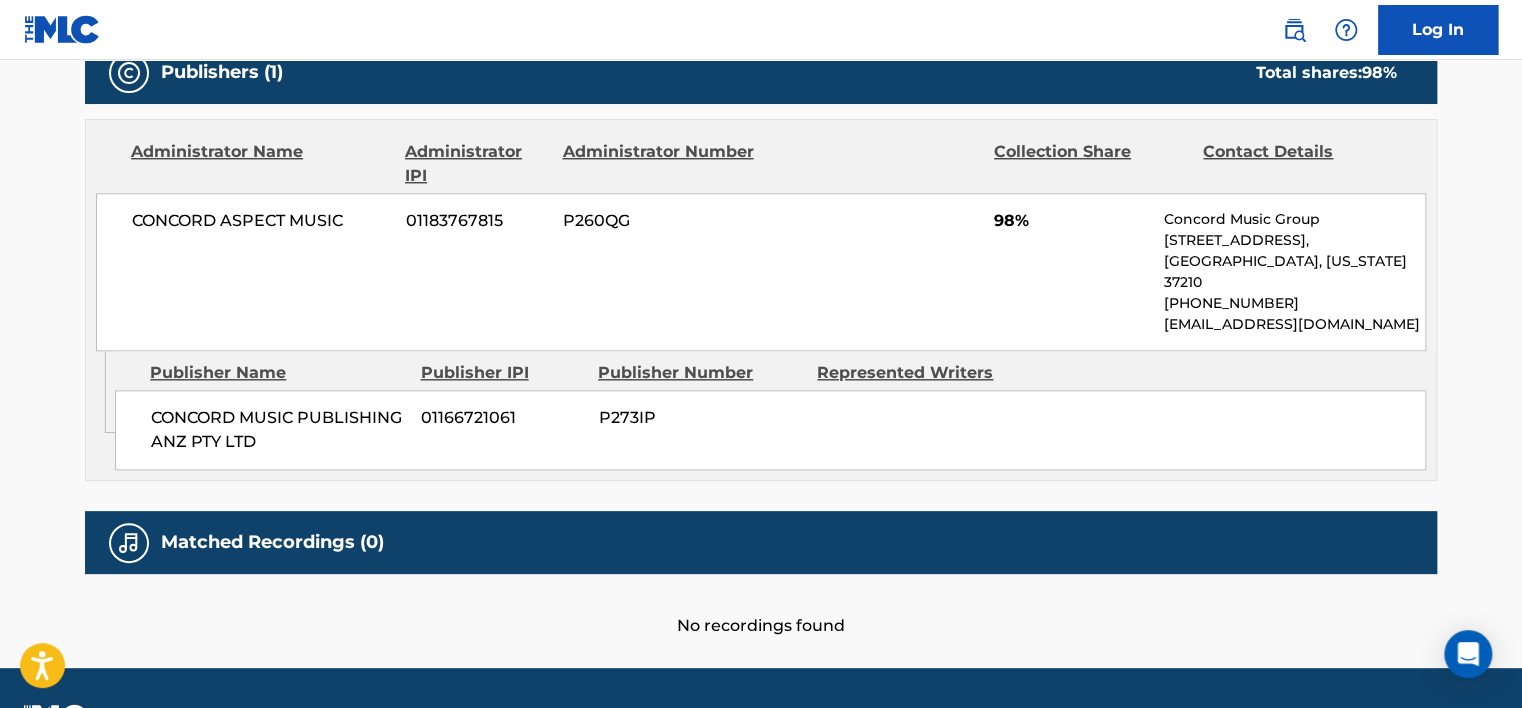 scroll, scrollTop: 1026, scrollLeft: 0, axis: vertical 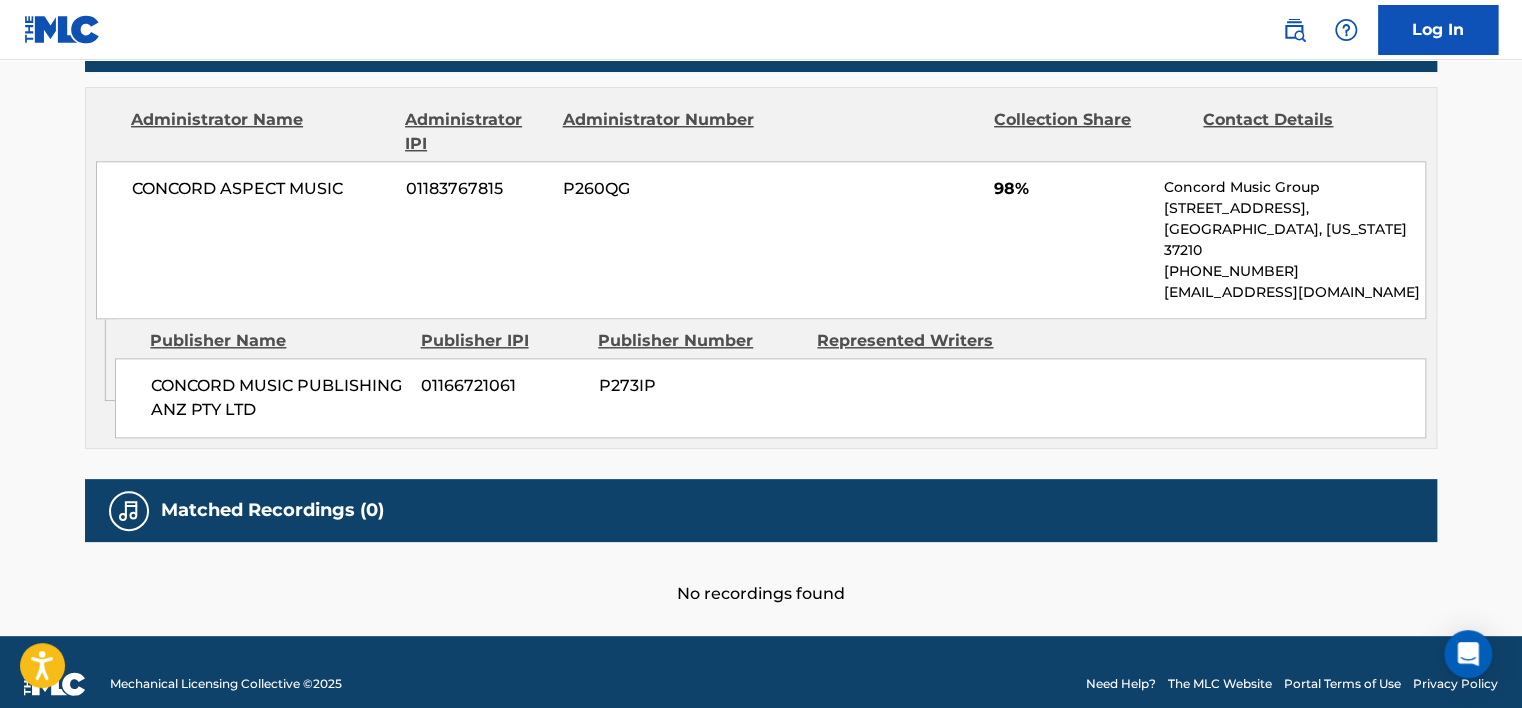 click on "CONCORD ASPECT MUSIC" at bounding box center [261, 189] 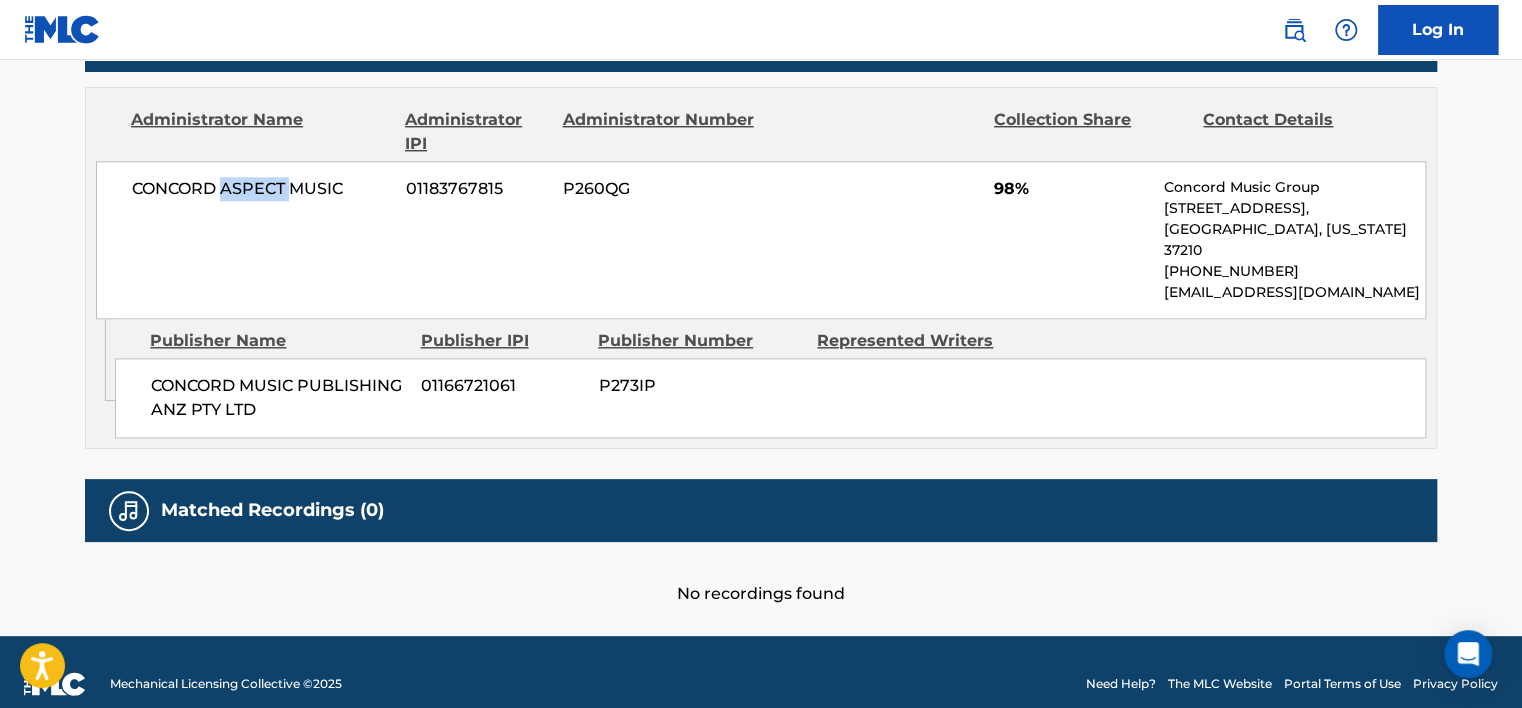 click on "CONCORD ASPECT MUSIC" at bounding box center (261, 189) 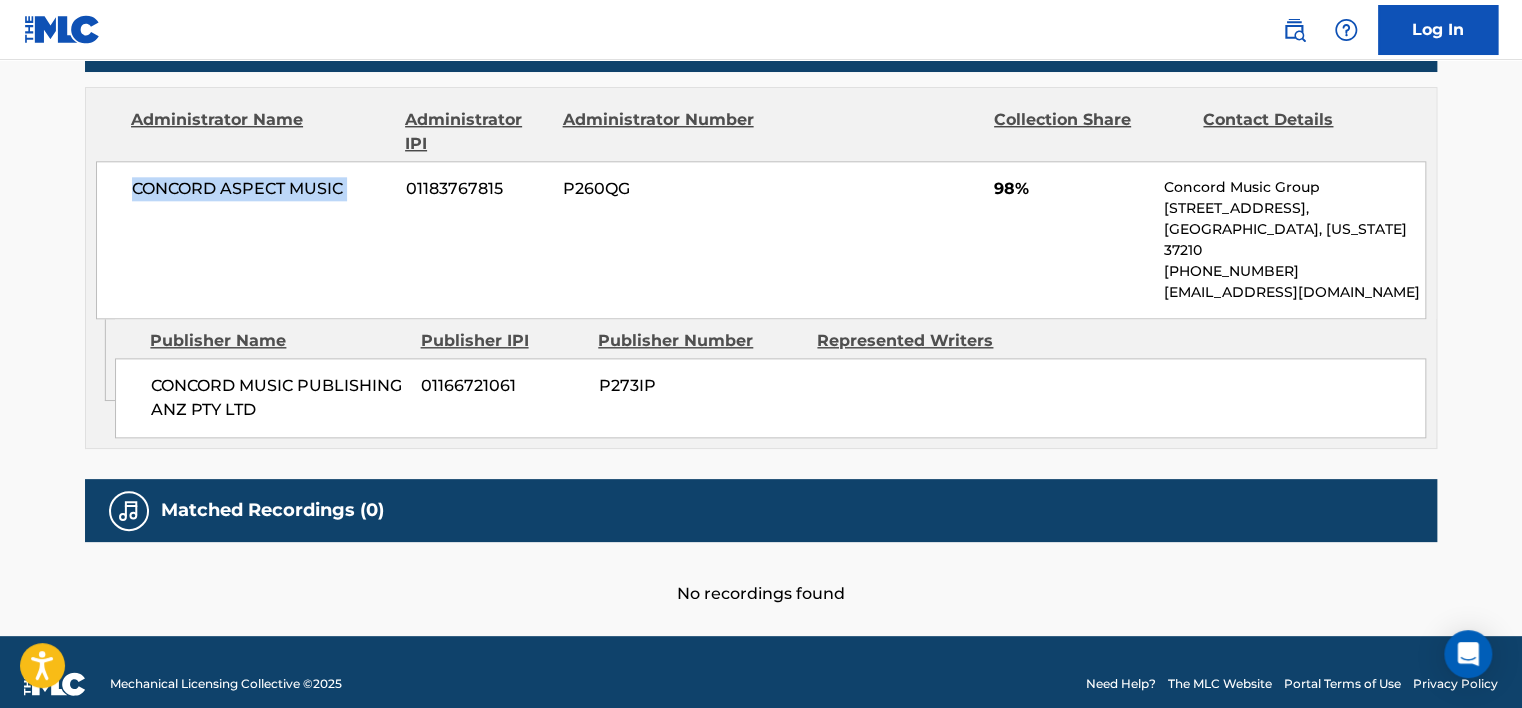 copy on "CONCORD ASPECT MUSIC" 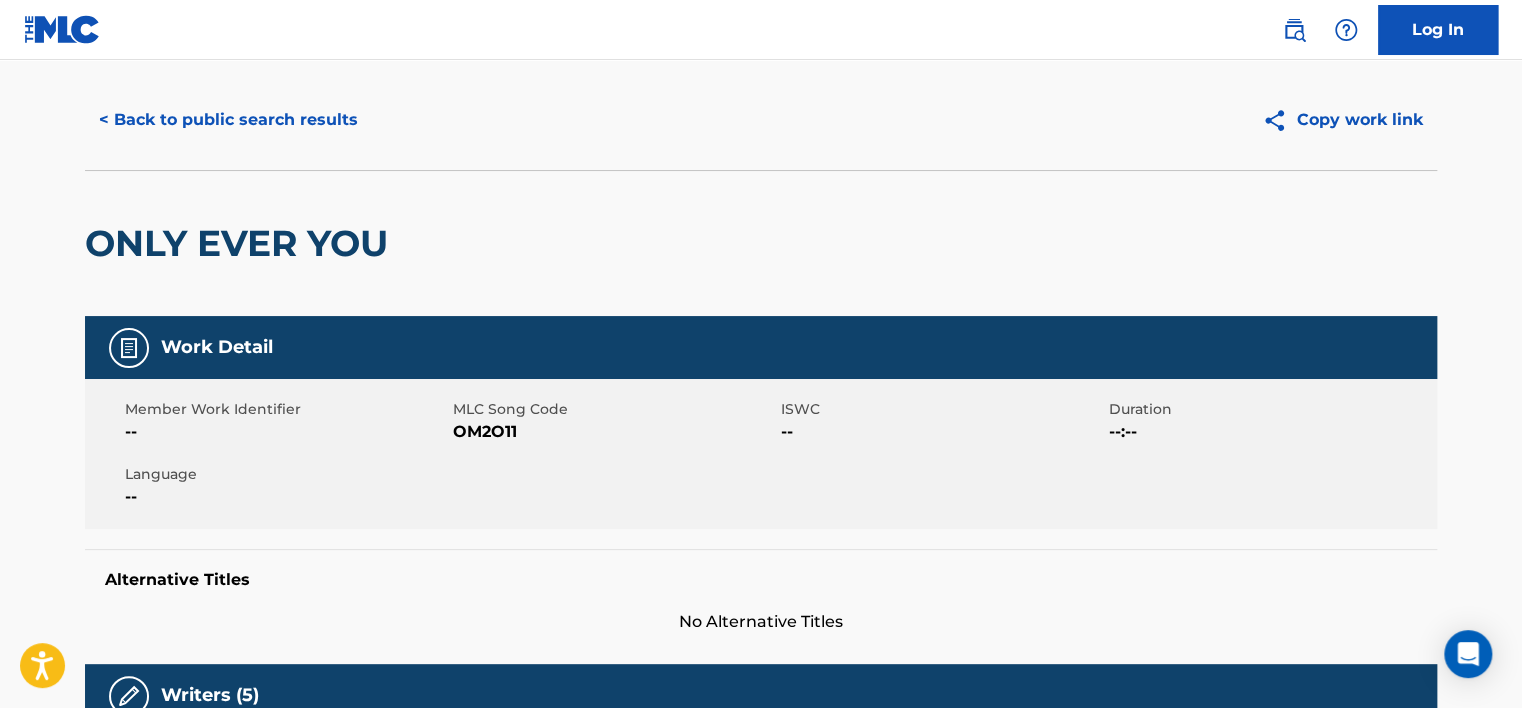 scroll, scrollTop: 26, scrollLeft: 0, axis: vertical 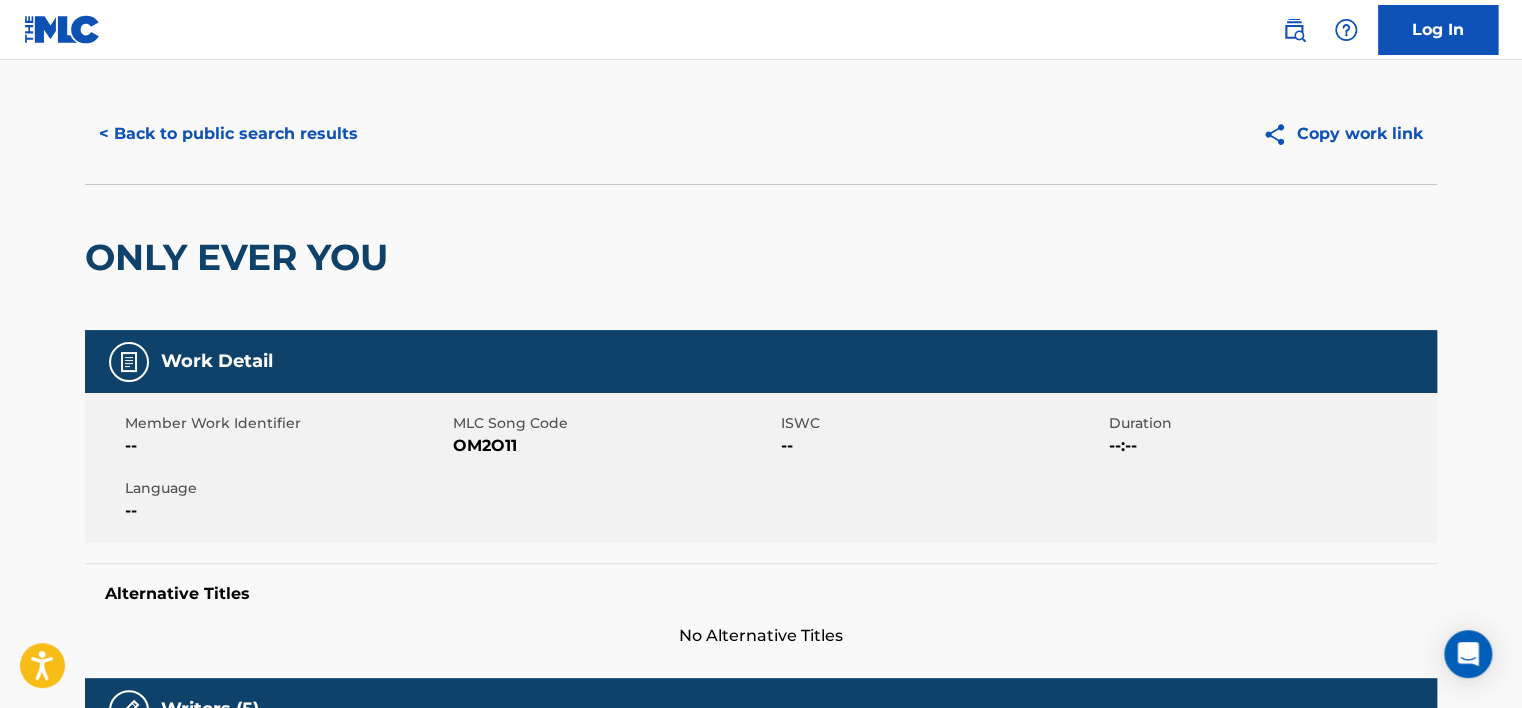click on "OM2O11" at bounding box center [614, 446] 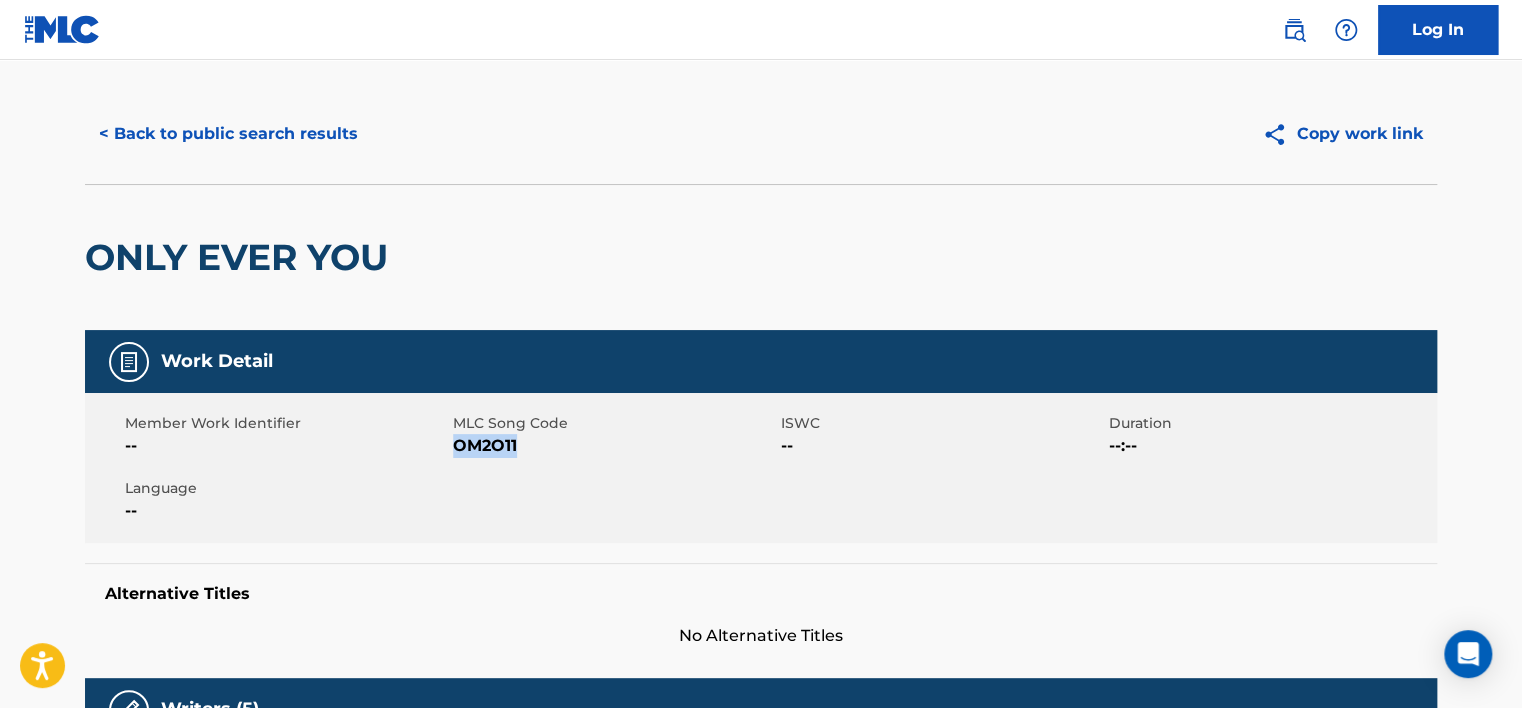 click on "OM2O11" at bounding box center [614, 446] 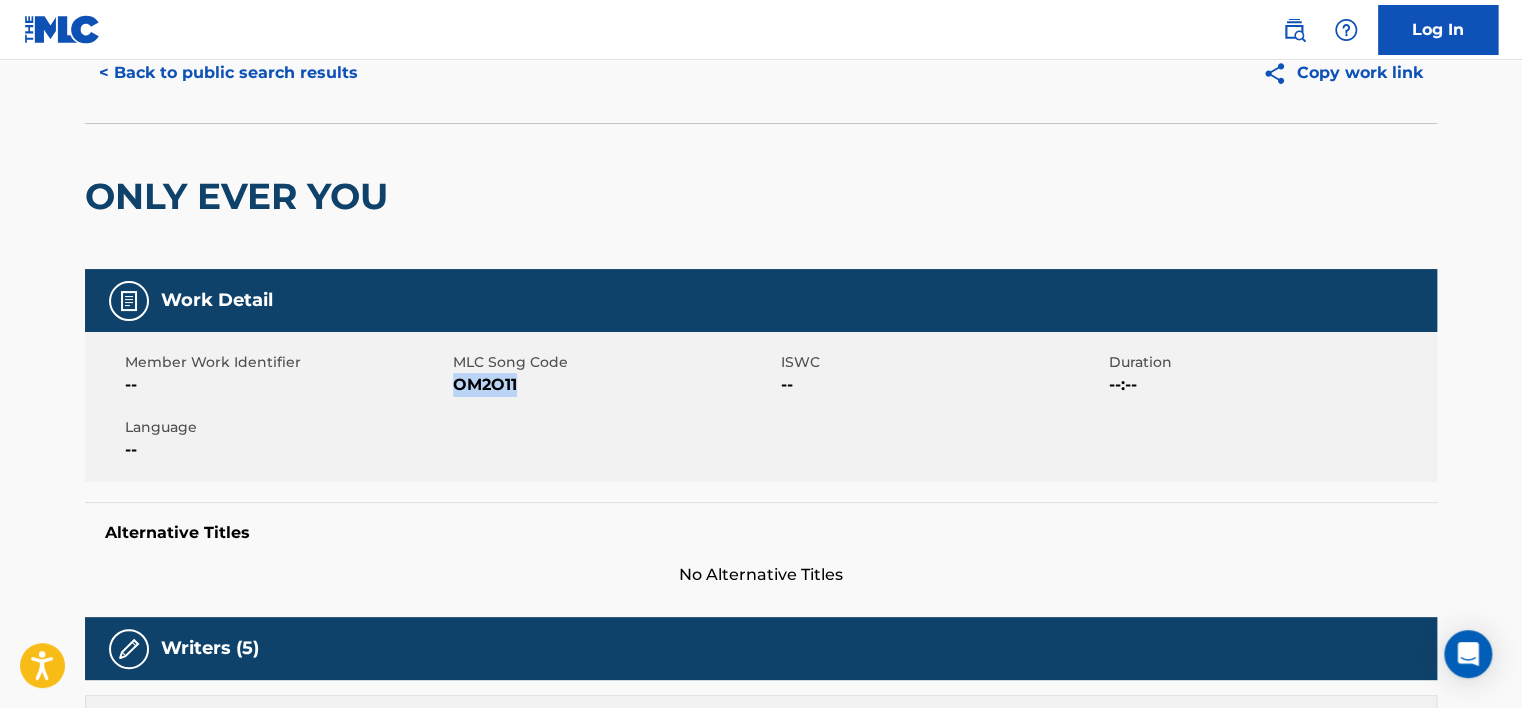 scroll, scrollTop: 0, scrollLeft: 0, axis: both 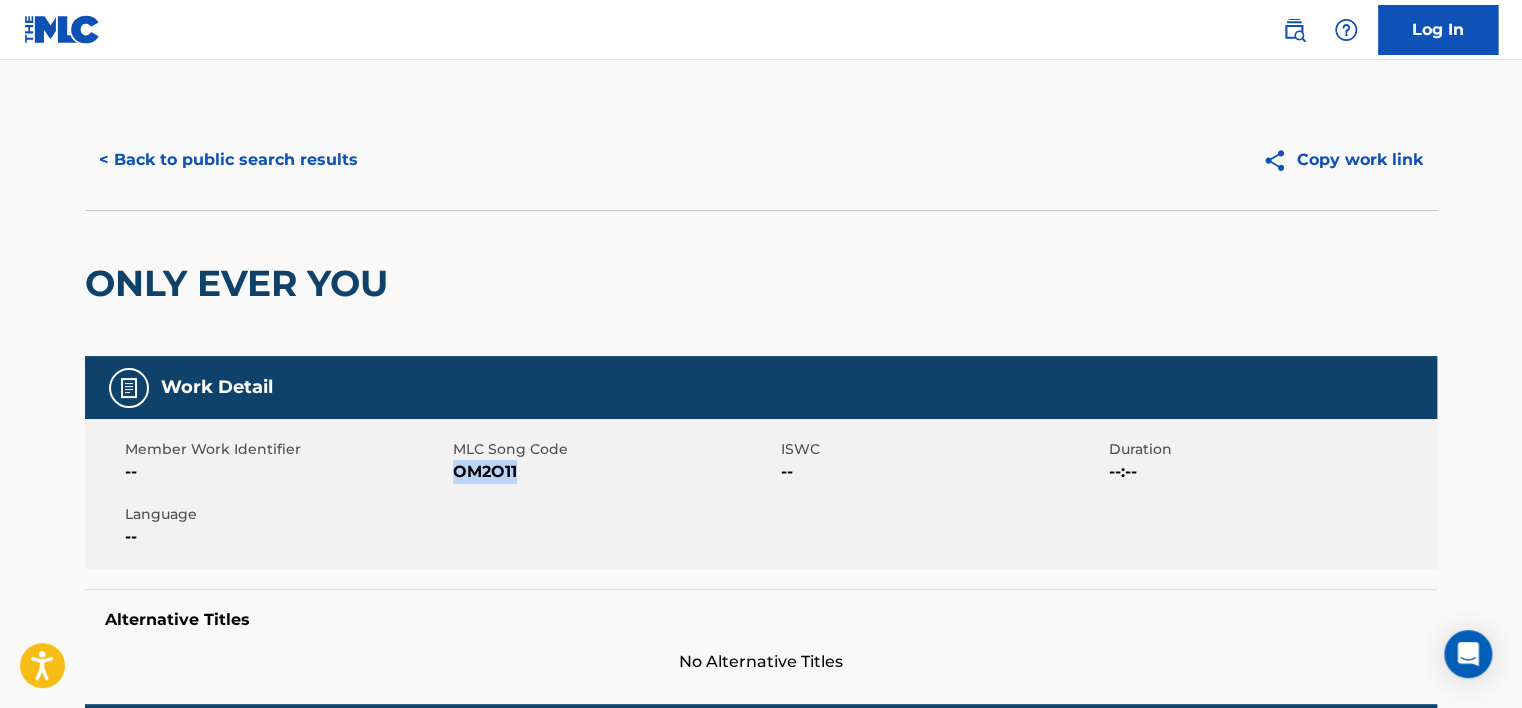 click on "< Back to public search results" at bounding box center [228, 160] 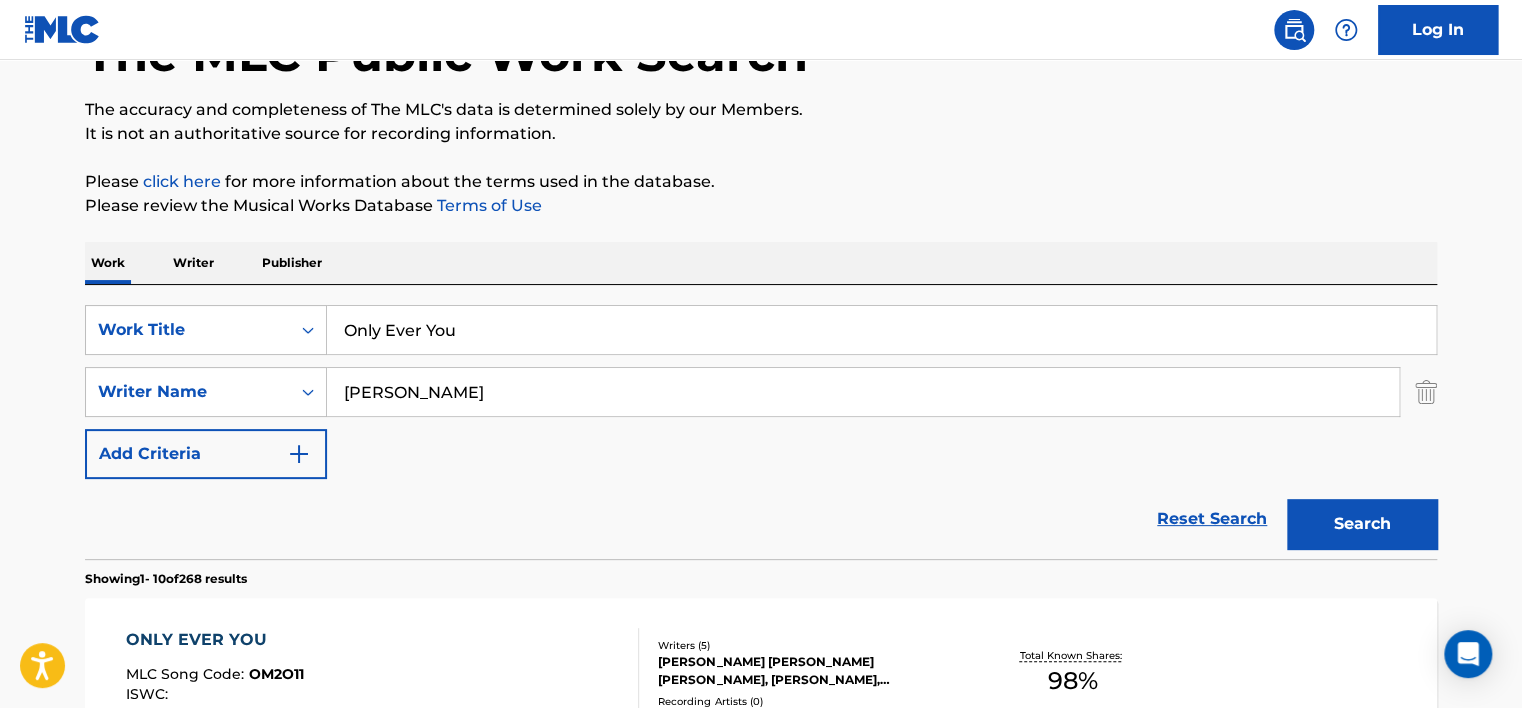scroll, scrollTop: 139, scrollLeft: 0, axis: vertical 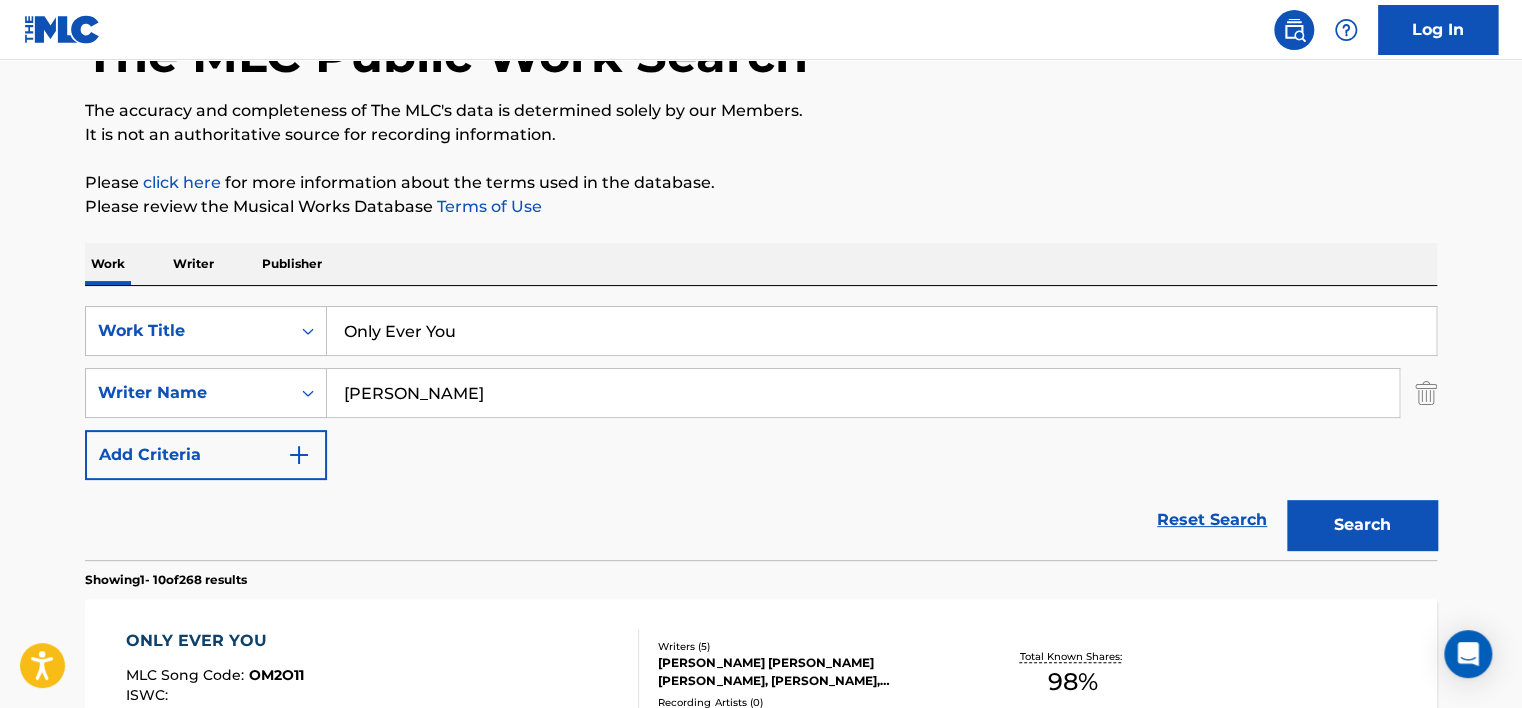 click on "Only Ever You" at bounding box center [881, 331] 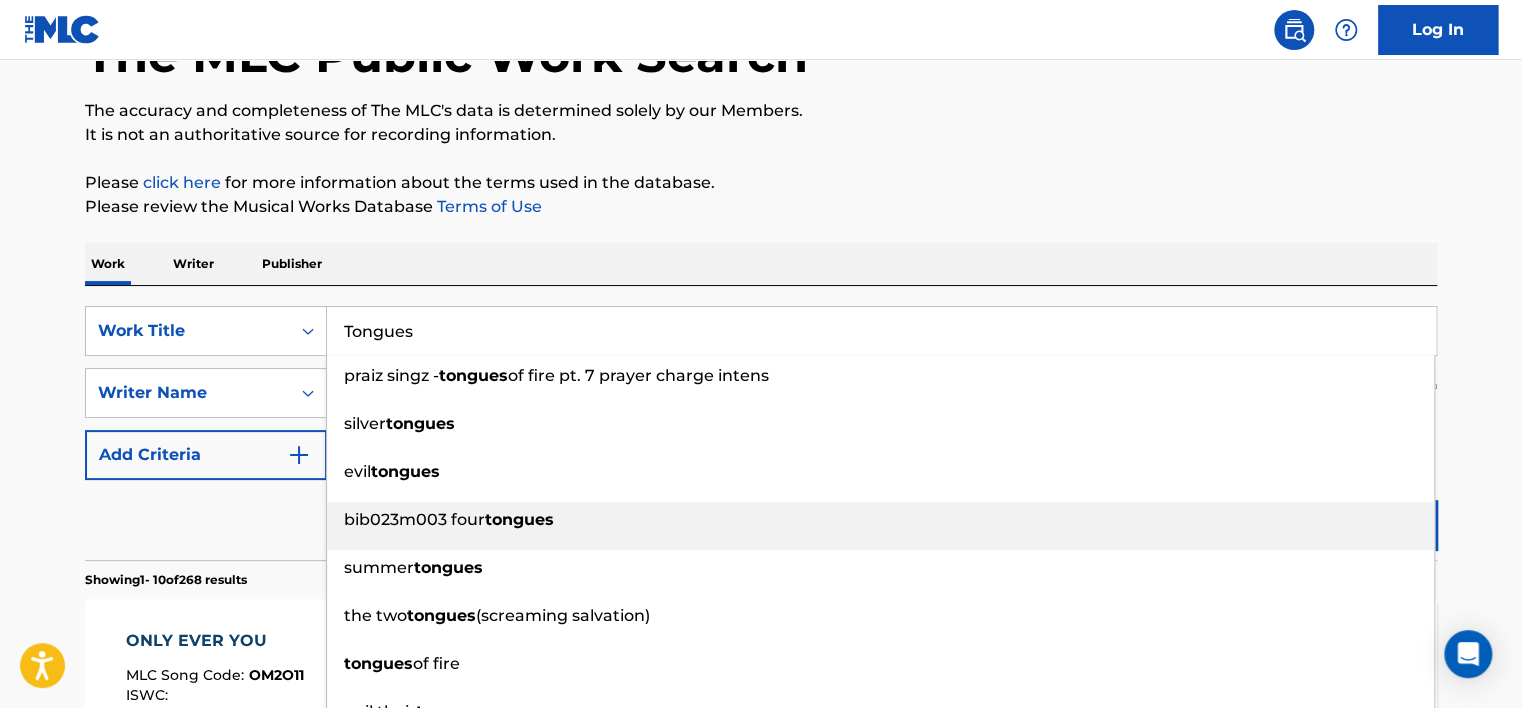 click on "bib023m003 four  tongues" at bounding box center (880, 520) 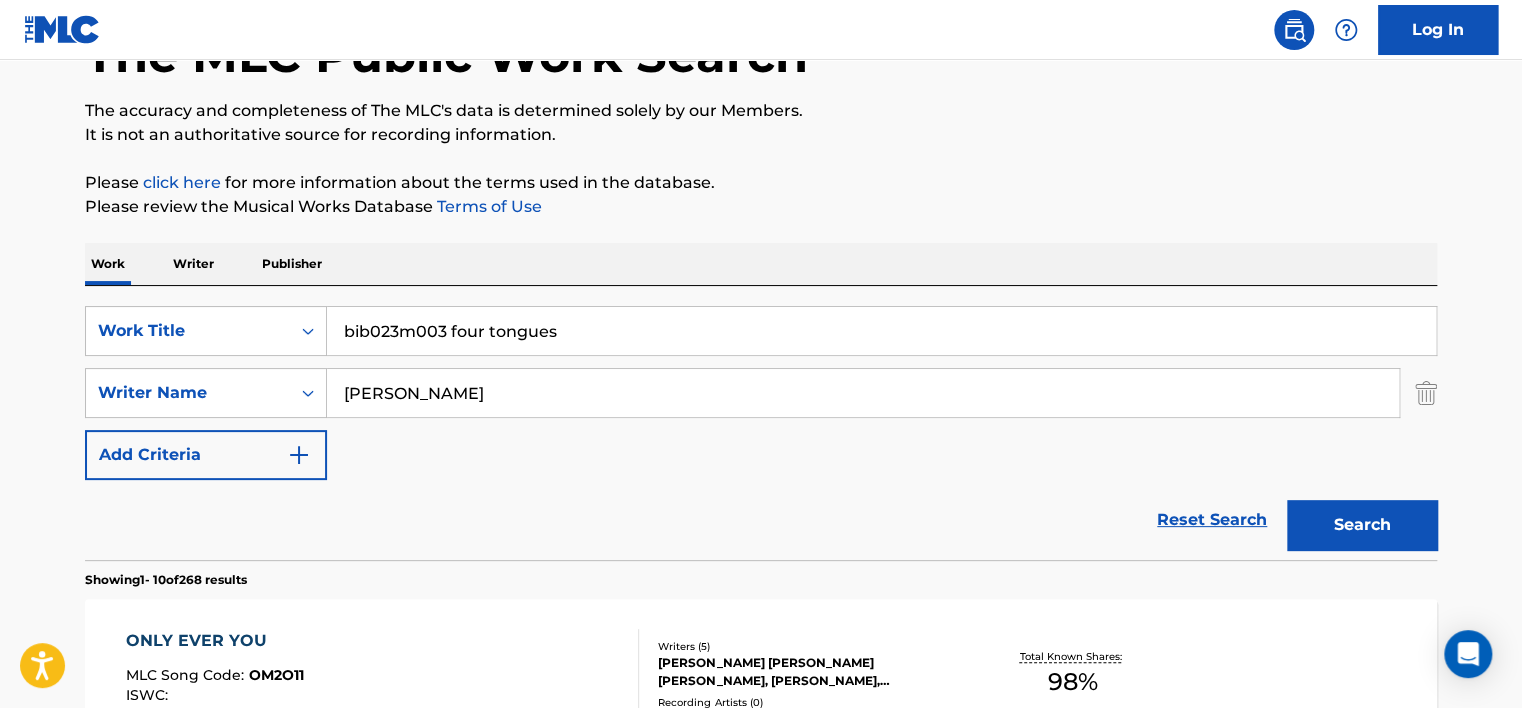 click on "bib023m003 four tongues" at bounding box center (881, 331) 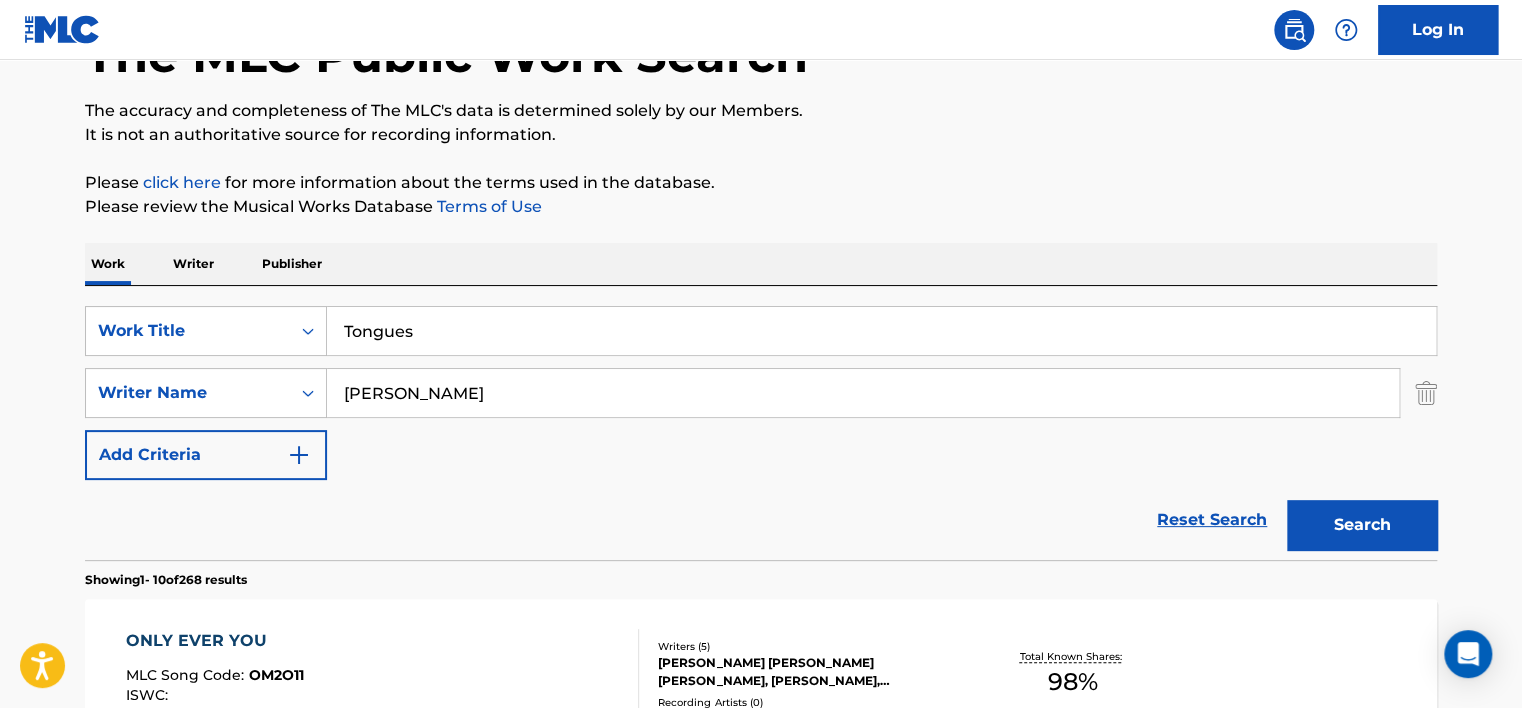 type on "Tongues" 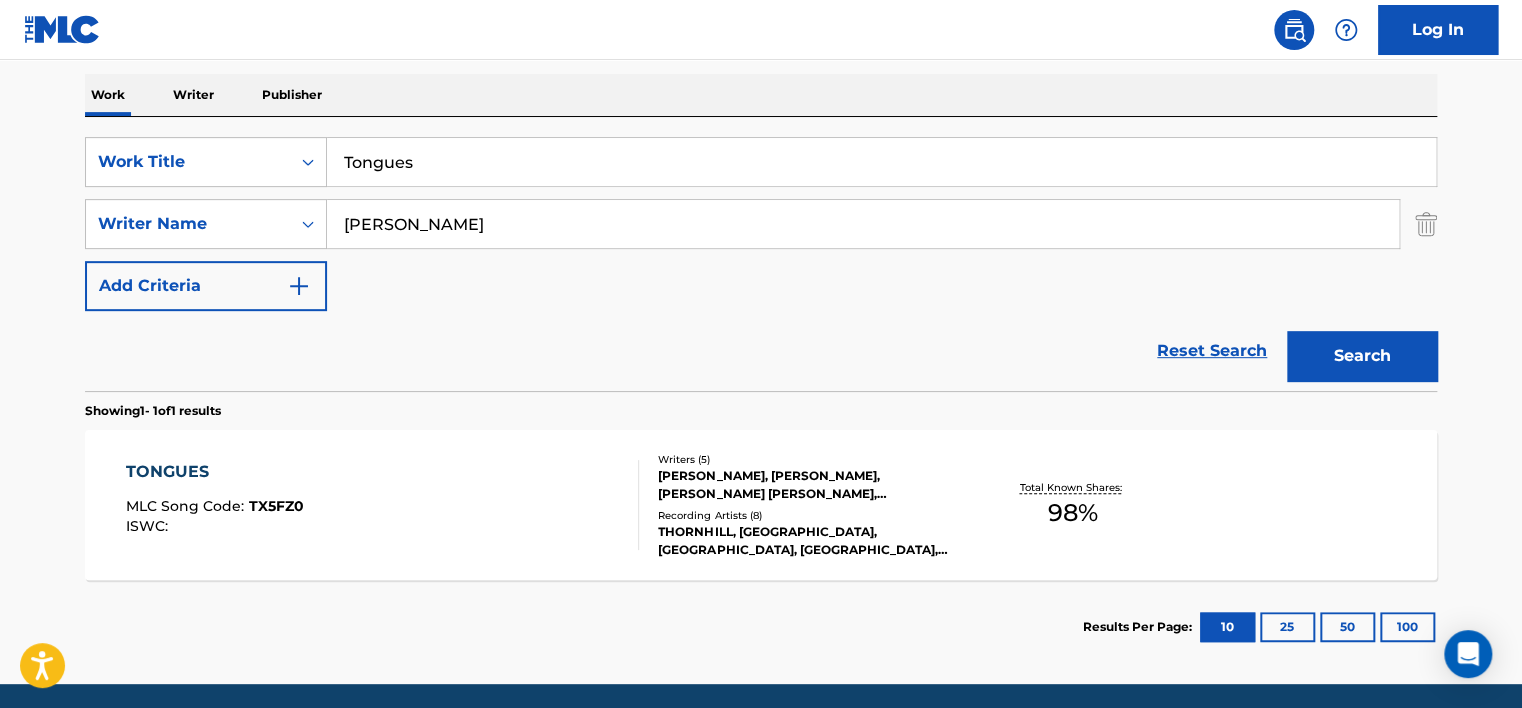 scroll, scrollTop: 380, scrollLeft: 0, axis: vertical 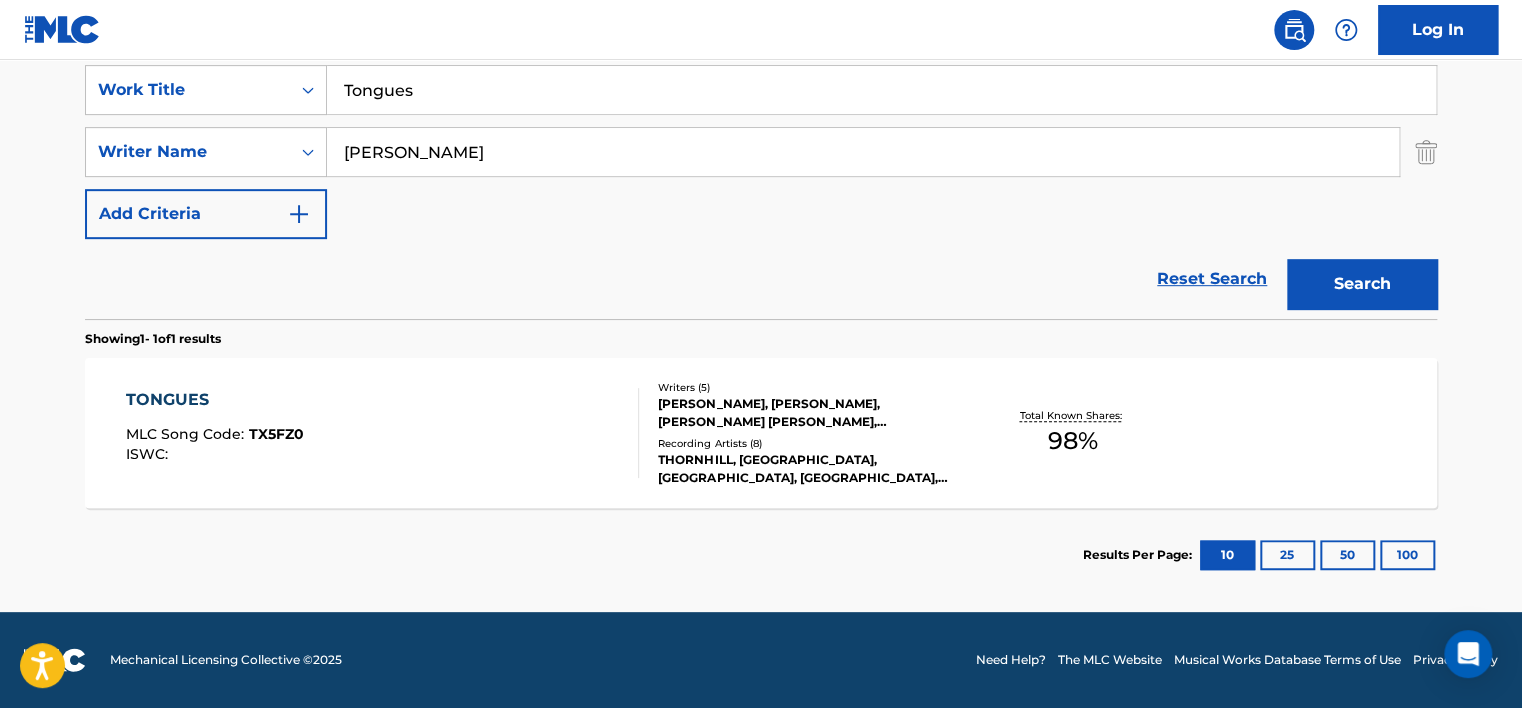 click on "TONGUES MLC Song Code : TX5FZ0 ISWC : Writers ( 5 ) [PERSON_NAME], [PERSON_NAME], [PERSON_NAME] [PERSON_NAME], [PERSON_NAME] [PERSON_NAME] [PERSON_NAME] Recording Artists ( 8 ) [PERSON_NAME], [PERSON_NAME], [PERSON_NAME], THORNHILL, [PERSON_NAME] Total Known Shares: 98 %" at bounding box center [761, 433] 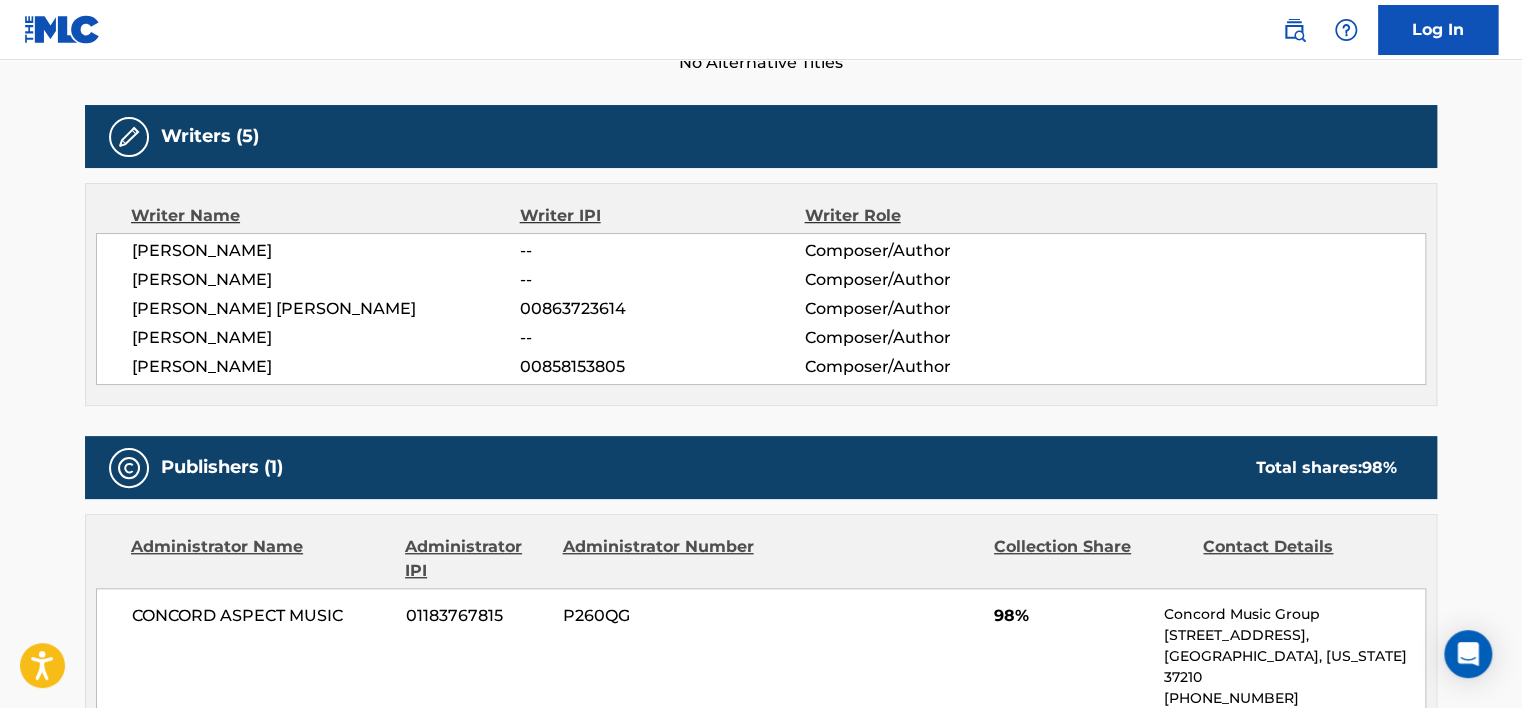 scroll, scrollTop: 600, scrollLeft: 0, axis: vertical 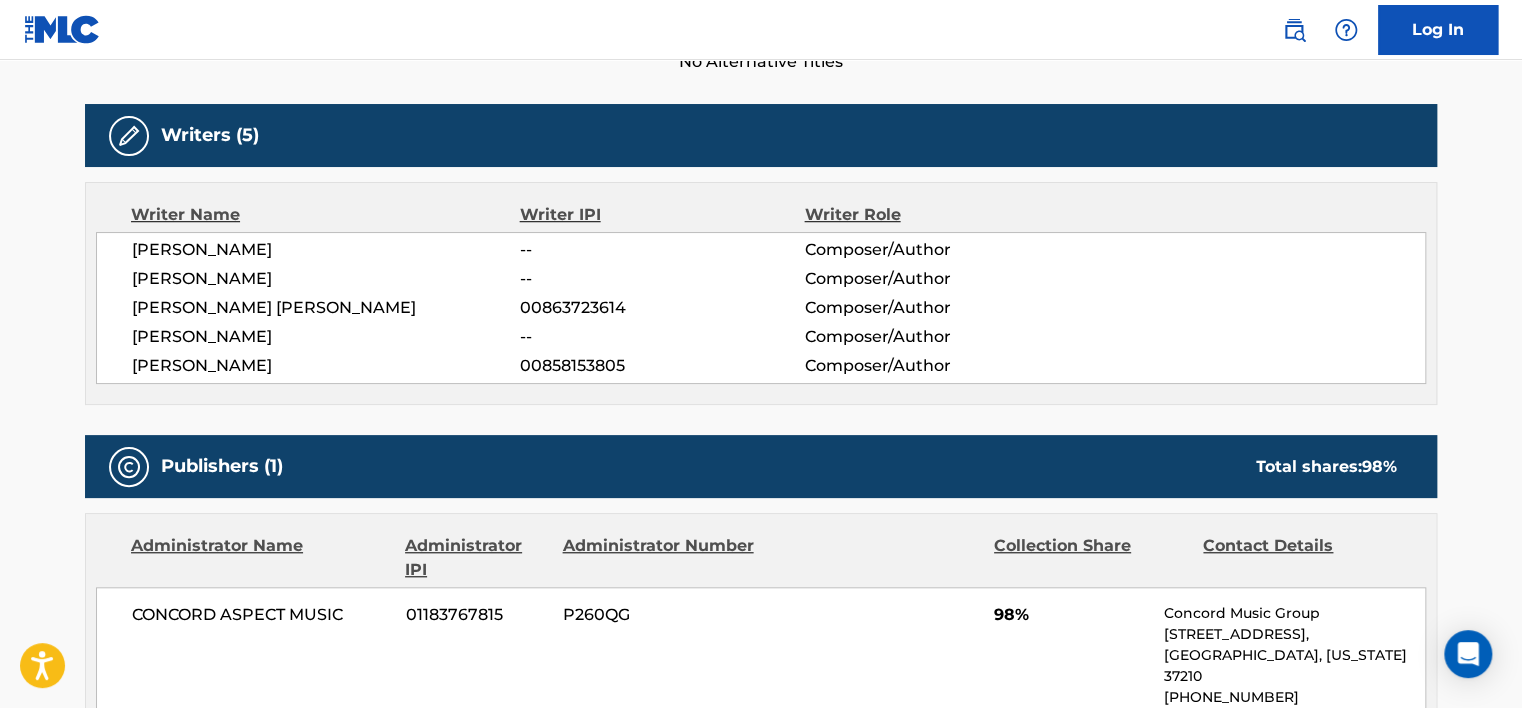 click on "00863723614" at bounding box center [662, 308] 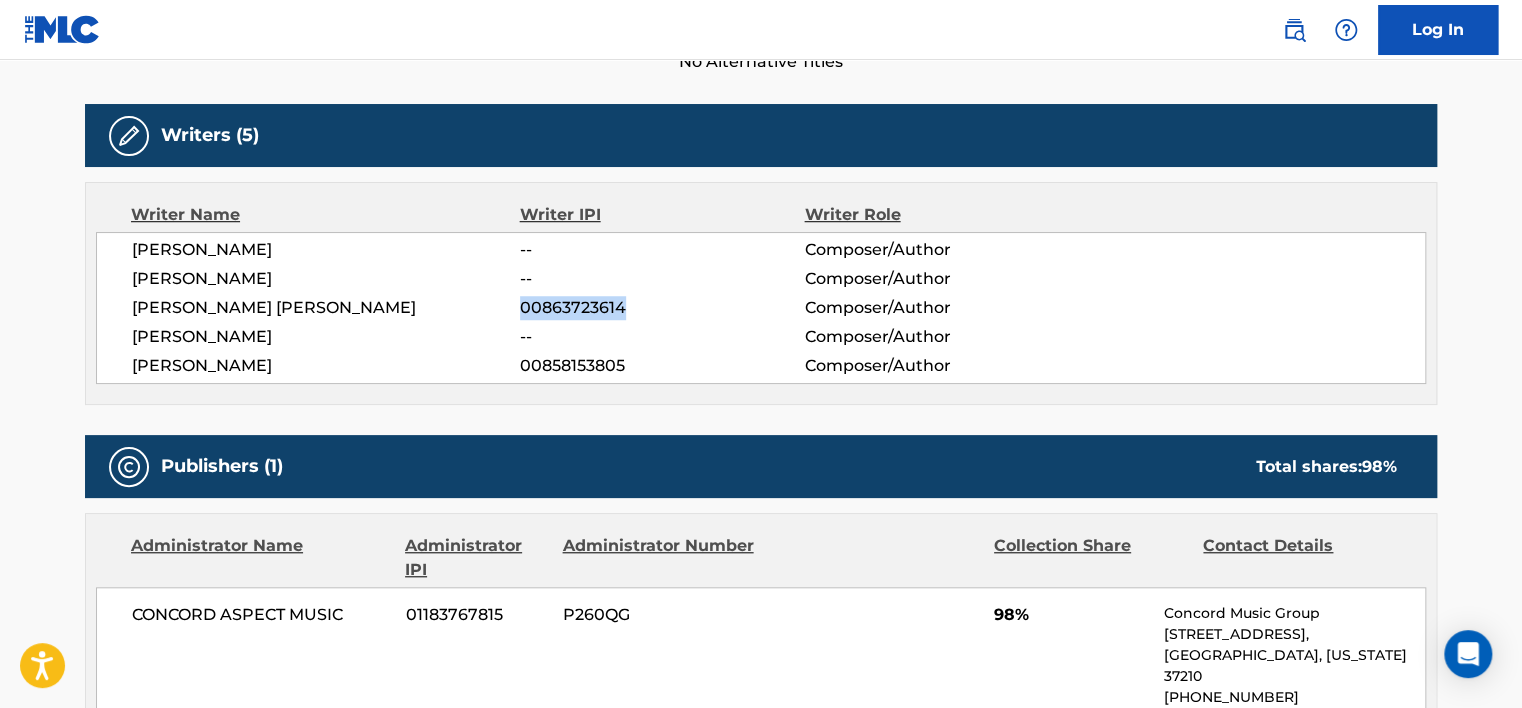 click on "00863723614" at bounding box center (662, 308) 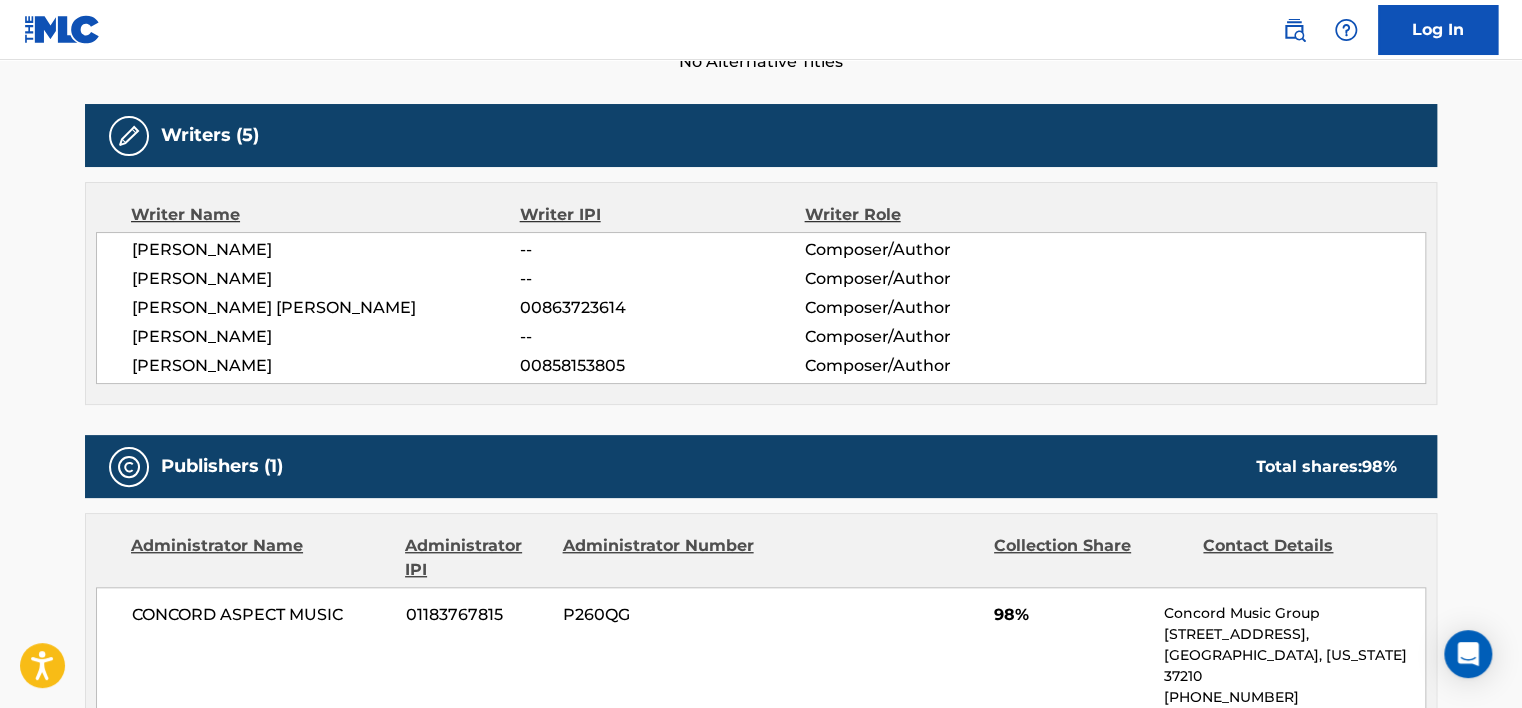 click on "00858153805" at bounding box center [662, 366] 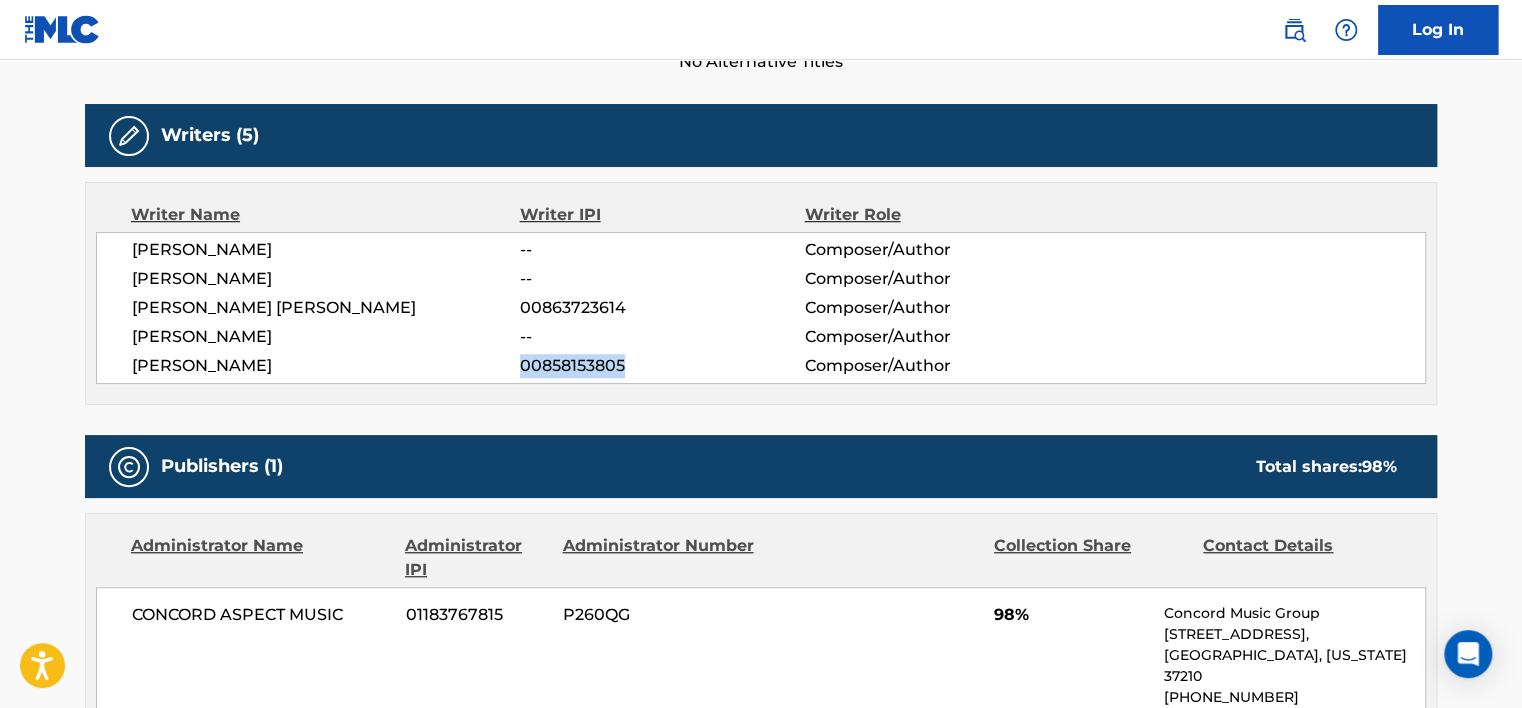 click on "00858153805" at bounding box center [662, 366] 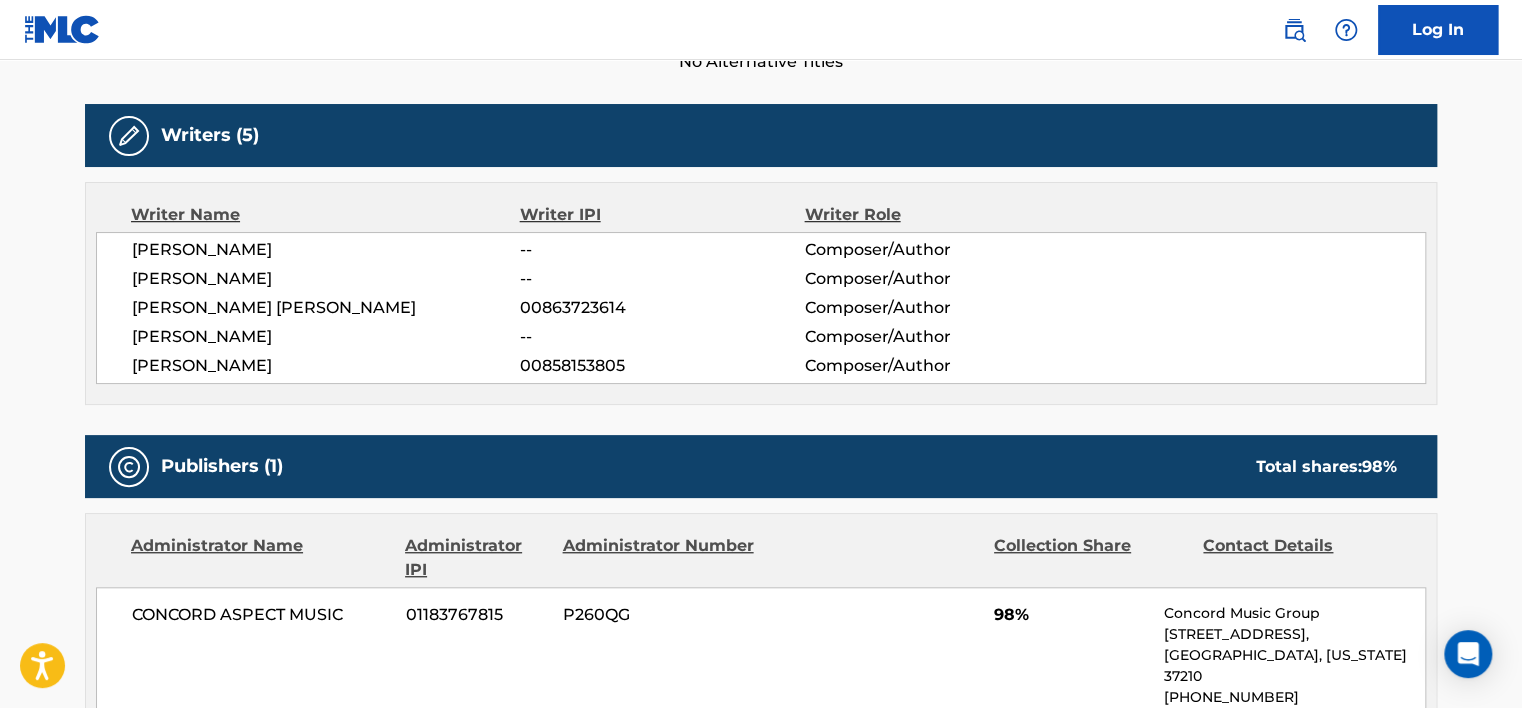 click on "[PERSON_NAME]" at bounding box center (326, 250) 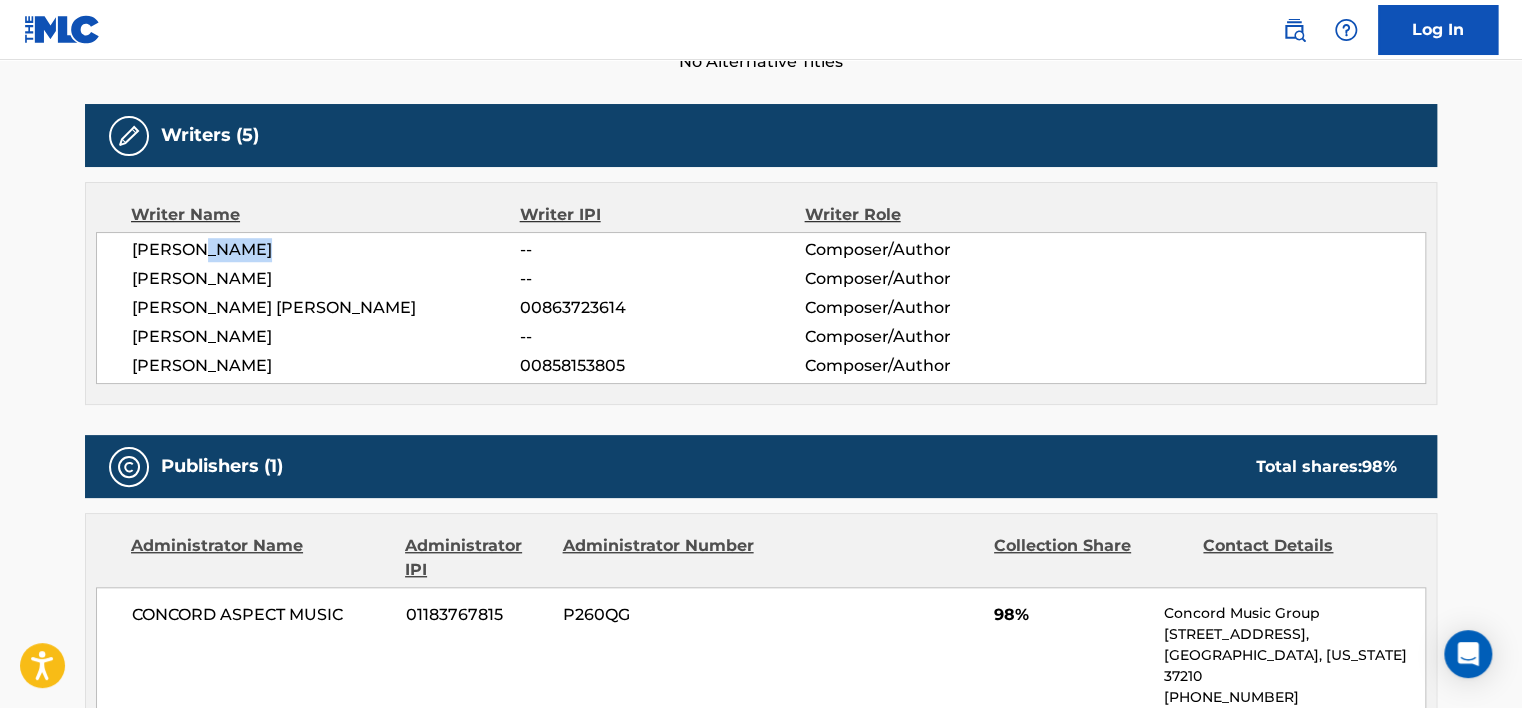 click on "[PERSON_NAME]" at bounding box center (326, 250) 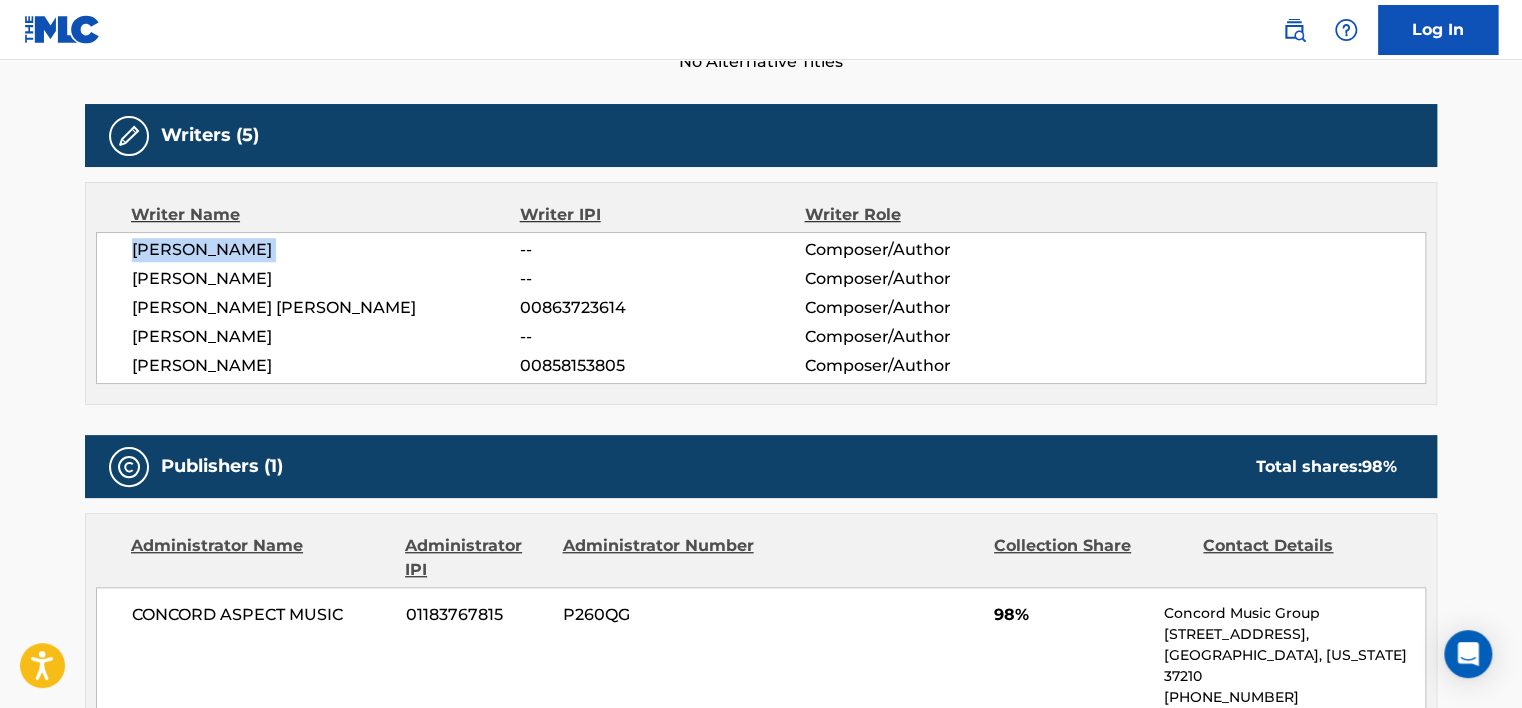 click on "[PERSON_NAME]" at bounding box center (326, 250) 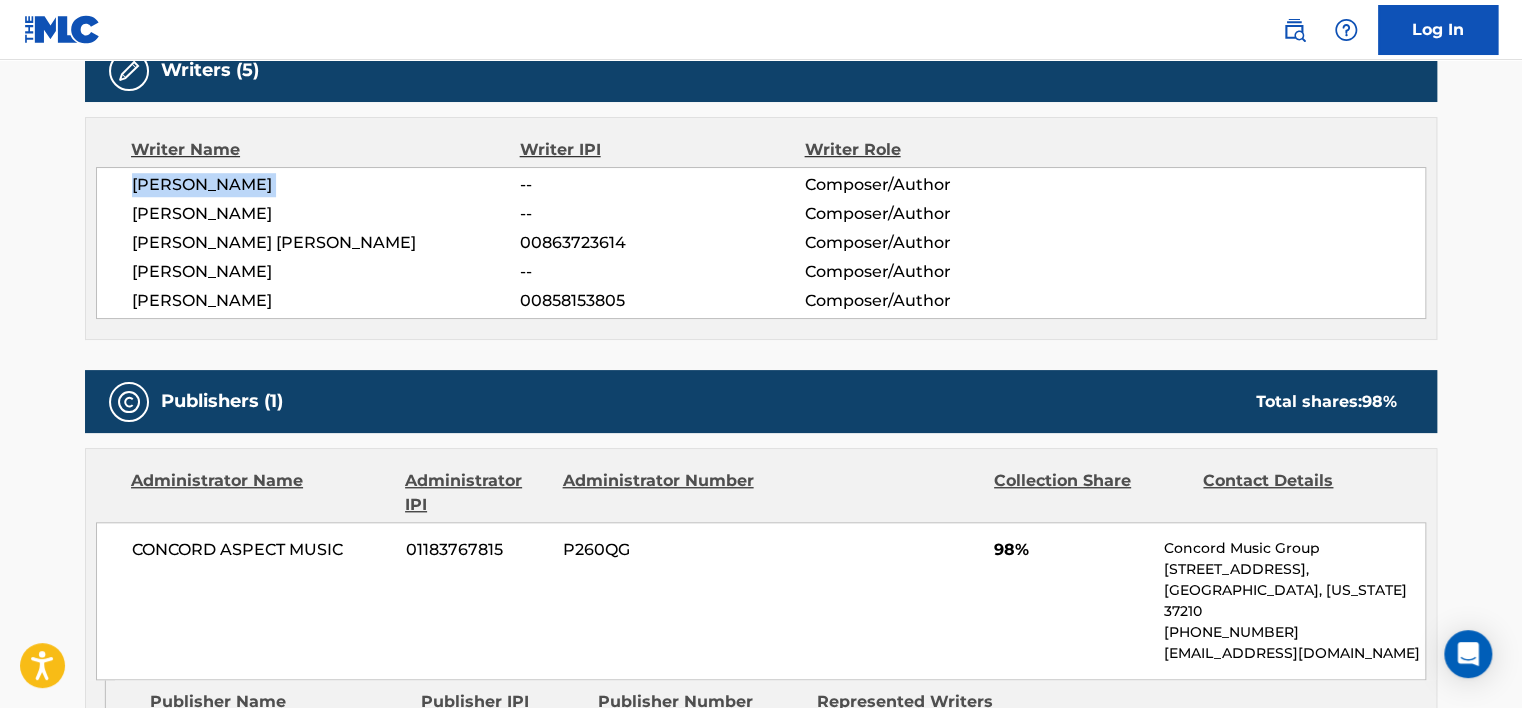 scroll, scrollTop: 900, scrollLeft: 0, axis: vertical 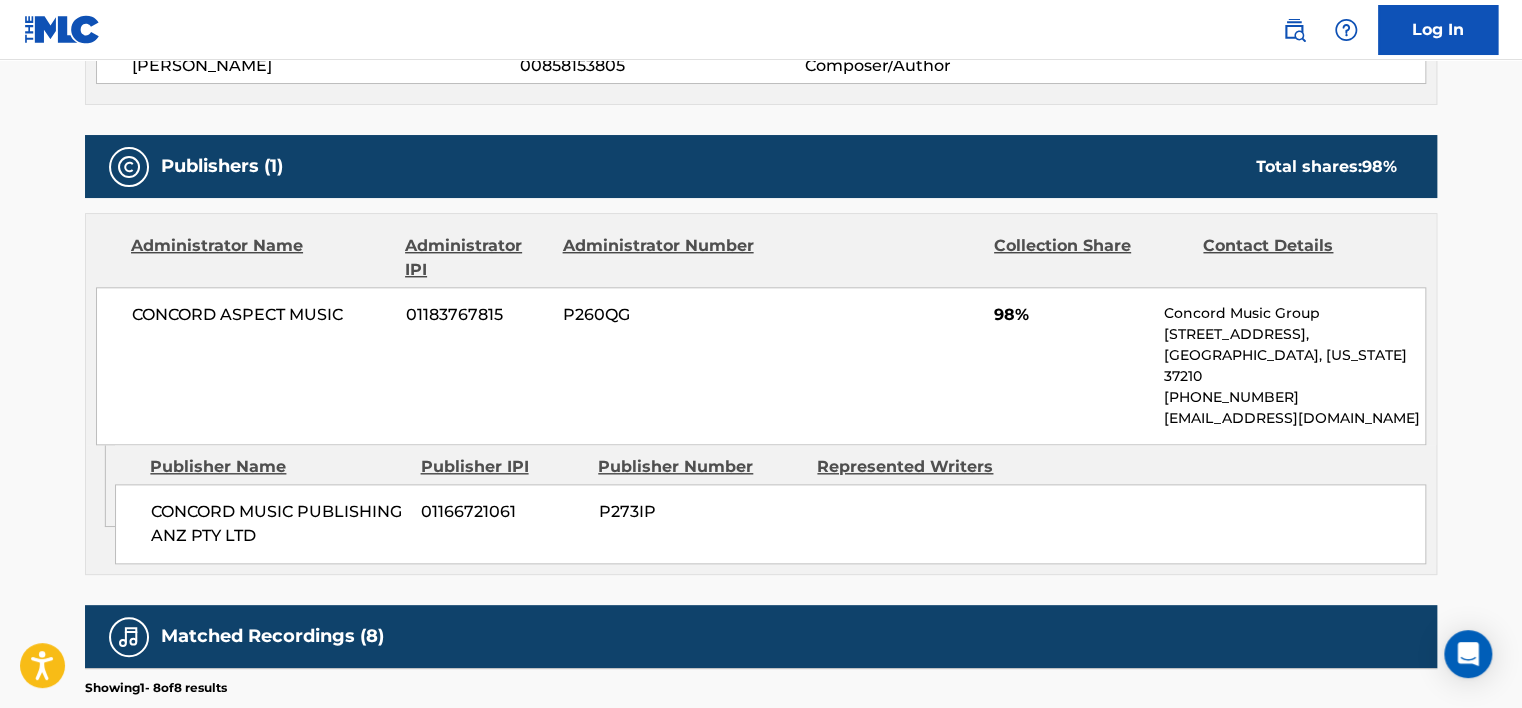 click on "CONCORD ASPECT MUSIC 01183767815 P260QG 98% Concord Music Group [STREET_ADDRESS][US_STATE] [PHONE_NUMBER] [EMAIL_ADDRESS][DOMAIN_NAME]" at bounding box center (761, 366) 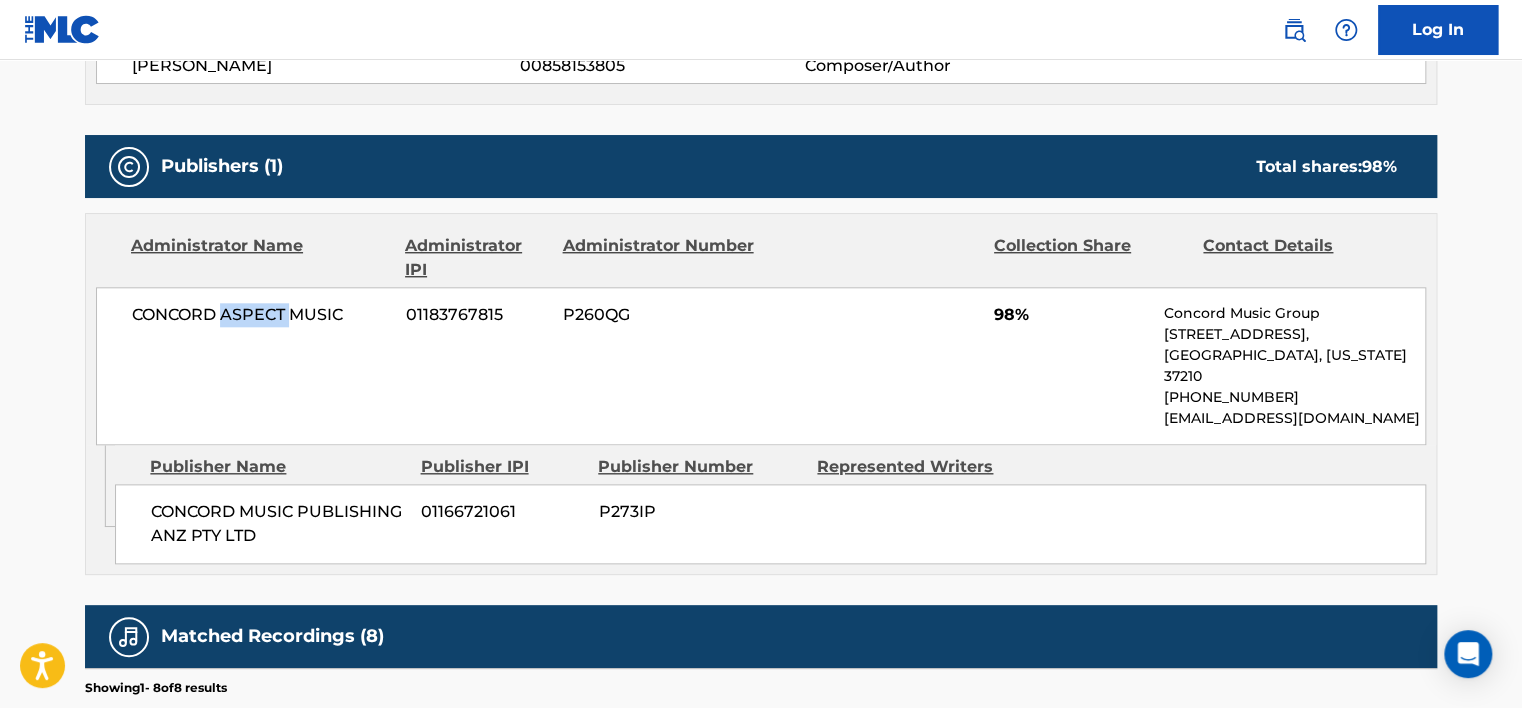 click on "CONCORD ASPECT MUSIC 01183767815 P260QG 98% Concord Music Group [STREET_ADDRESS][US_STATE] [PHONE_NUMBER] [EMAIL_ADDRESS][DOMAIN_NAME]" at bounding box center [761, 366] 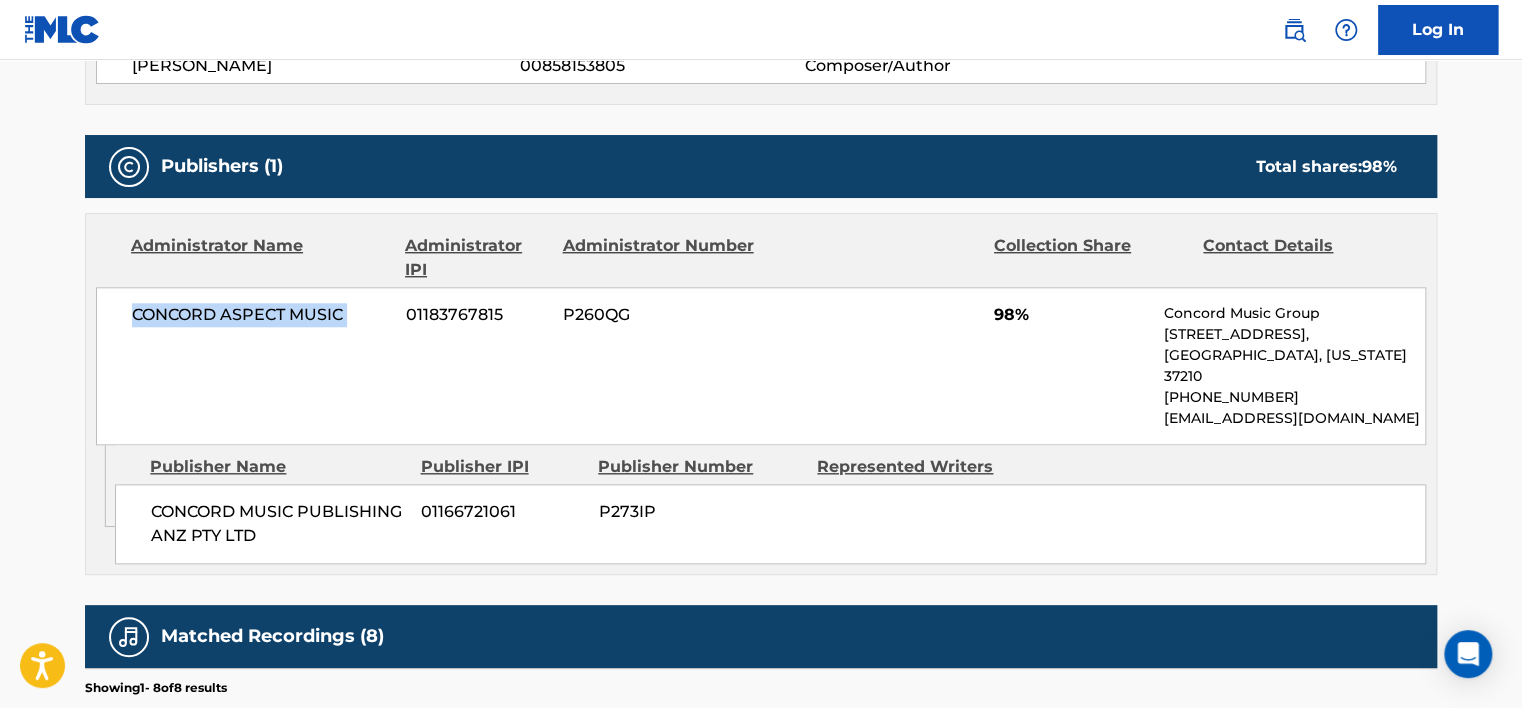 click on "CONCORD ASPECT MUSIC" at bounding box center (261, 315) 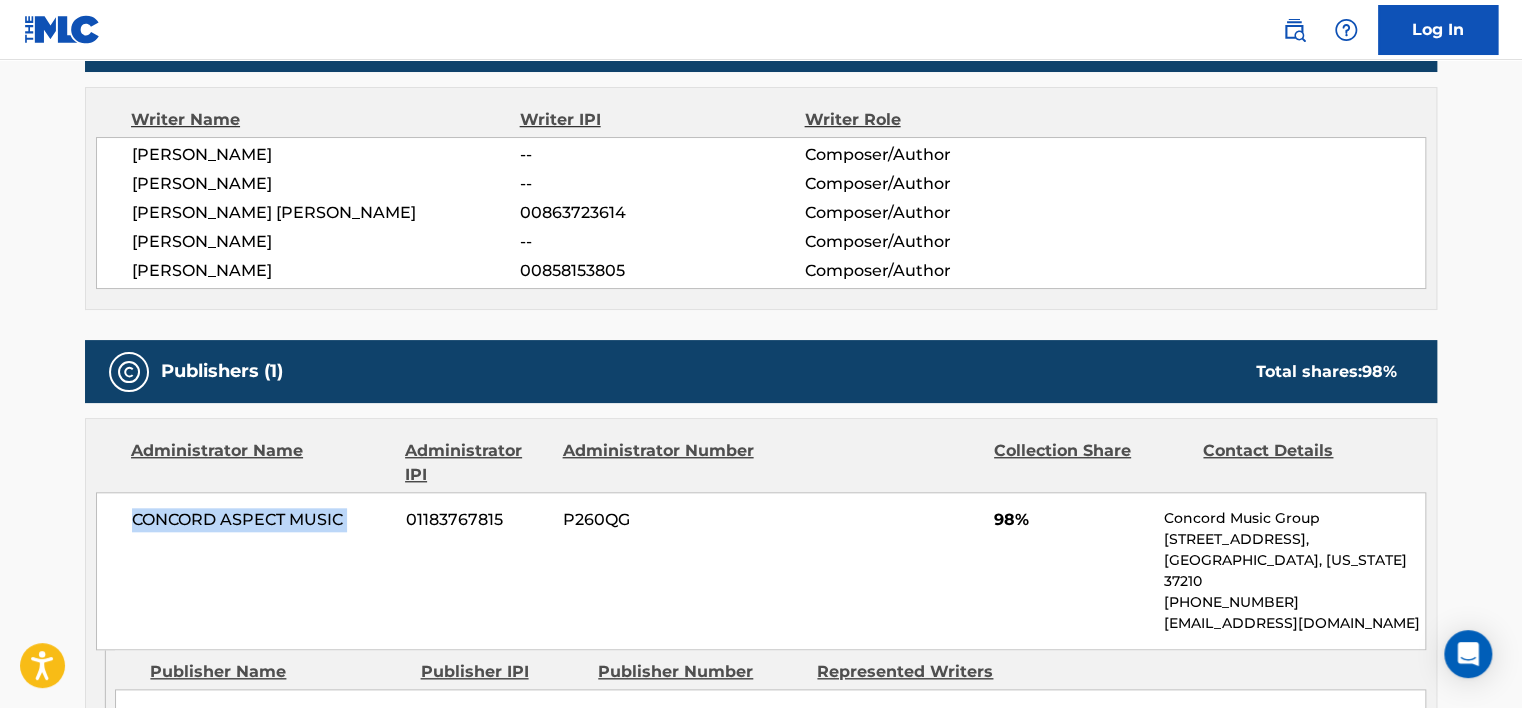 scroll, scrollTop: 200, scrollLeft: 0, axis: vertical 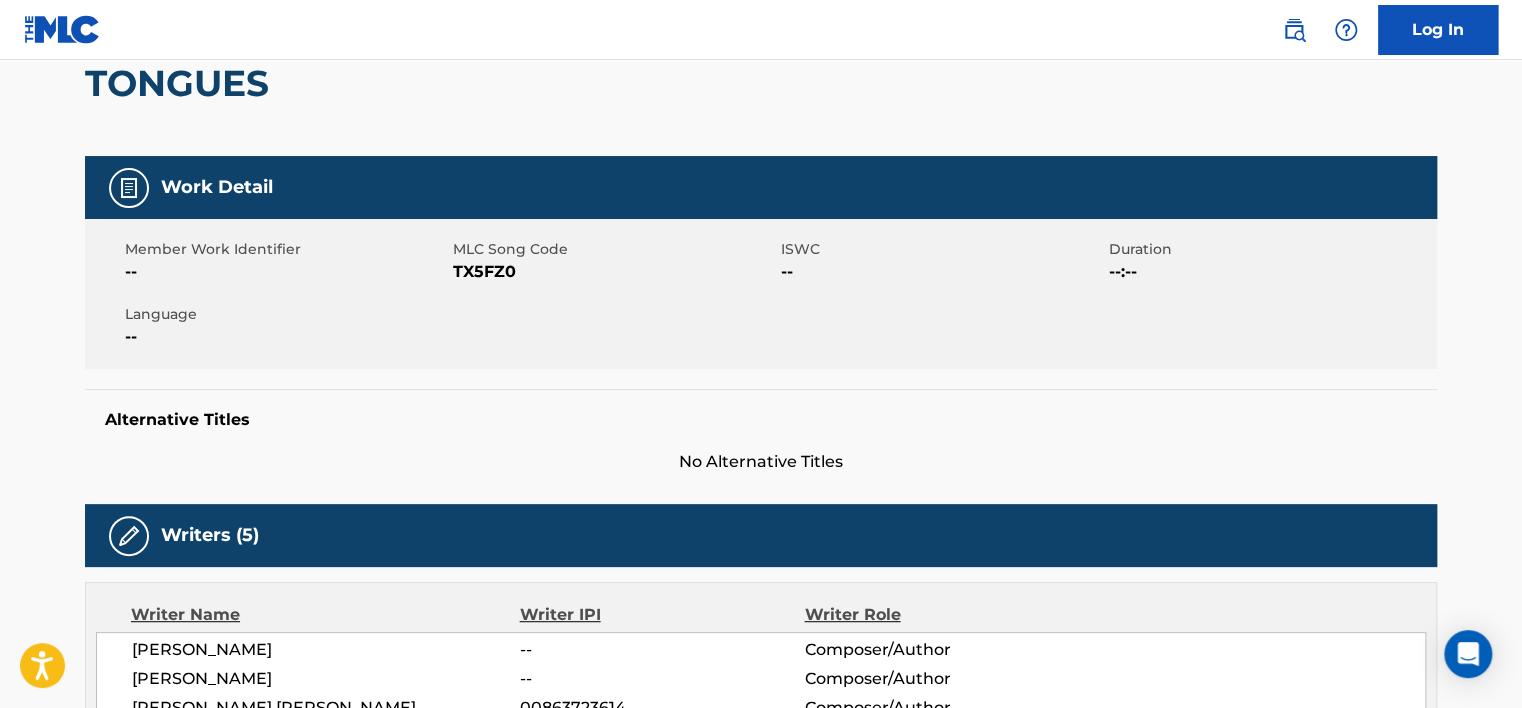 click on "Member Work Identifier -- MLC Song Code TX5FZ0 ISWC -- Duration --:-- Language --" at bounding box center [761, 294] 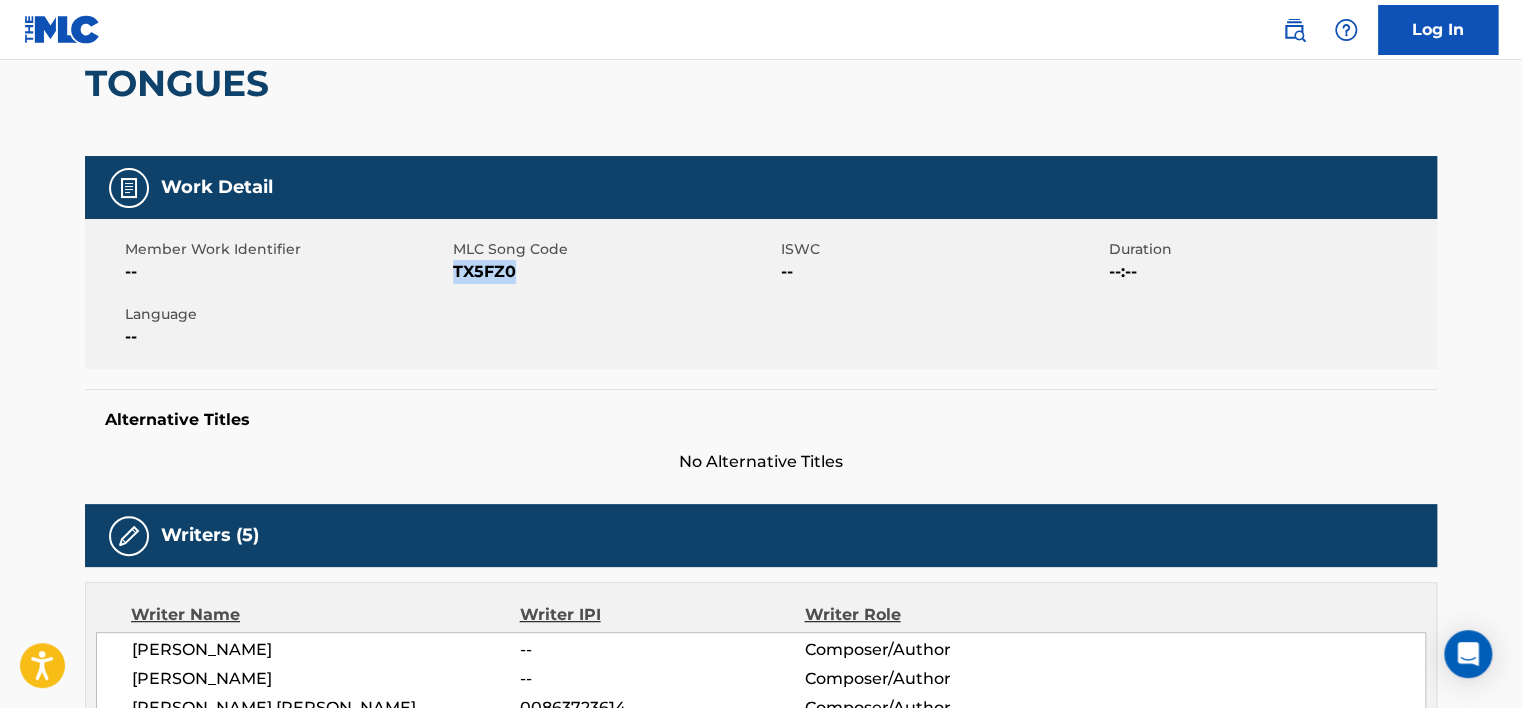 click on "Member Work Identifier -- MLC Song Code TX5FZ0 ISWC -- Duration --:-- Language --" at bounding box center [761, 294] 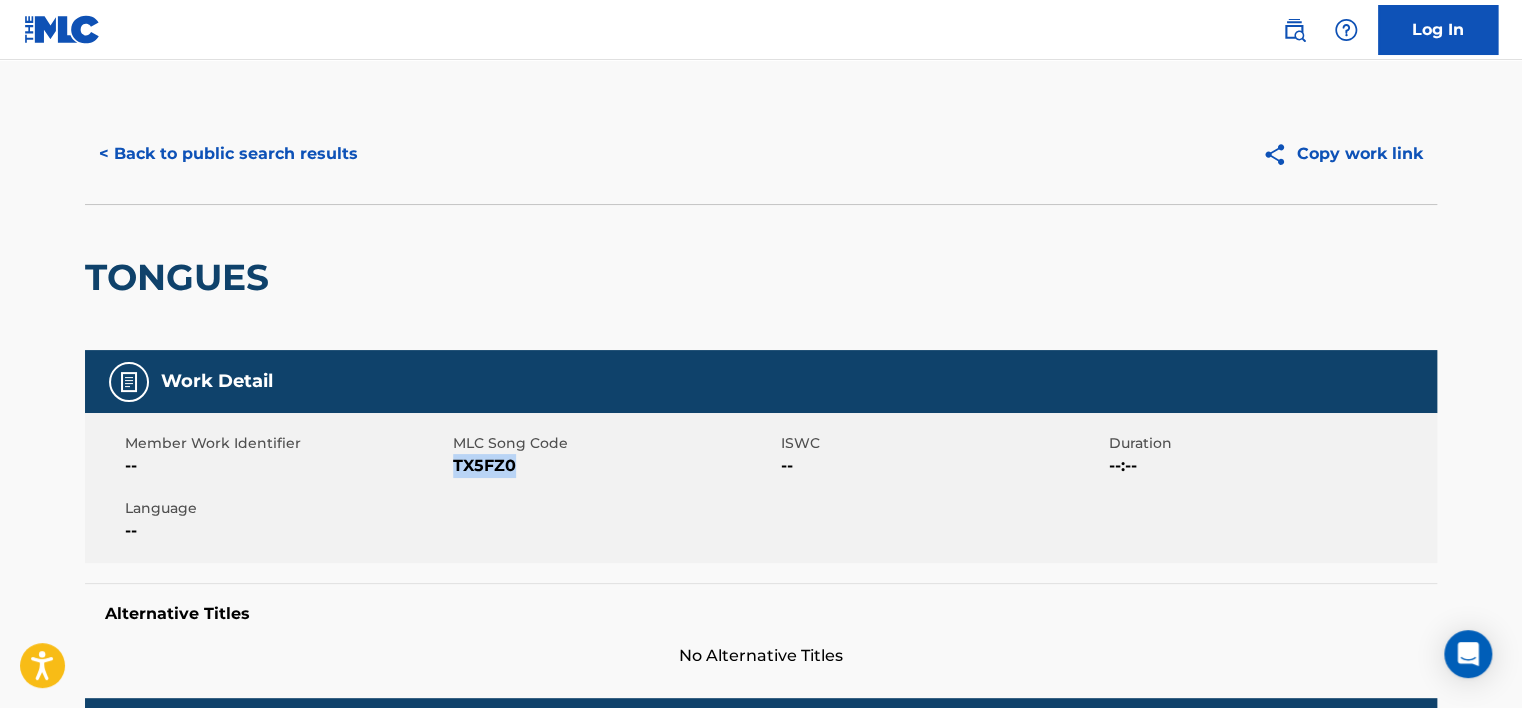 scroll, scrollTop: 0, scrollLeft: 0, axis: both 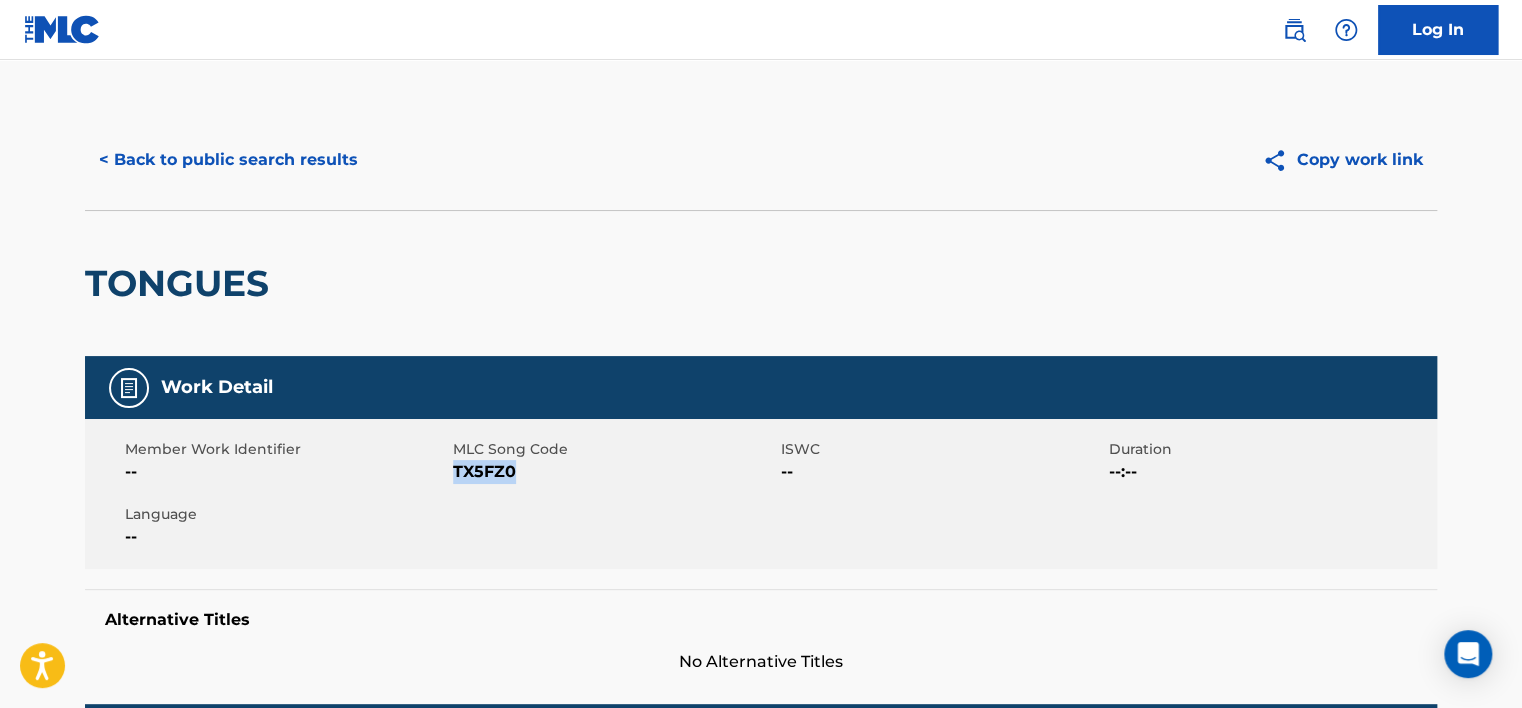click on "< Back to public search results" at bounding box center (228, 160) 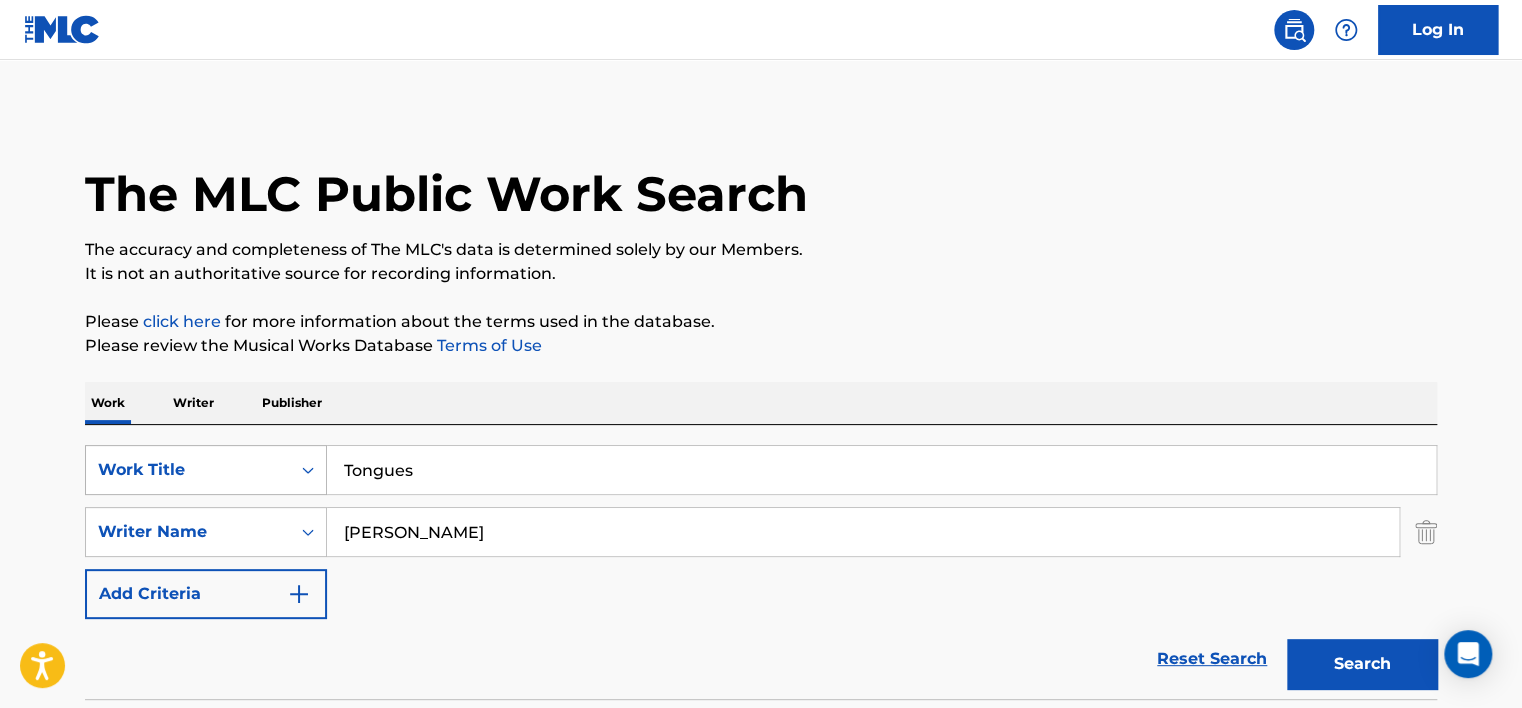scroll, scrollTop: 265, scrollLeft: 0, axis: vertical 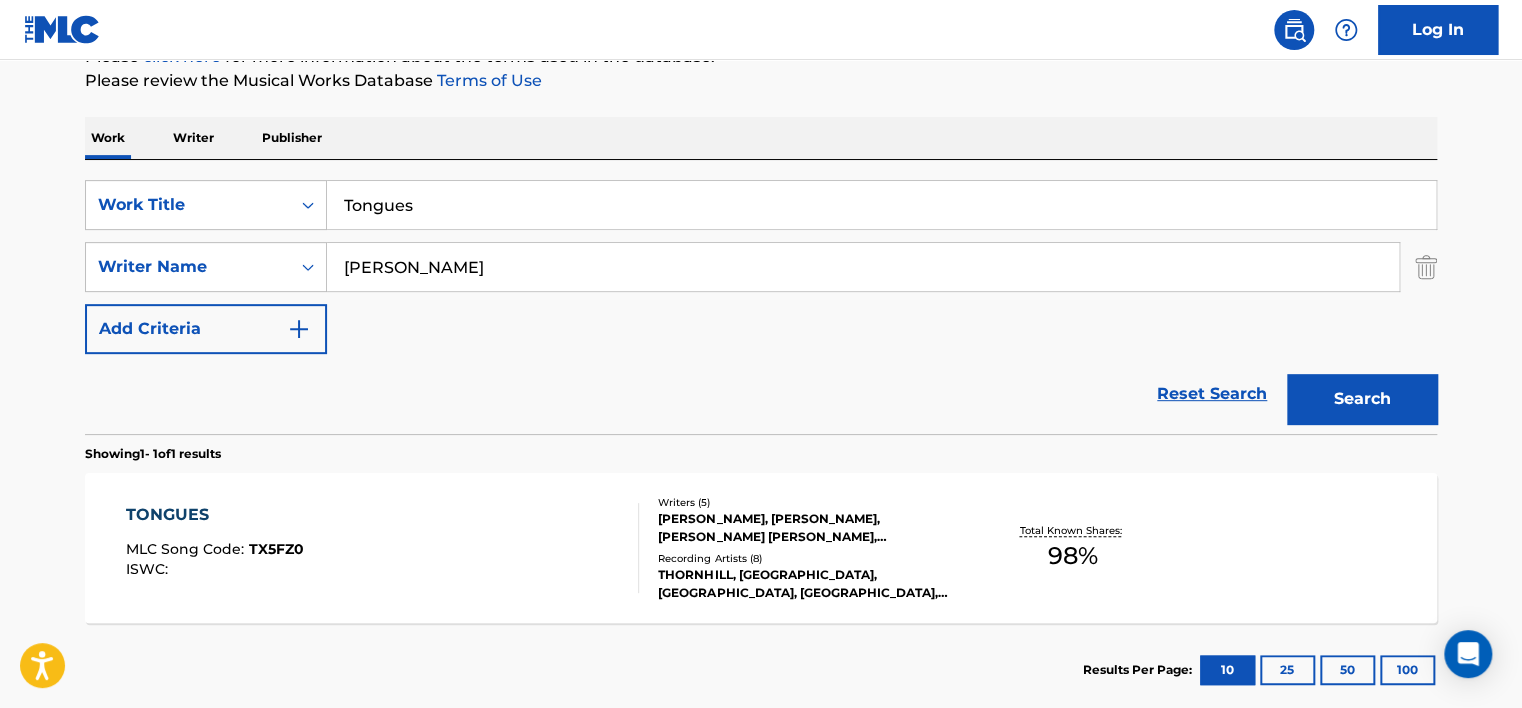 click on "Tongues" at bounding box center [881, 205] 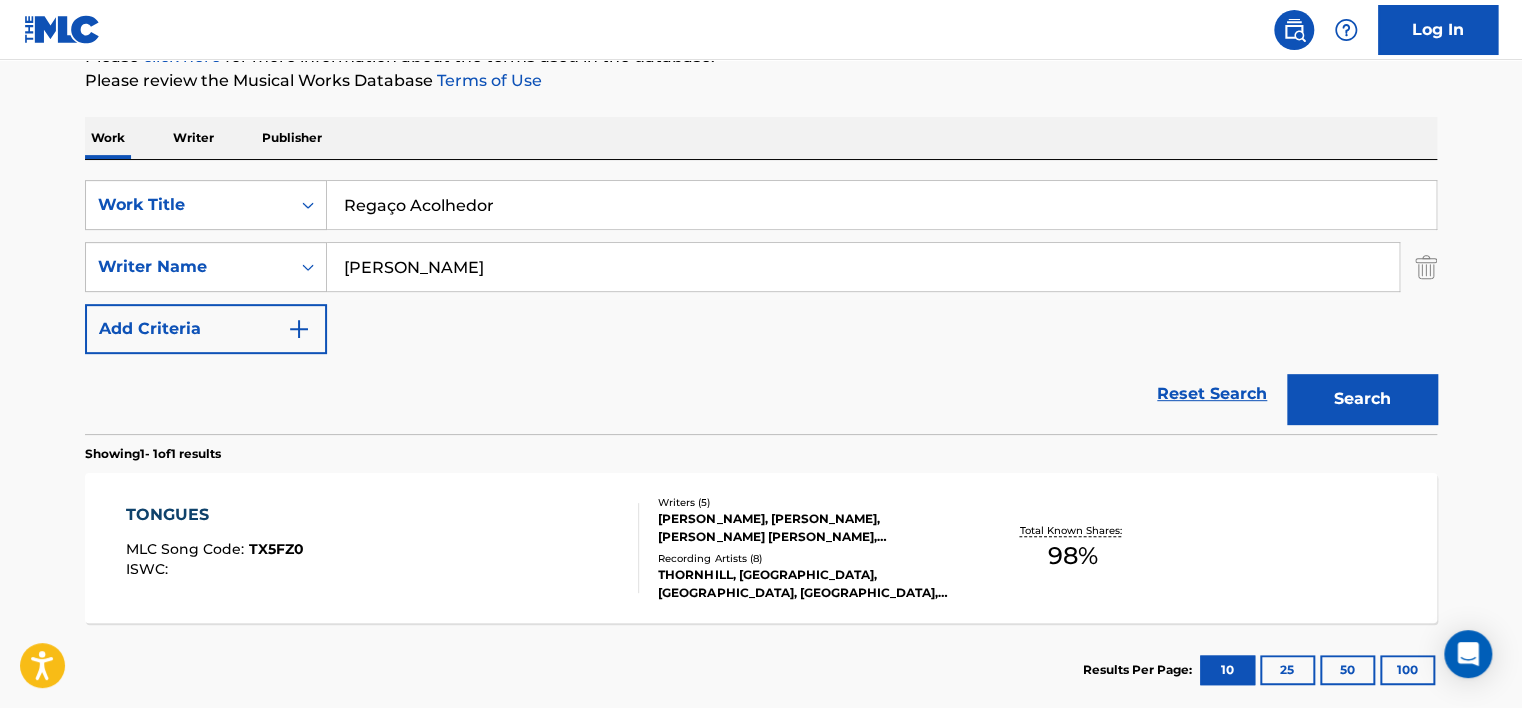 type on "Regaço Acolhedor" 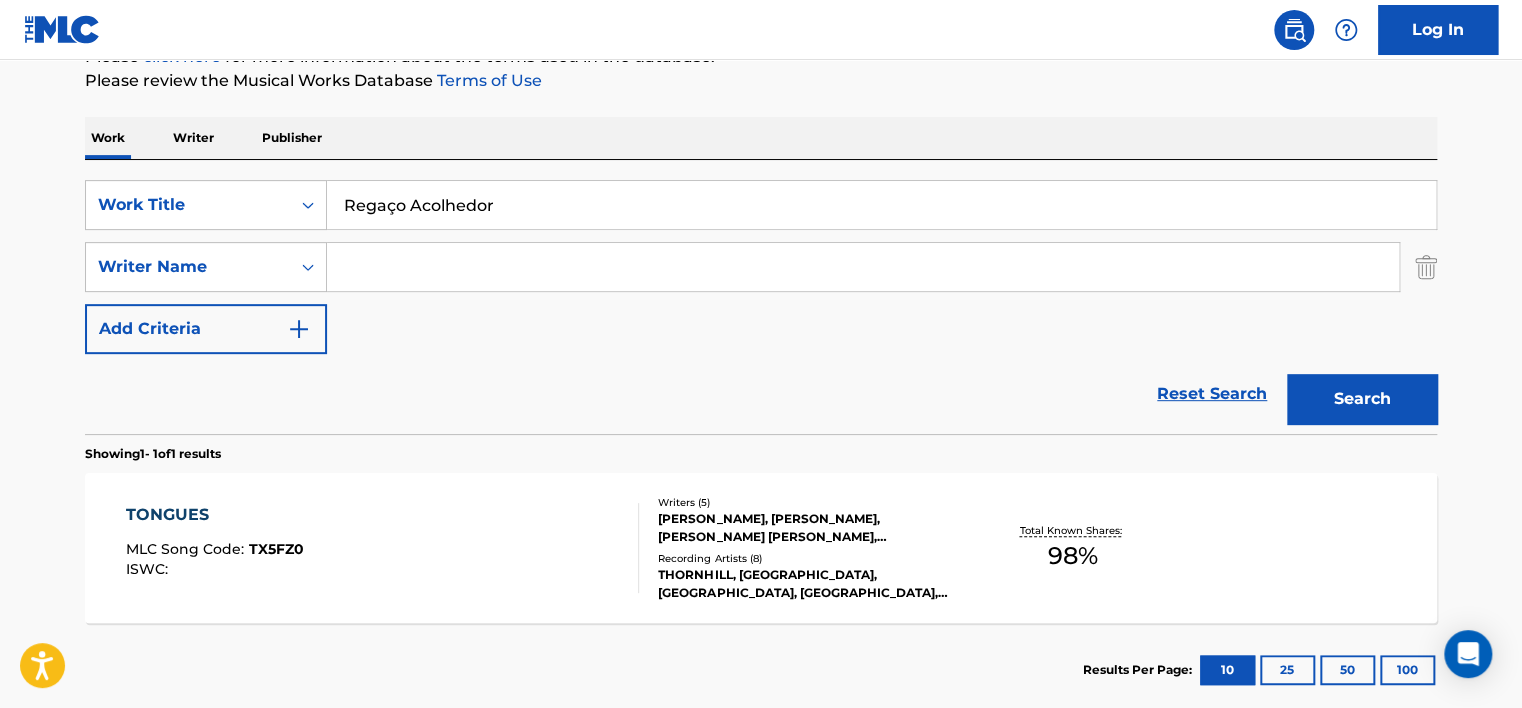 type 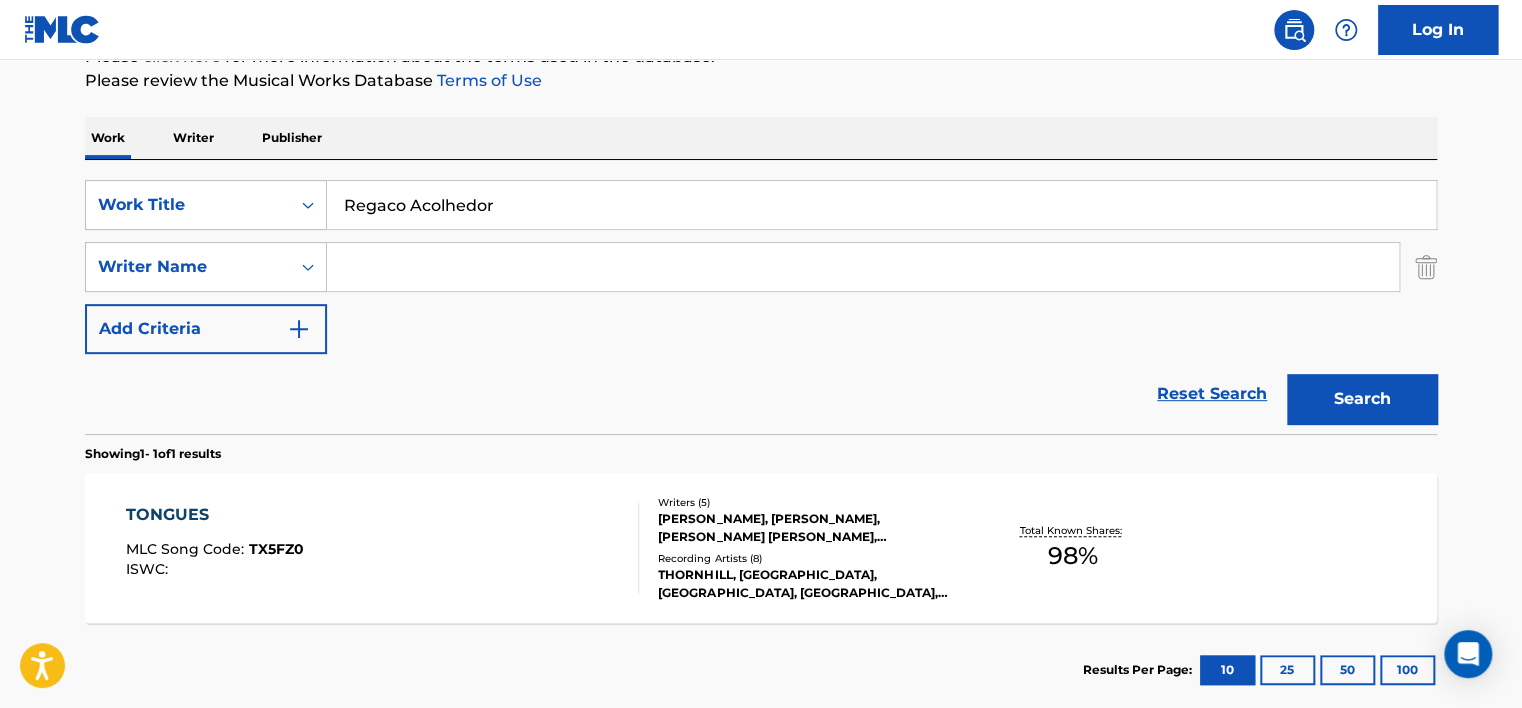 click on "Please review the Musical Works Database   Terms of Use" at bounding box center [761, 81] 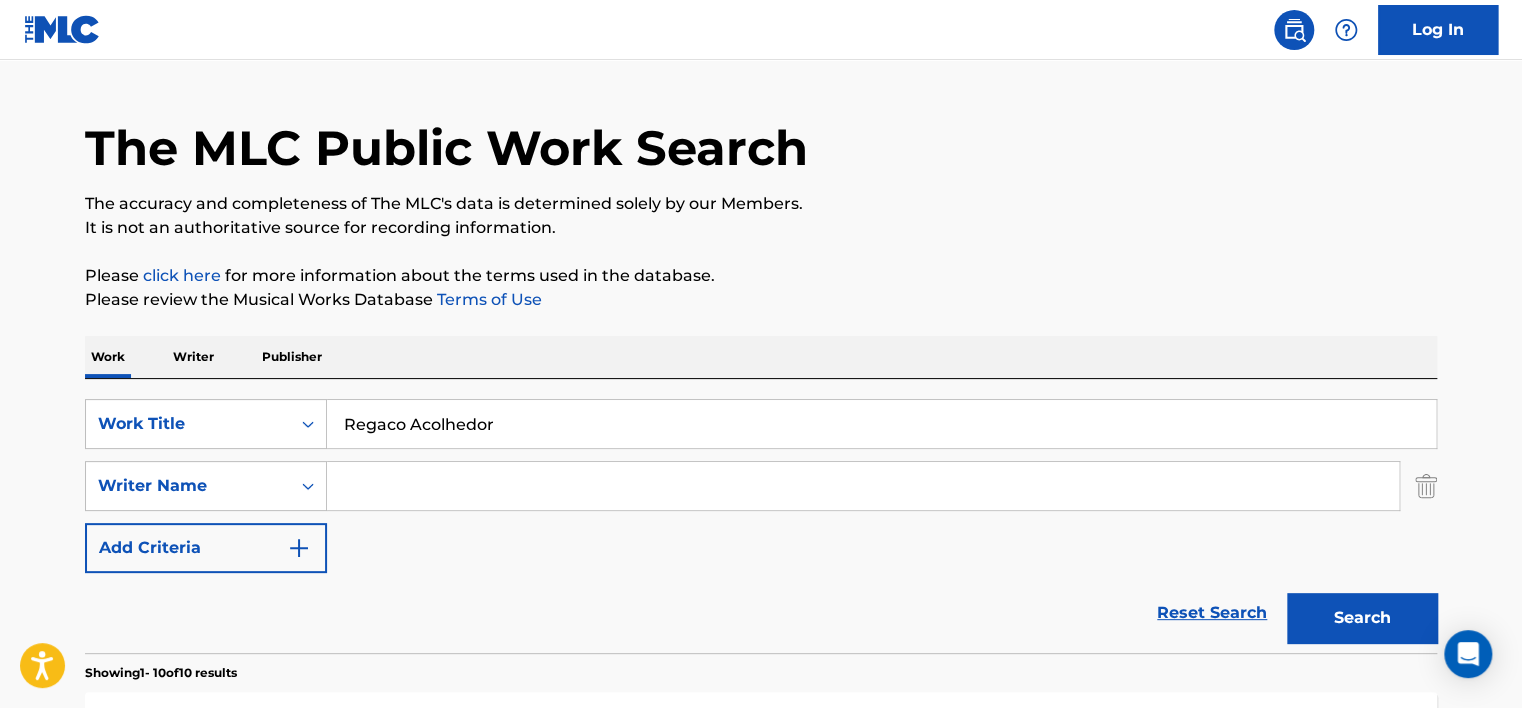 scroll, scrollTop: 0, scrollLeft: 0, axis: both 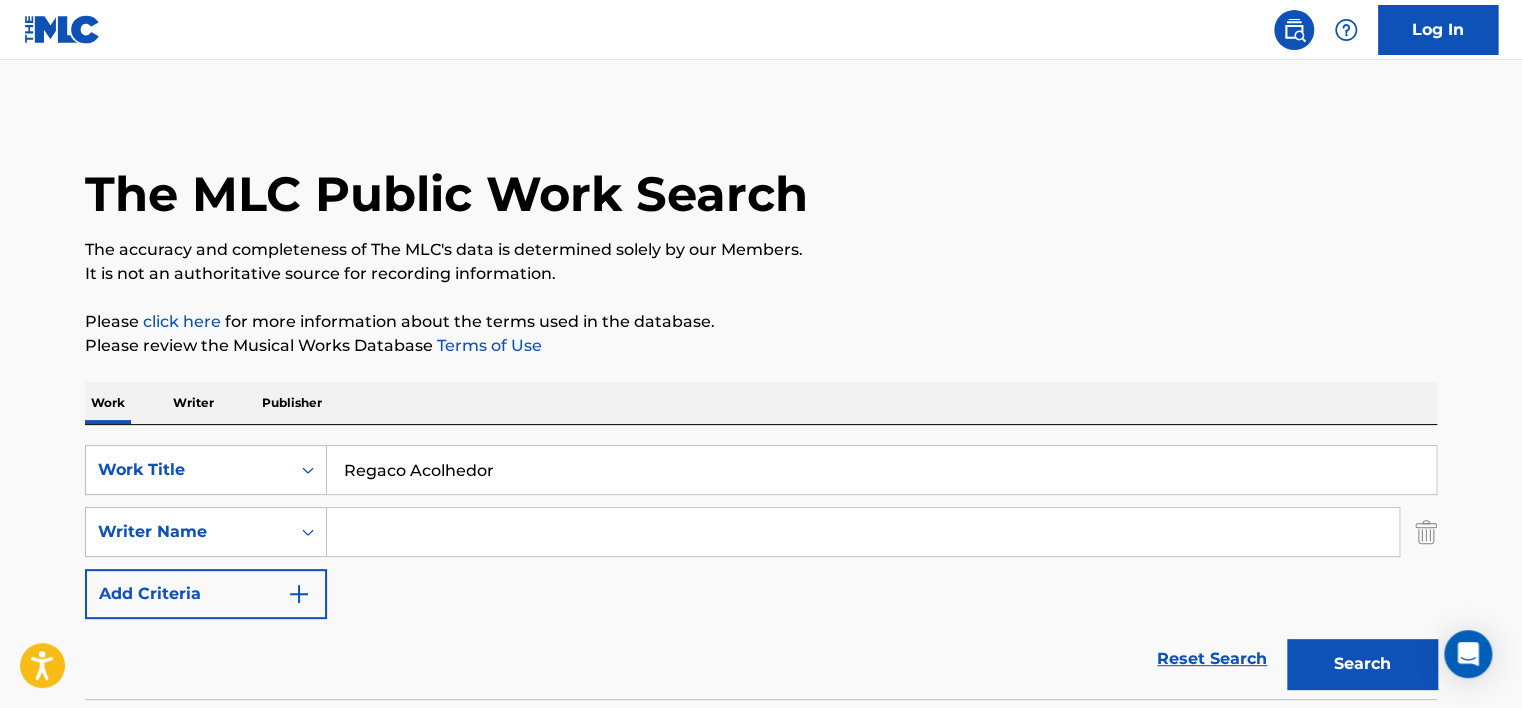 click on "SearchWithCriteriae1a6c83f-fec5-449f-a616-e6aa42080087 Work Title Regaco Acolhedor SearchWithCriteria7bae0909-13a4-49a1-b343-32bdbf36068a Writer Name Add Criteria Reset Search Search" at bounding box center [761, 562] 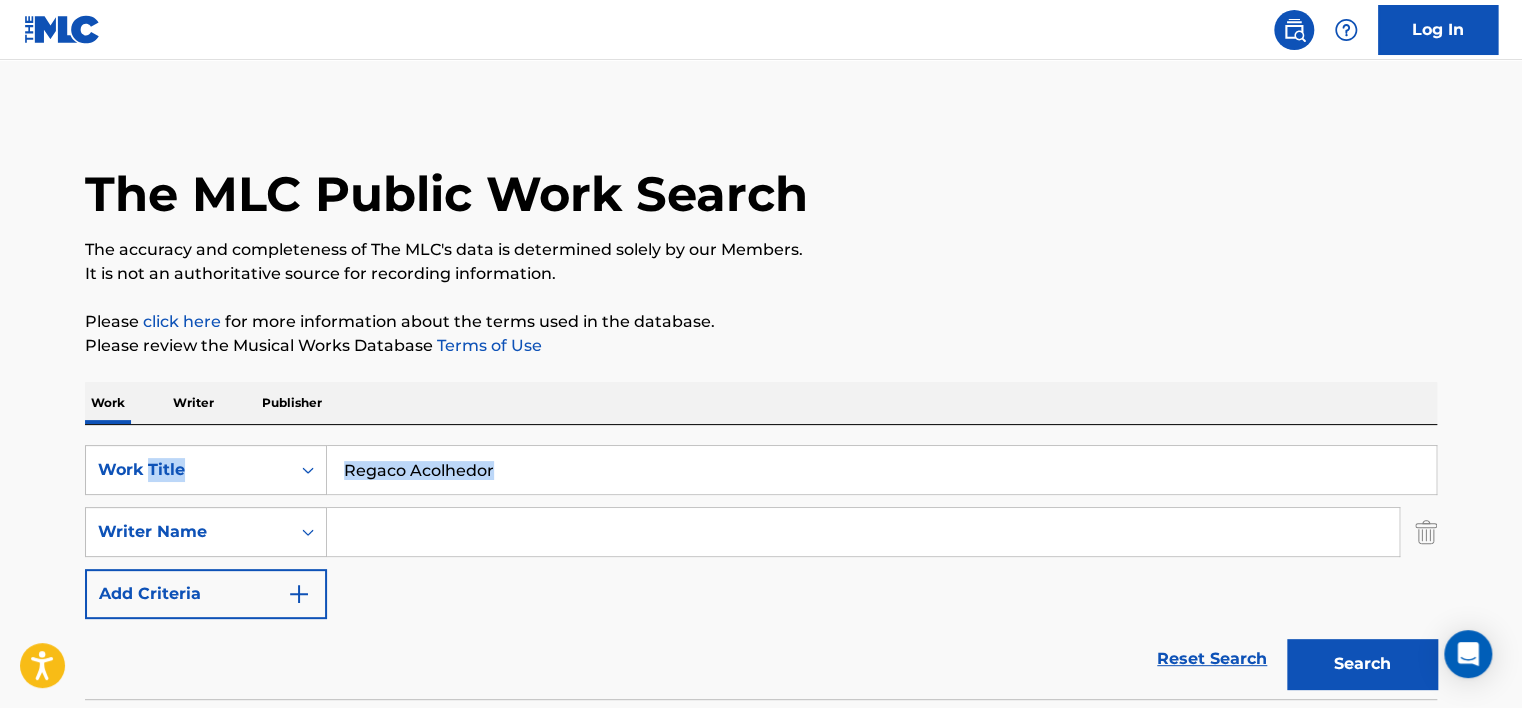 click on "SearchWithCriteriae1a6c83f-fec5-449f-a616-e6aa42080087 Work Title Regaco Acolhedor SearchWithCriteria7bae0909-13a4-49a1-b343-32bdbf36068a Writer Name Add Criteria Reset Search Search" at bounding box center (761, 562) 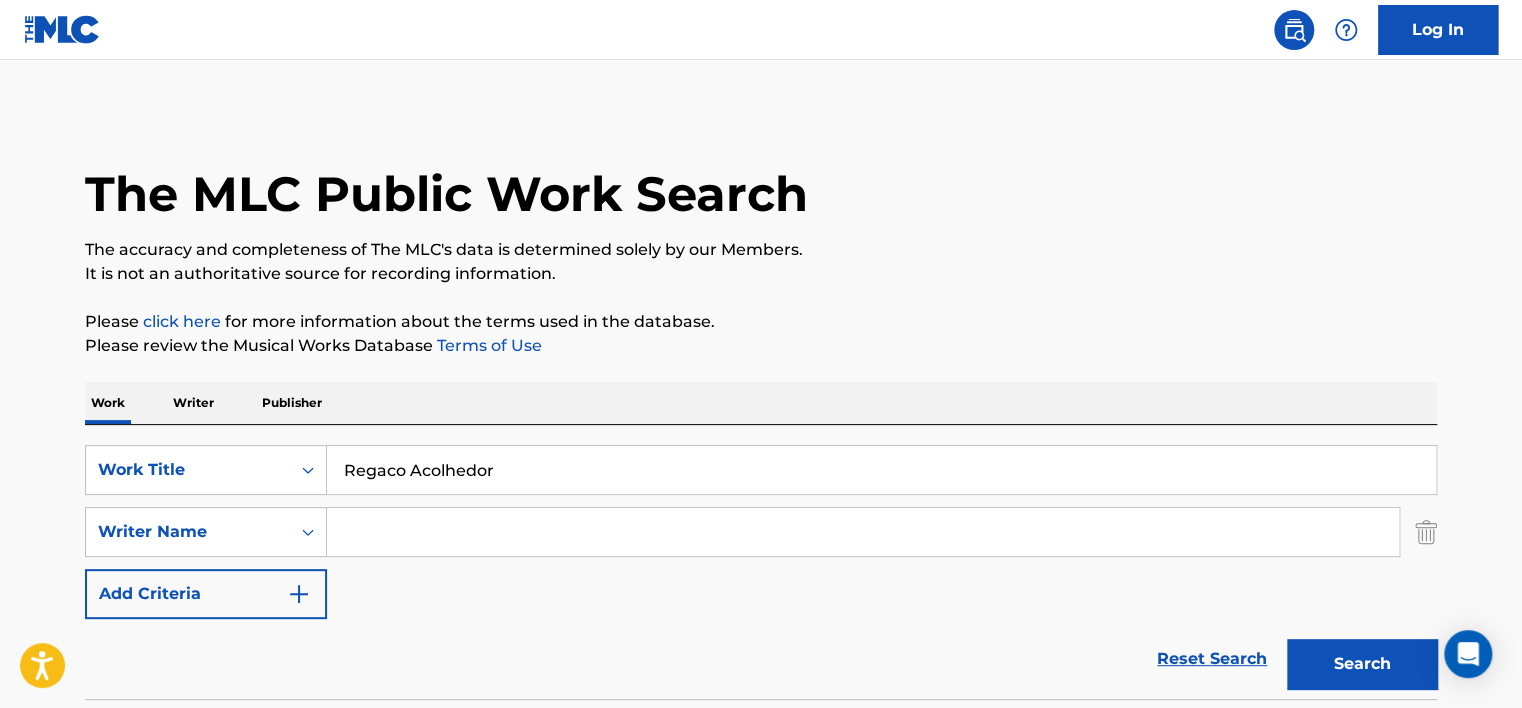 click on "Regaco Acolhedor" at bounding box center [881, 470] 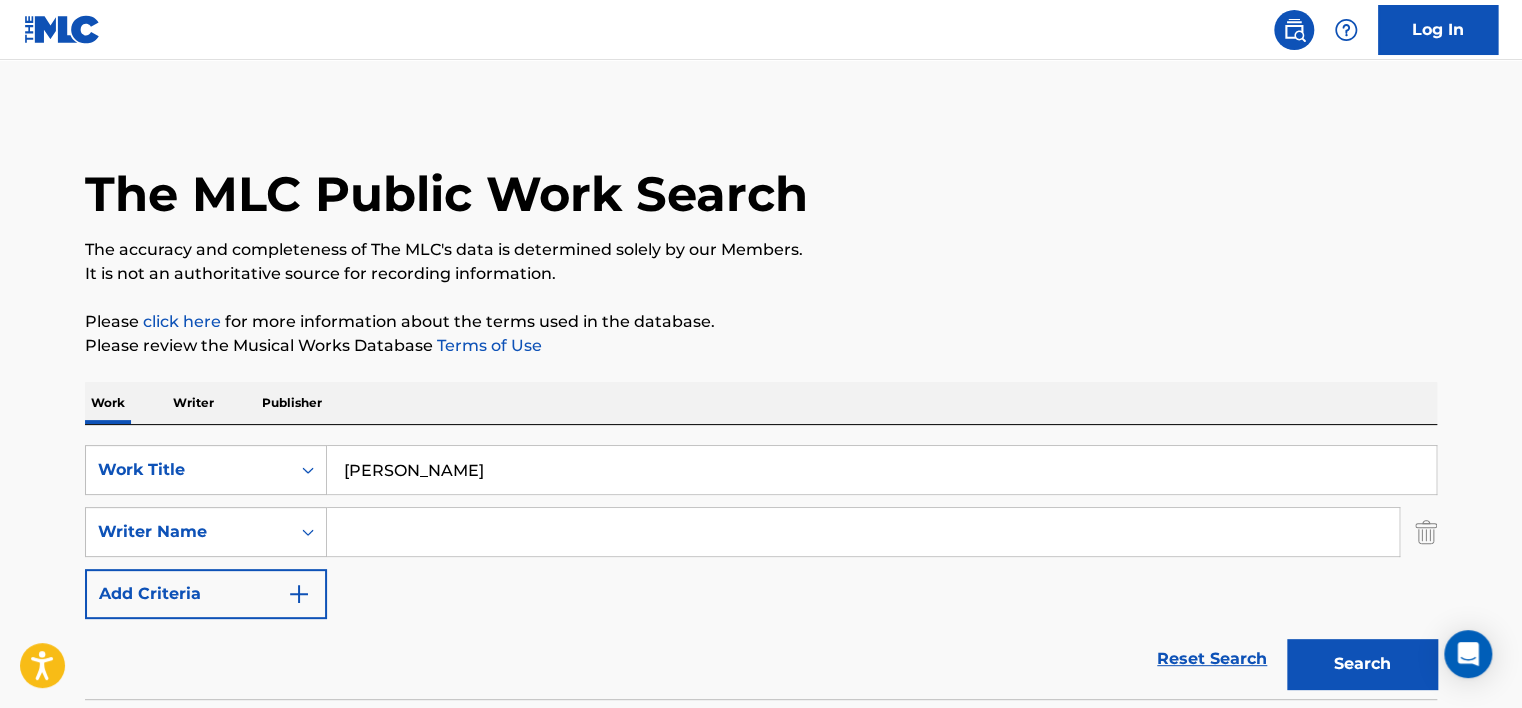 click on "Please   click here   for more information about the terms used in the database." at bounding box center (761, 322) 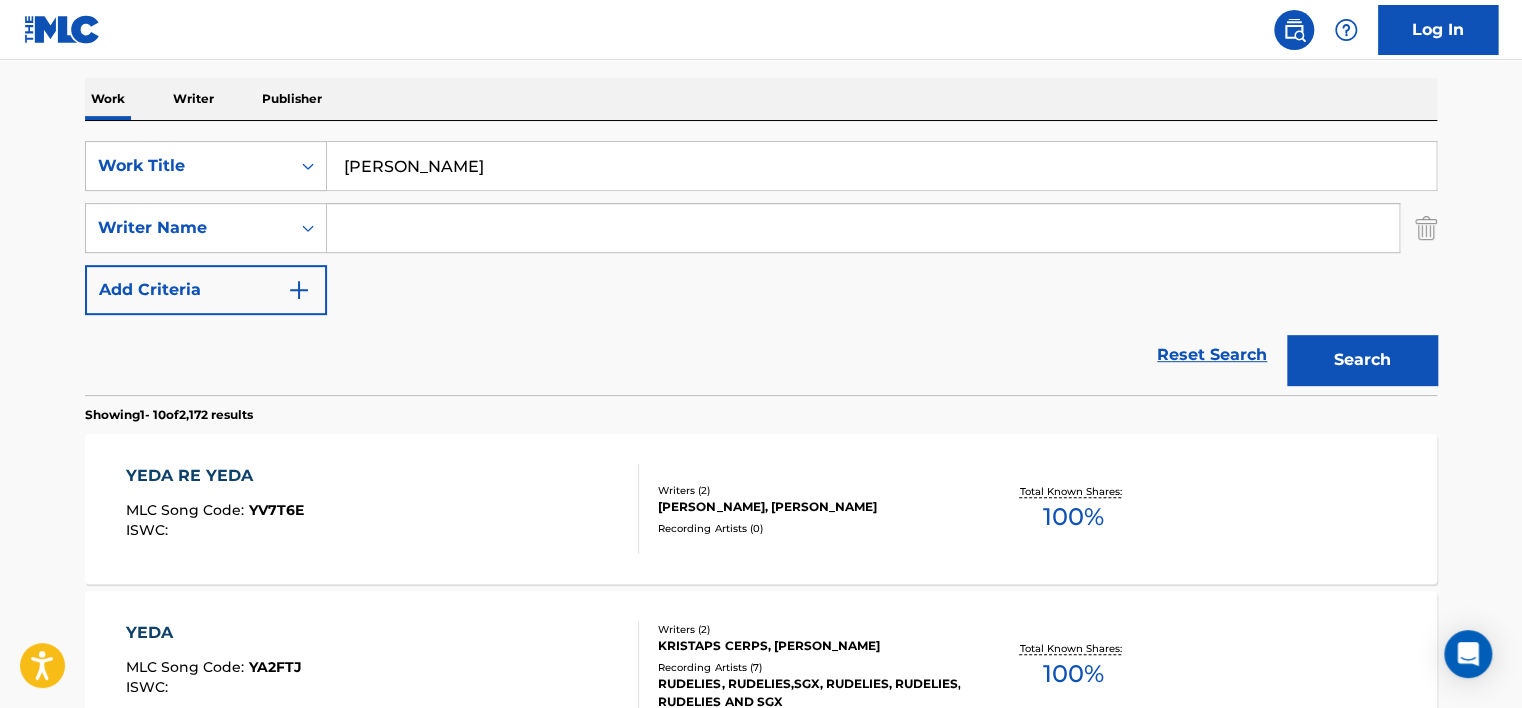 scroll, scrollTop: 300, scrollLeft: 0, axis: vertical 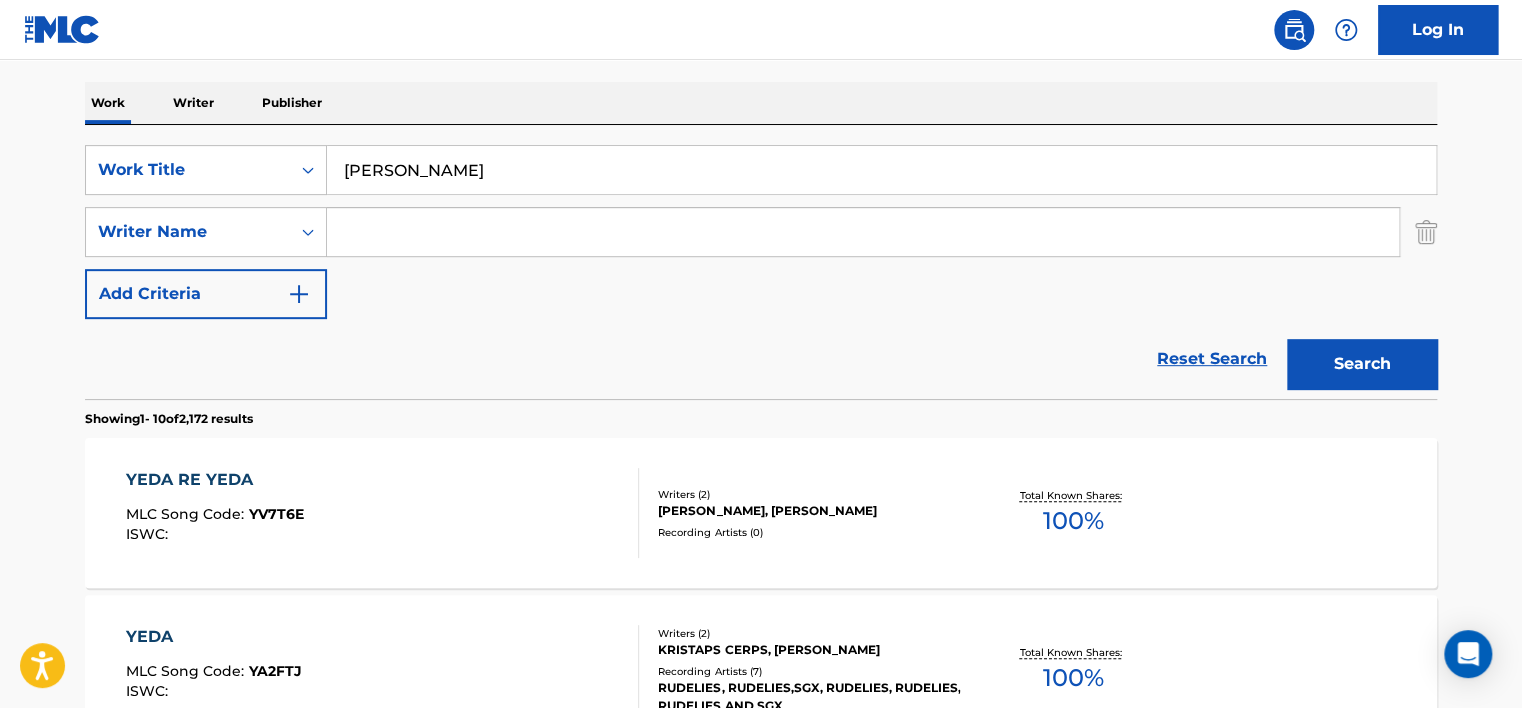 click on "[PERSON_NAME]" at bounding box center (881, 170) 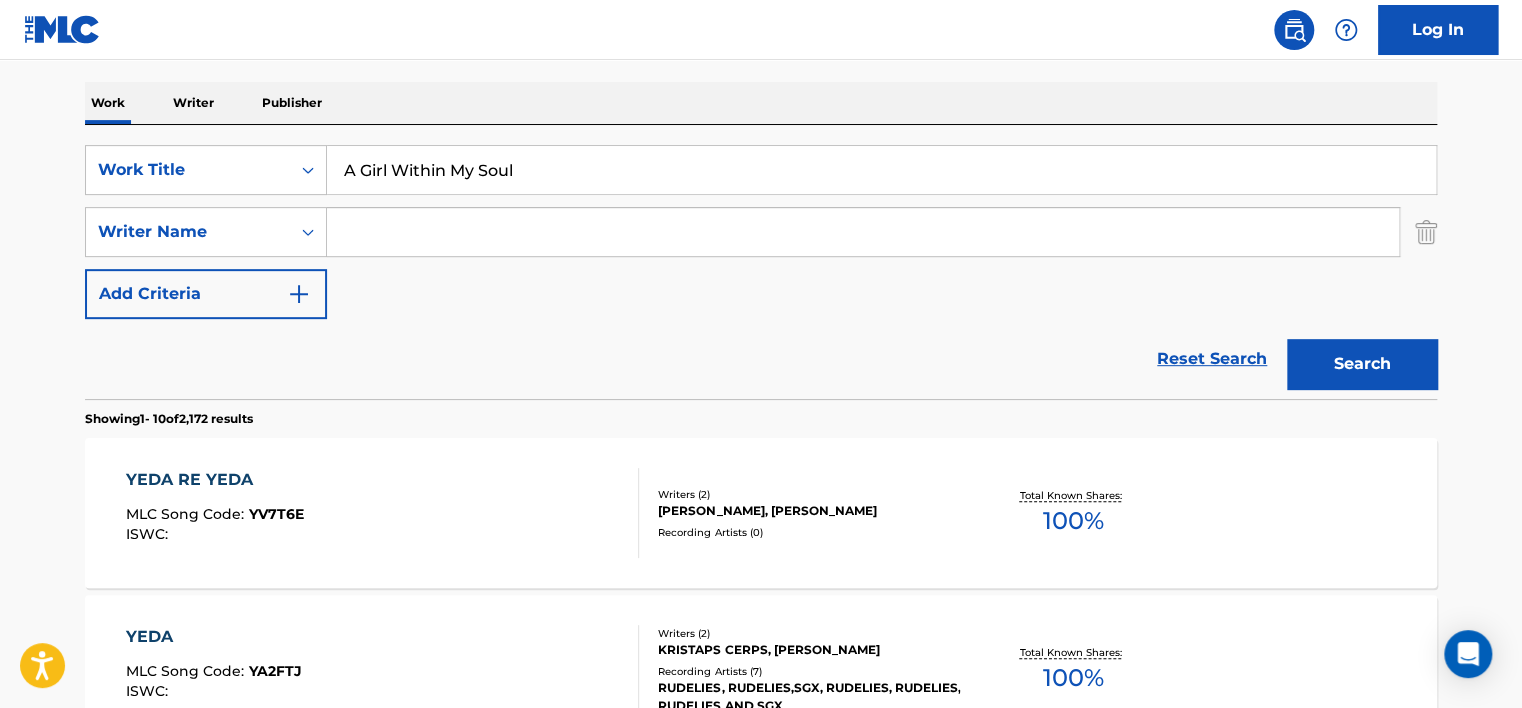 type on "A Girl Within My Soul" 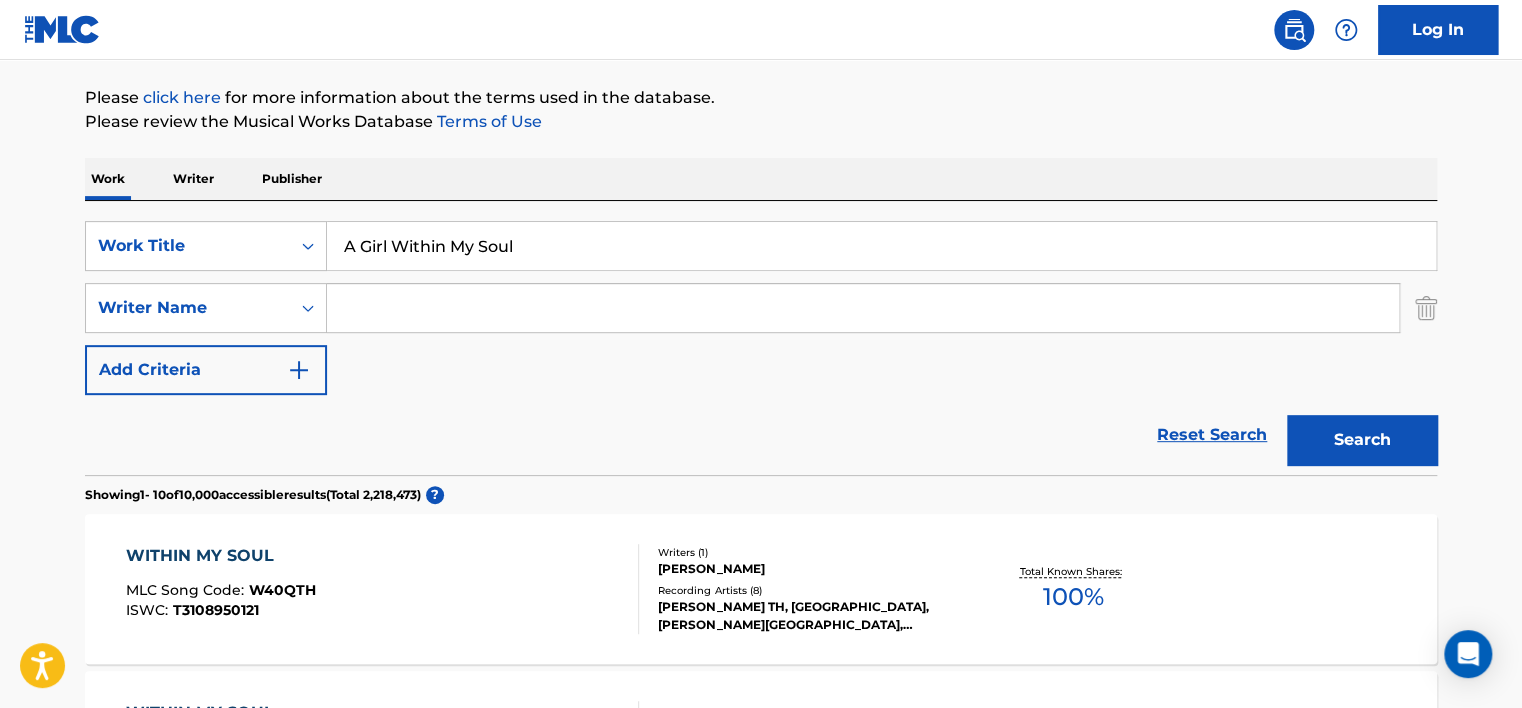 scroll, scrollTop: 300, scrollLeft: 0, axis: vertical 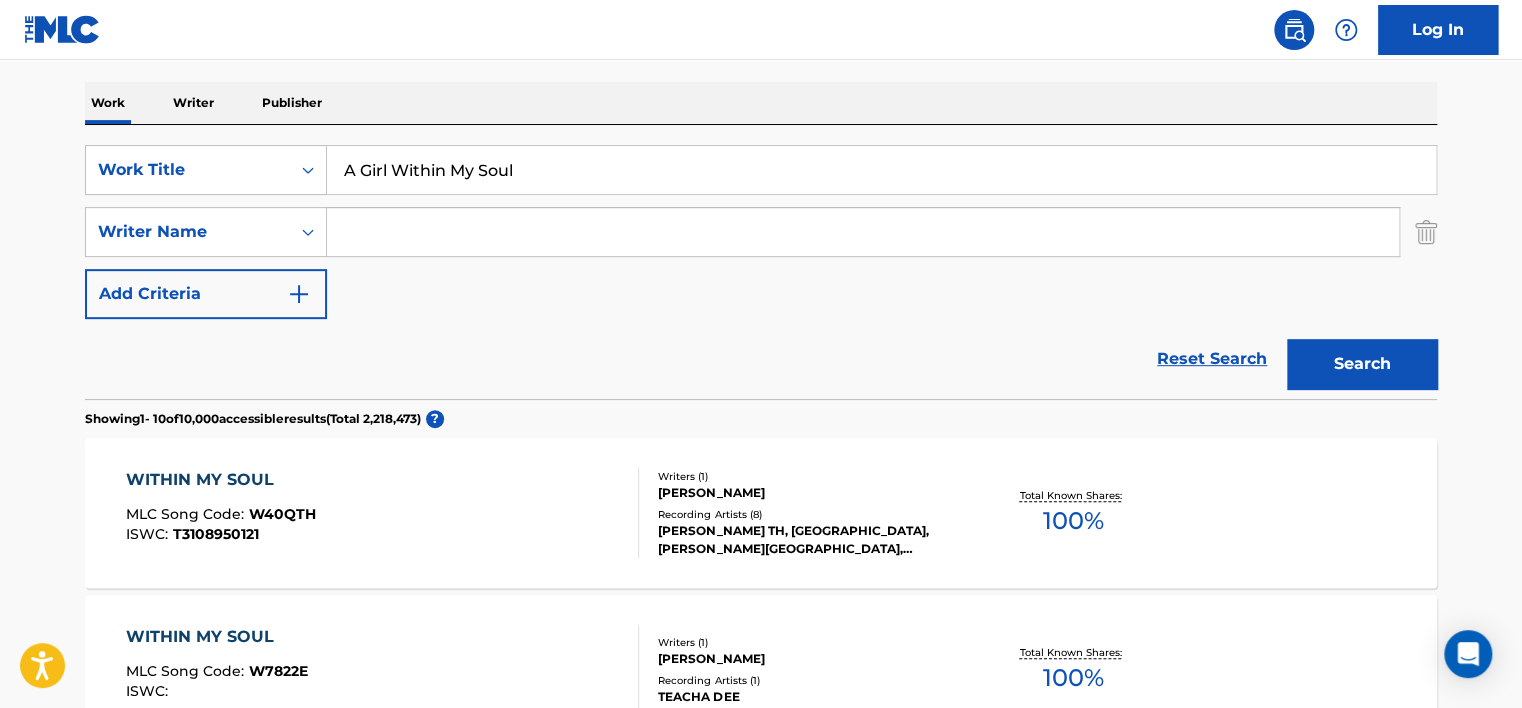 click at bounding box center [863, 232] 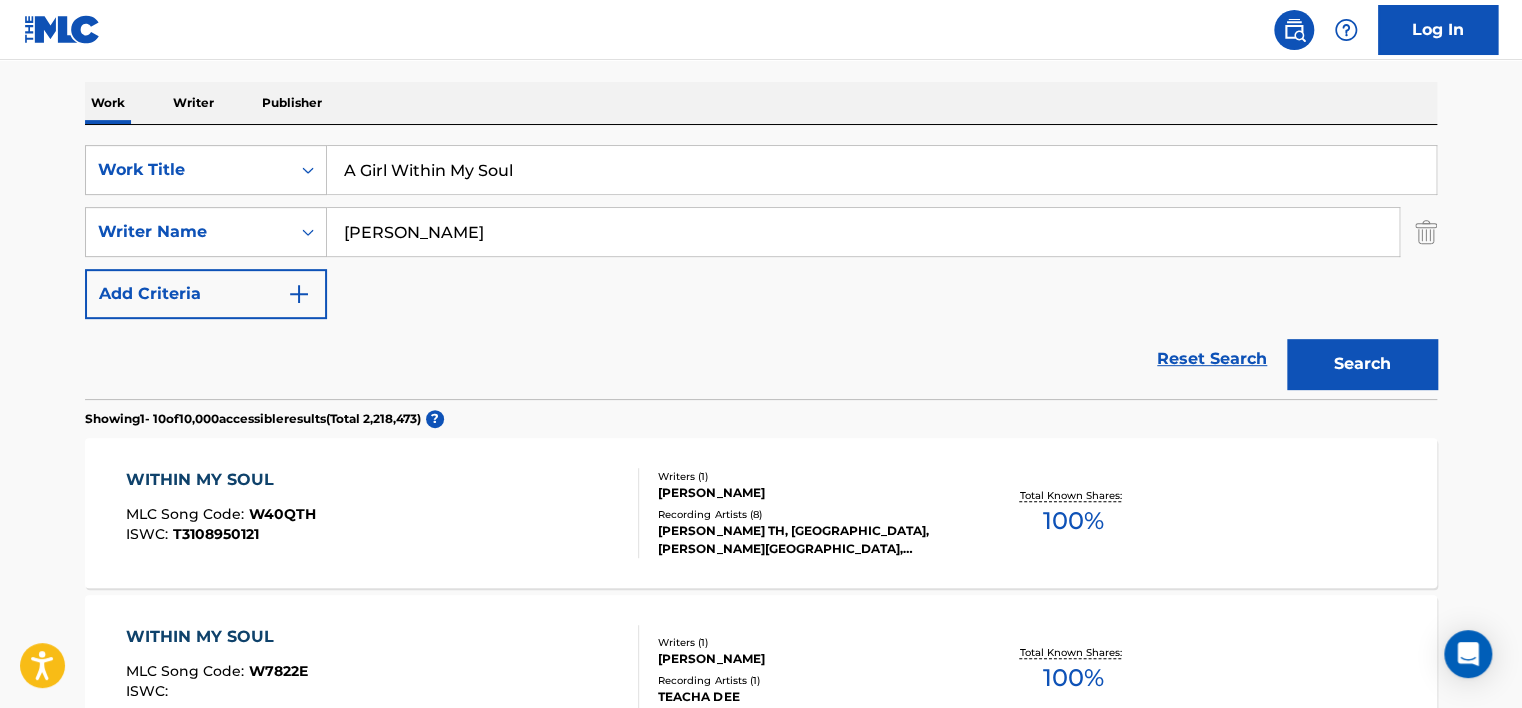 drag, startPoint x: 392, startPoint y: 228, endPoint x: 569, endPoint y: 222, distance: 177.10167 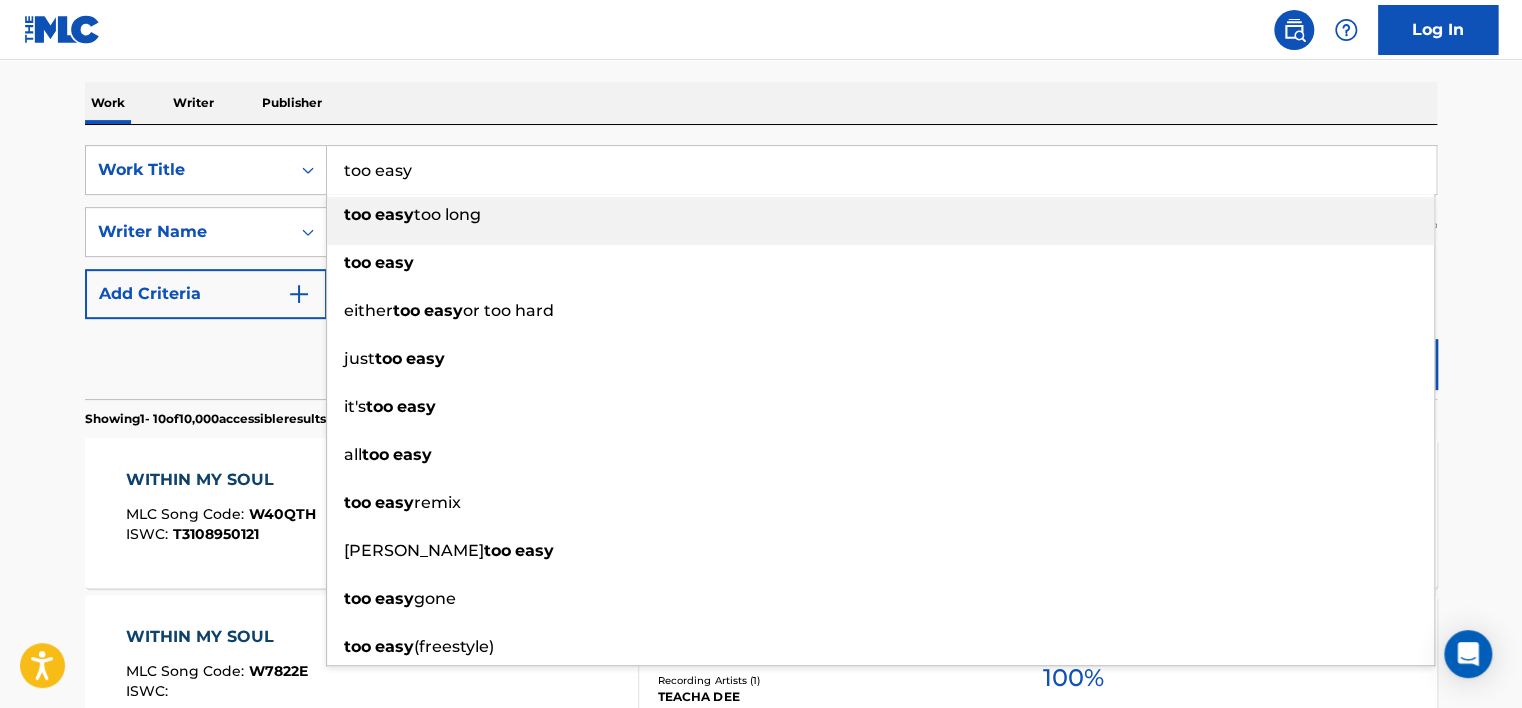 type on "too easy" 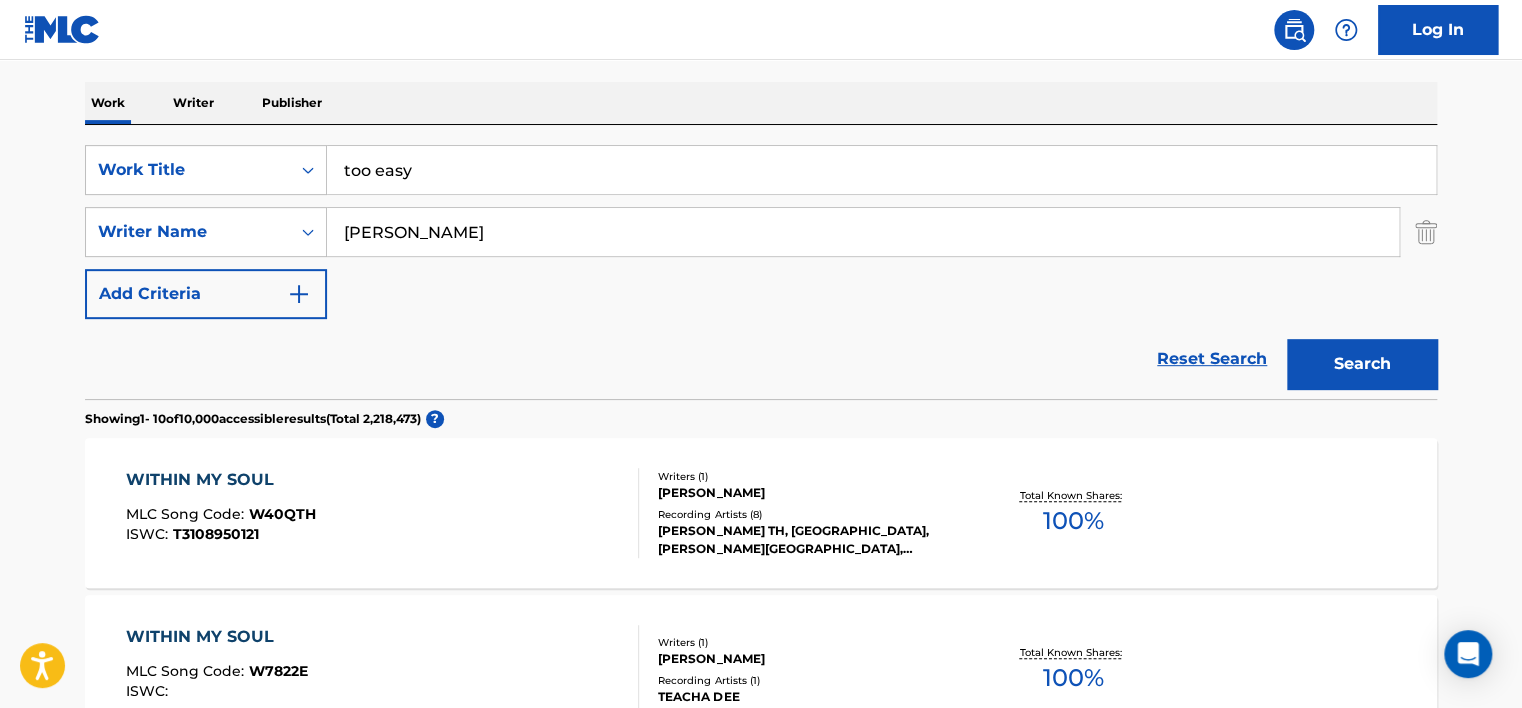 click on "Search" at bounding box center [1362, 364] 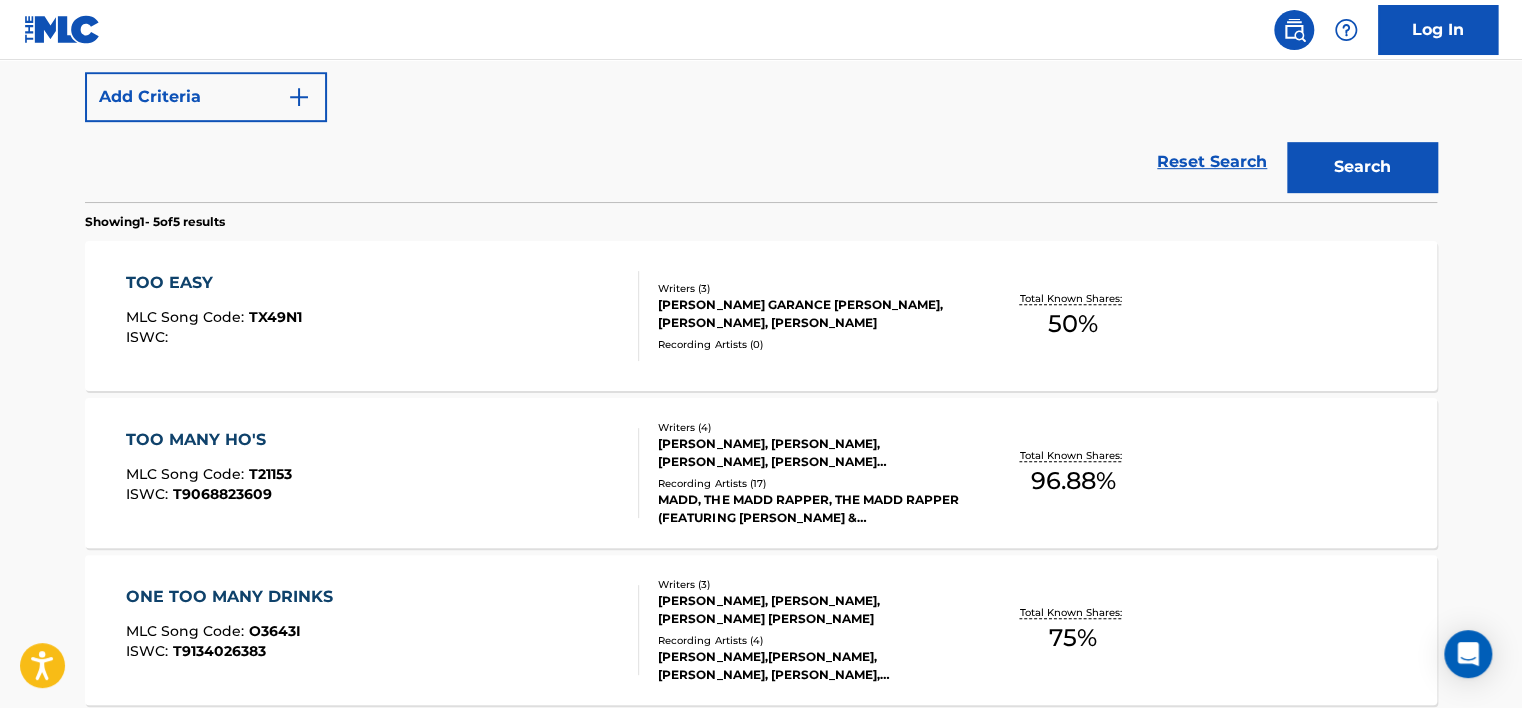 scroll, scrollTop: 500, scrollLeft: 0, axis: vertical 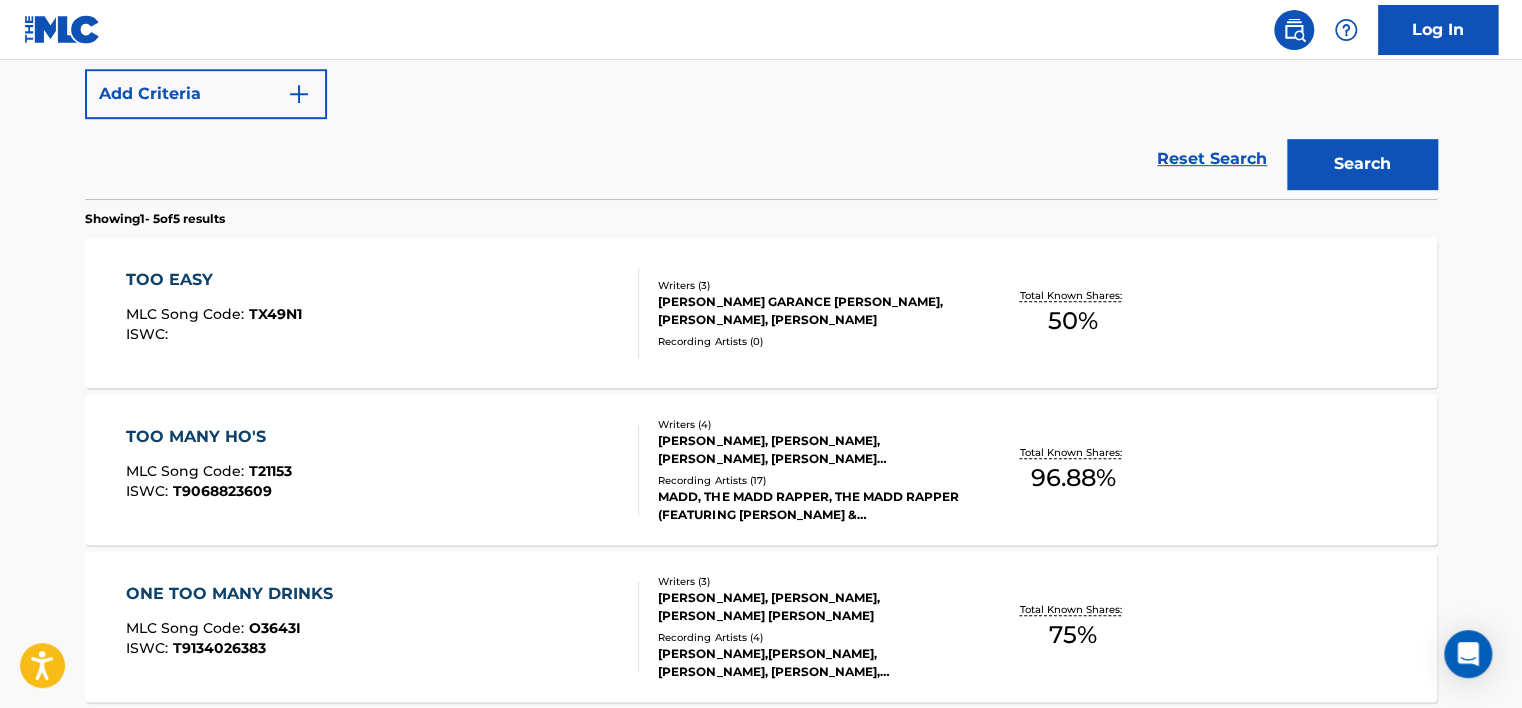 click on "TOO EASY MLC Song Code : TX49N1 ISWC :" at bounding box center (383, 313) 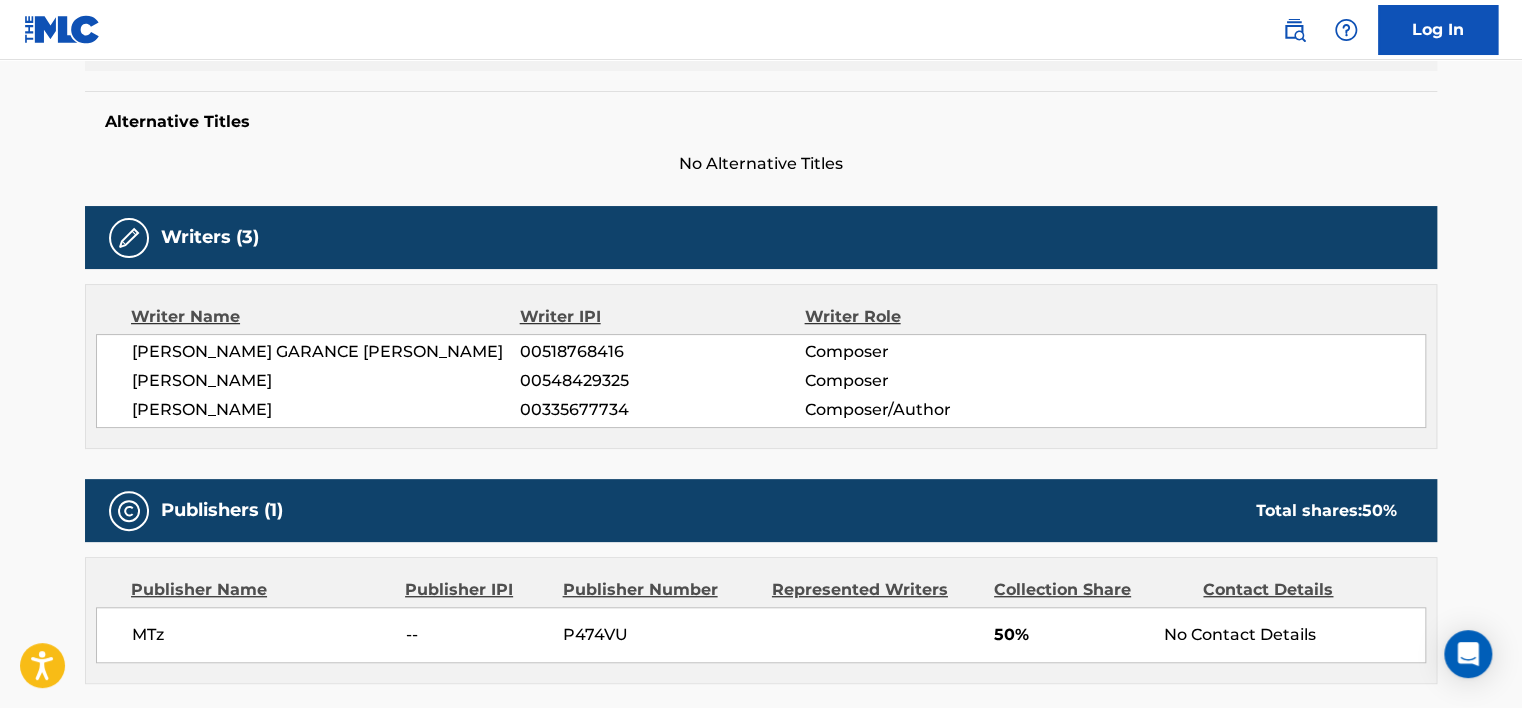 scroll, scrollTop: 500, scrollLeft: 0, axis: vertical 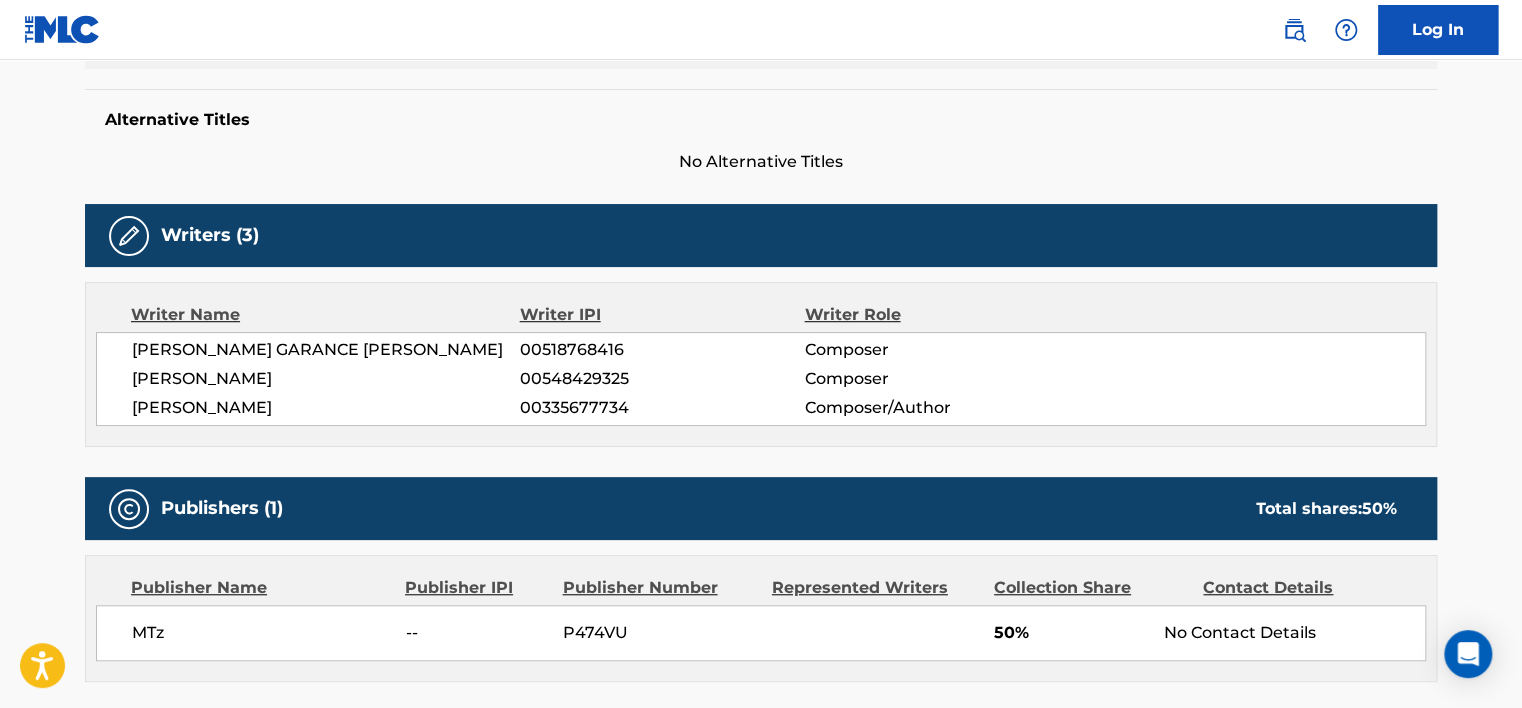 click on "00335677734" at bounding box center [662, 408] 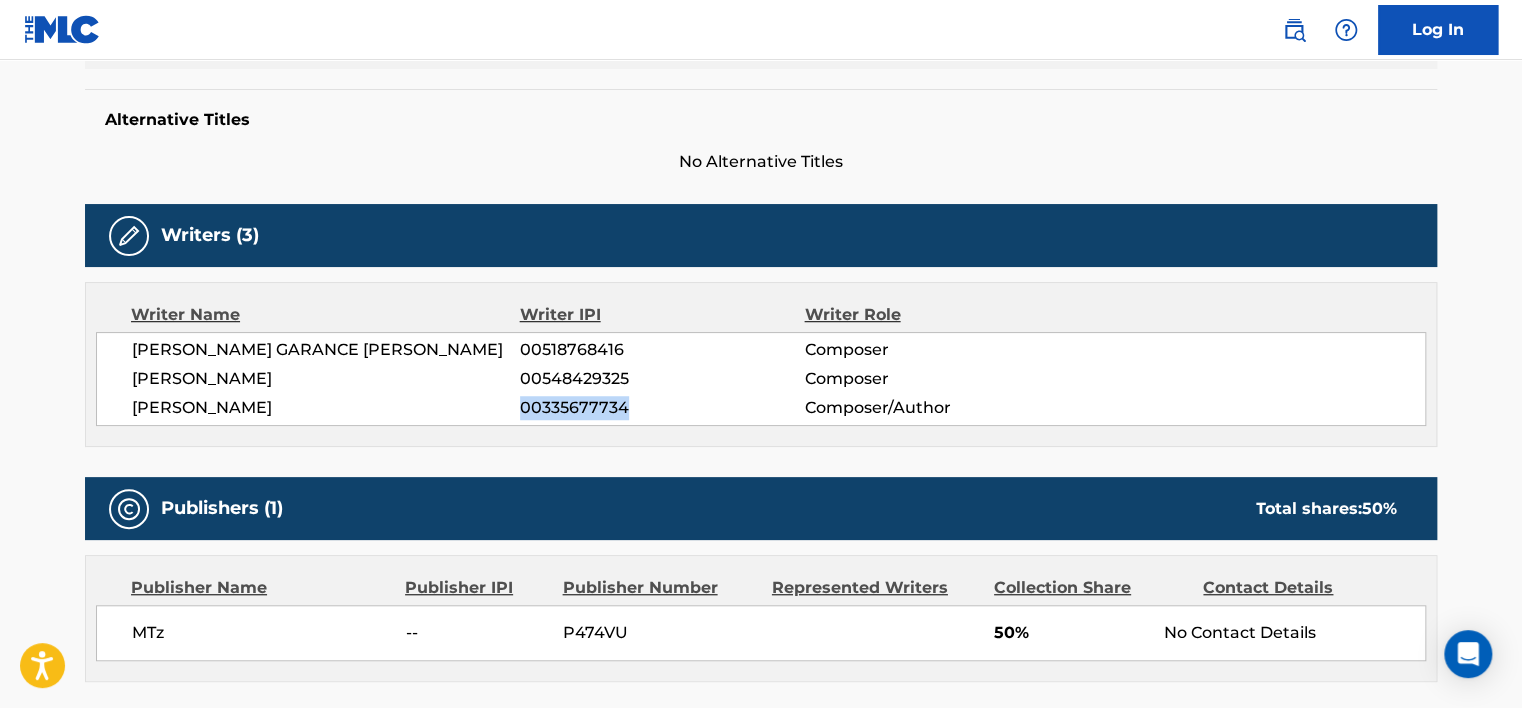 click on "00335677734" at bounding box center (662, 408) 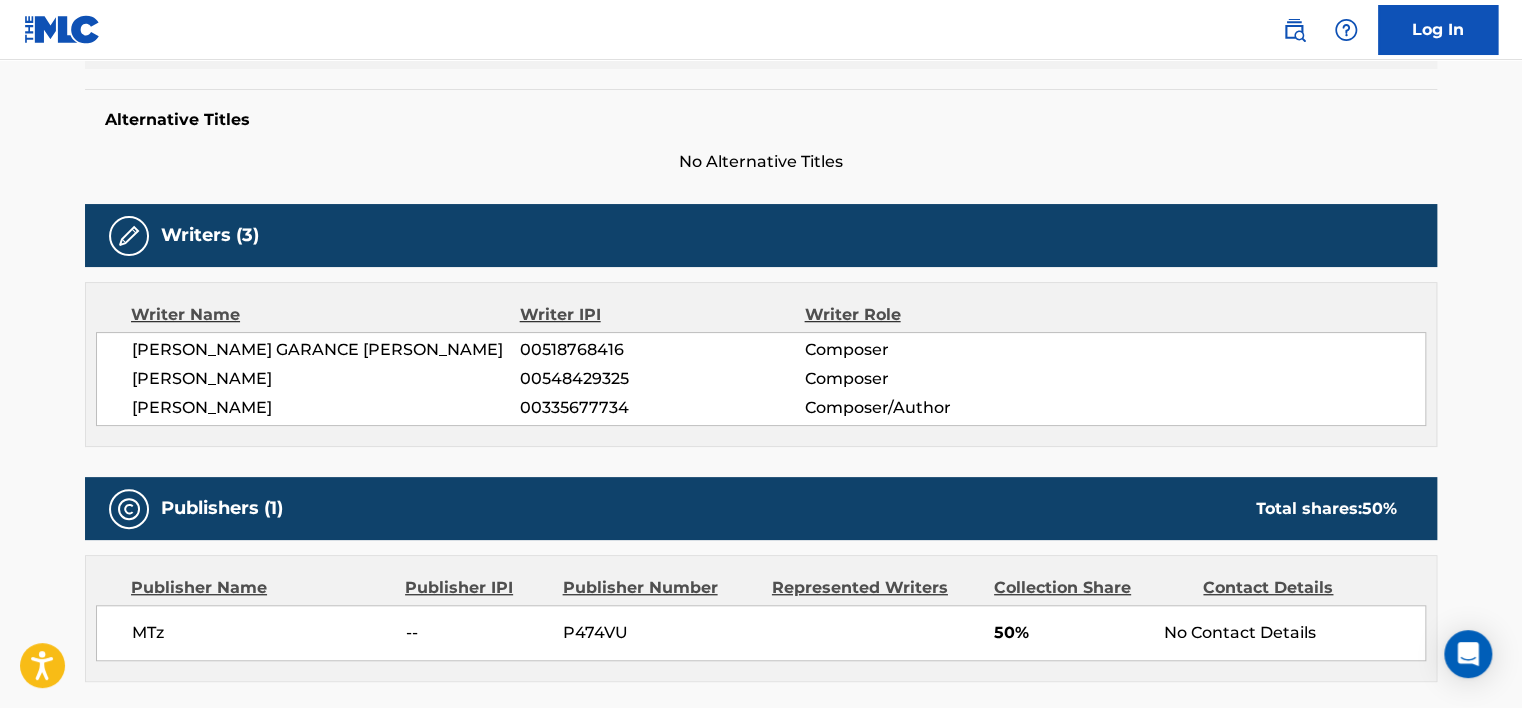 click on "[PERSON_NAME]" at bounding box center (326, 379) 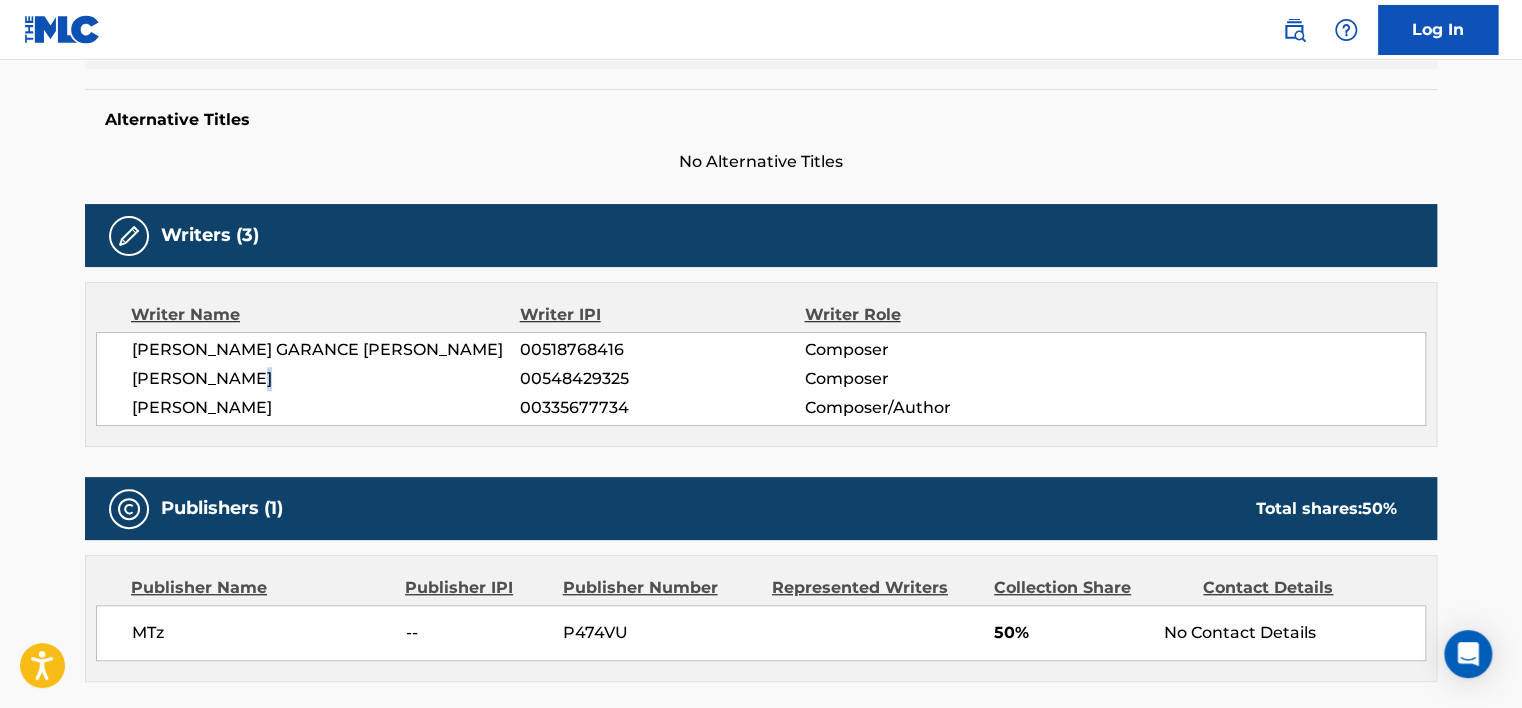 click on "[PERSON_NAME]" at bounding box center (326, 379) 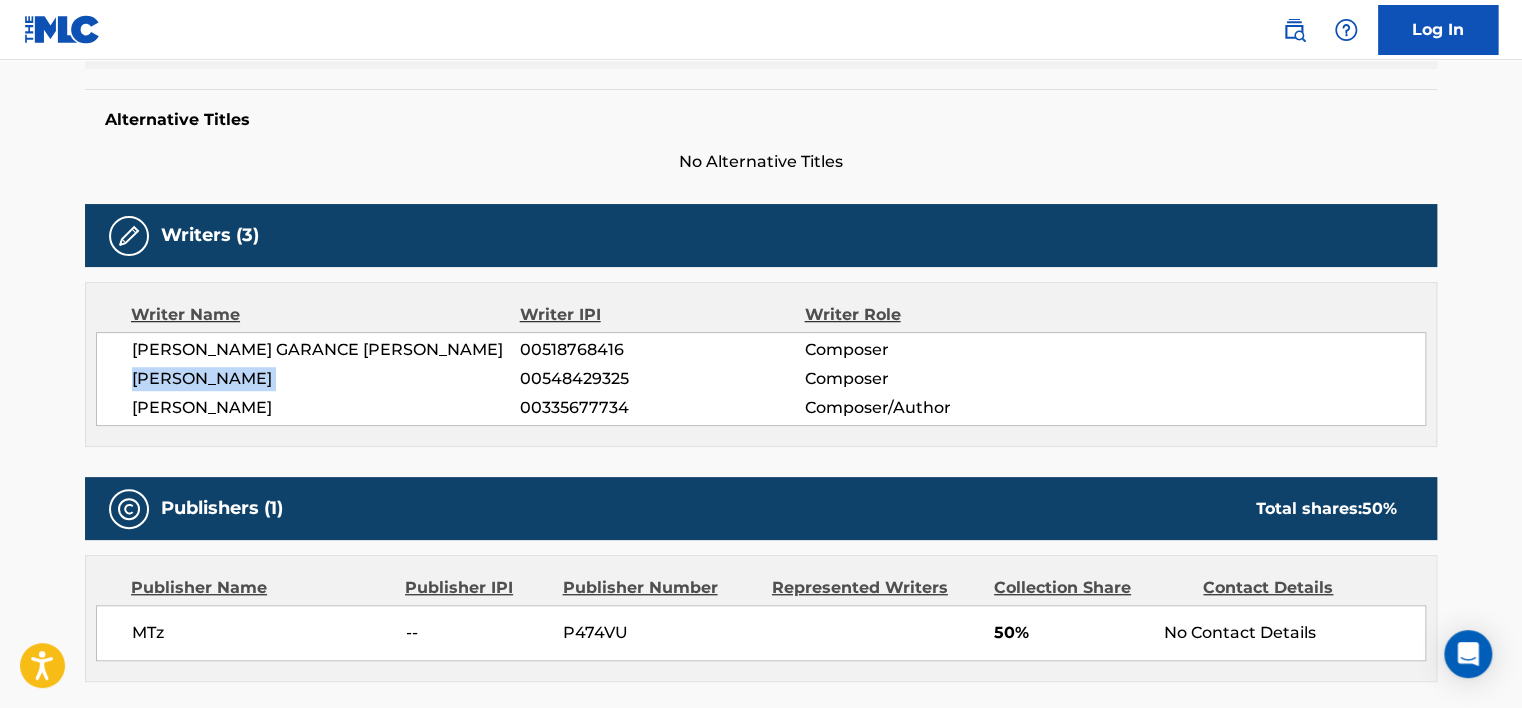click on "[PERSON_NAME]" at bounding box center [326, 379] 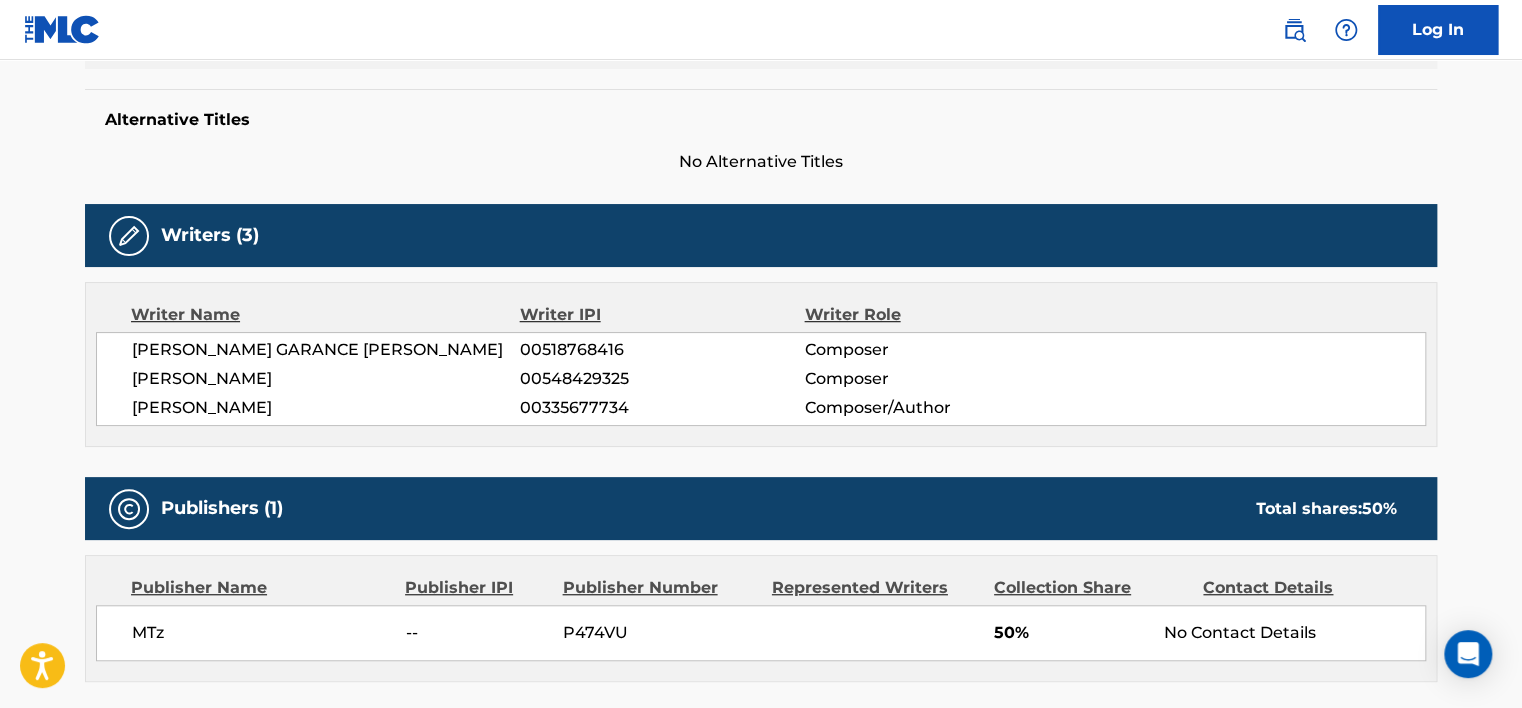 click on "00518768416" at bounding box center (662, 350) 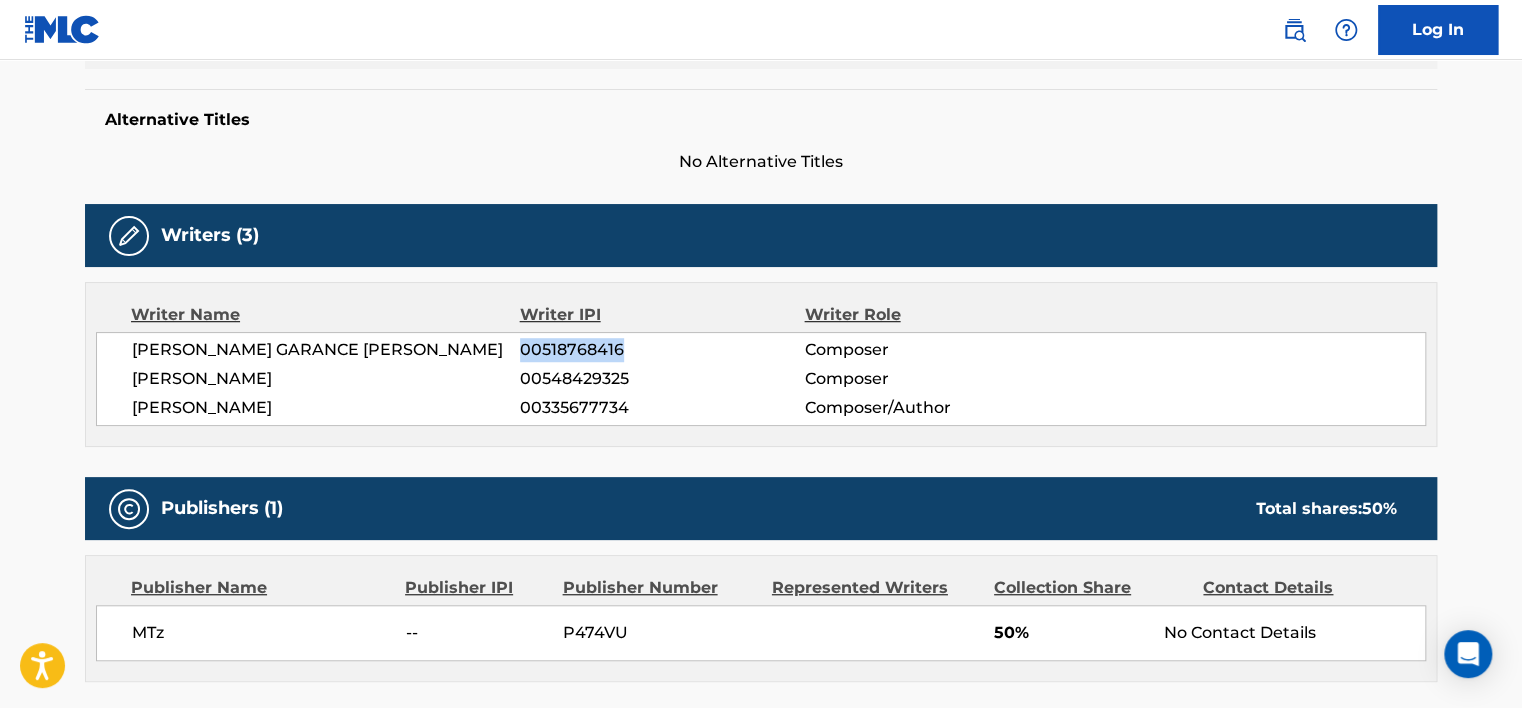 click on "00518768416" at bounding box center [662, 350] 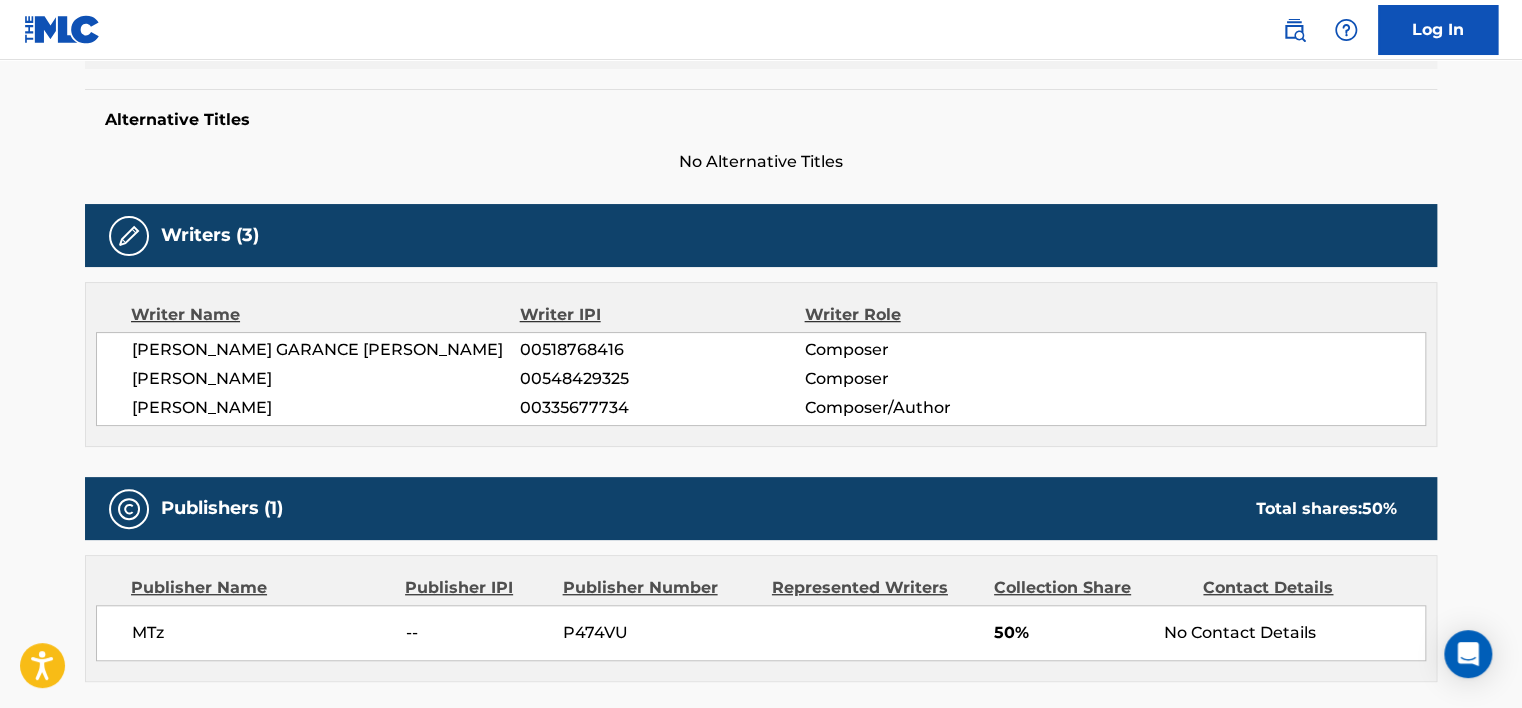 drag, startPoint x: 563, startPoint y: 359, endPoint x: 560, endPoint y: 380, distance: 21.213203 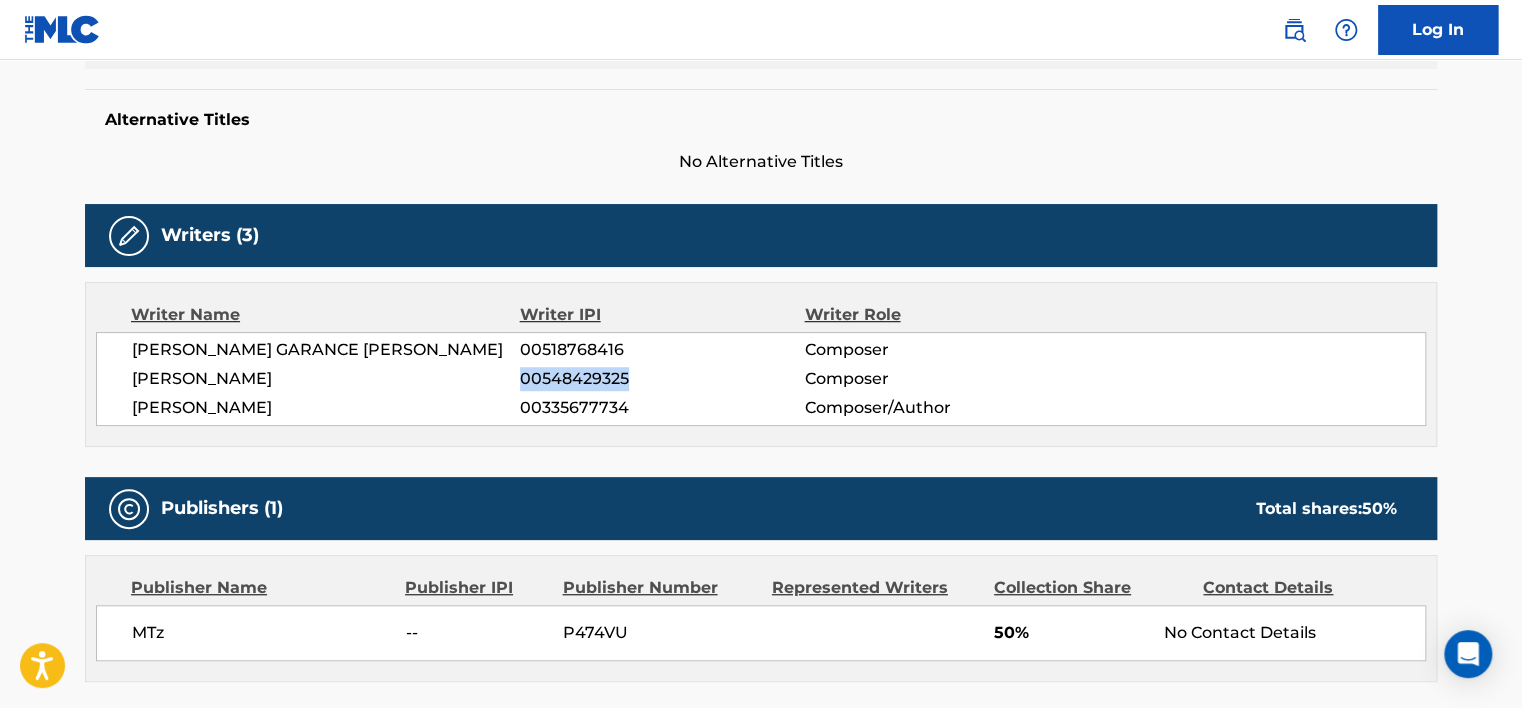 click on "00548429325" at bounding box center [662, 379] 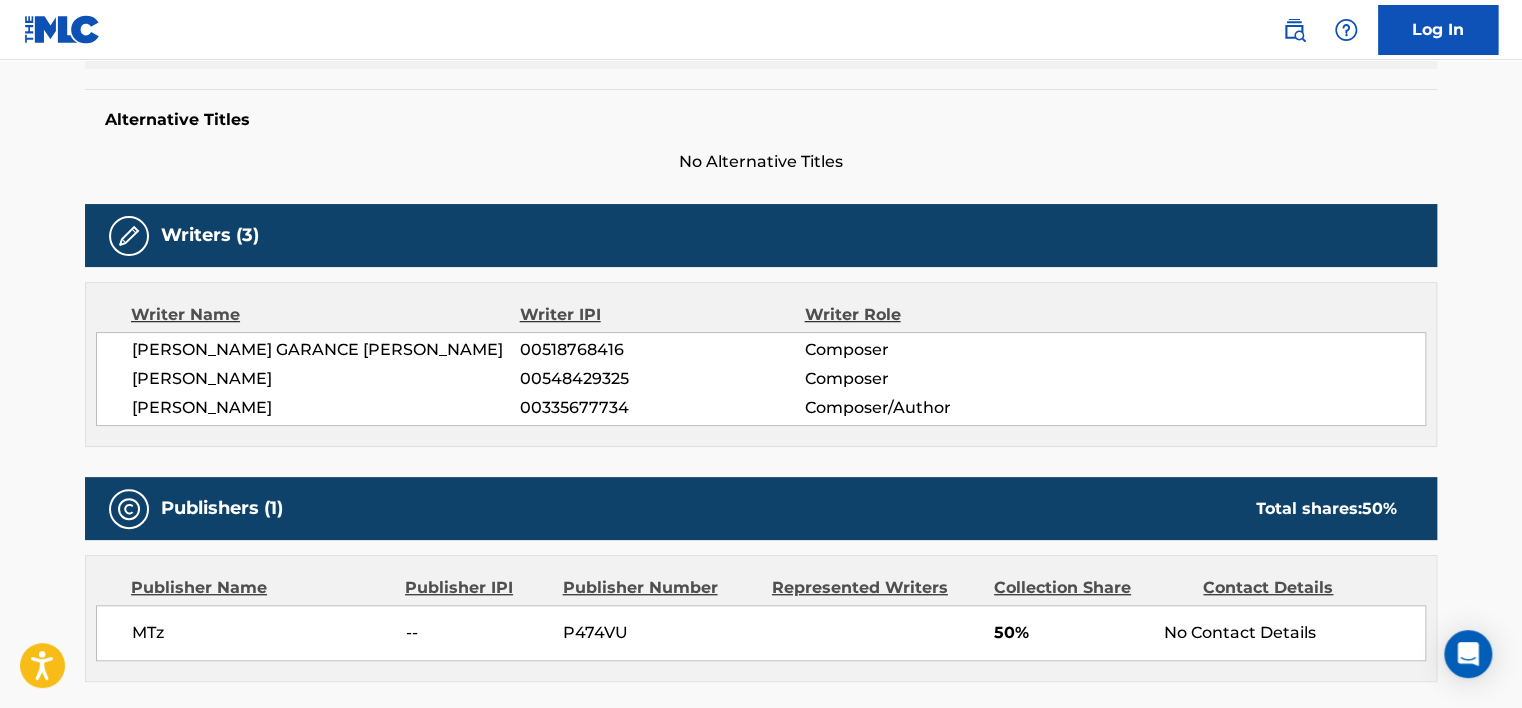 click on "[PERSON_NAME] GARANCE [PERSON_NAME]" at bounding box center (326, 350) 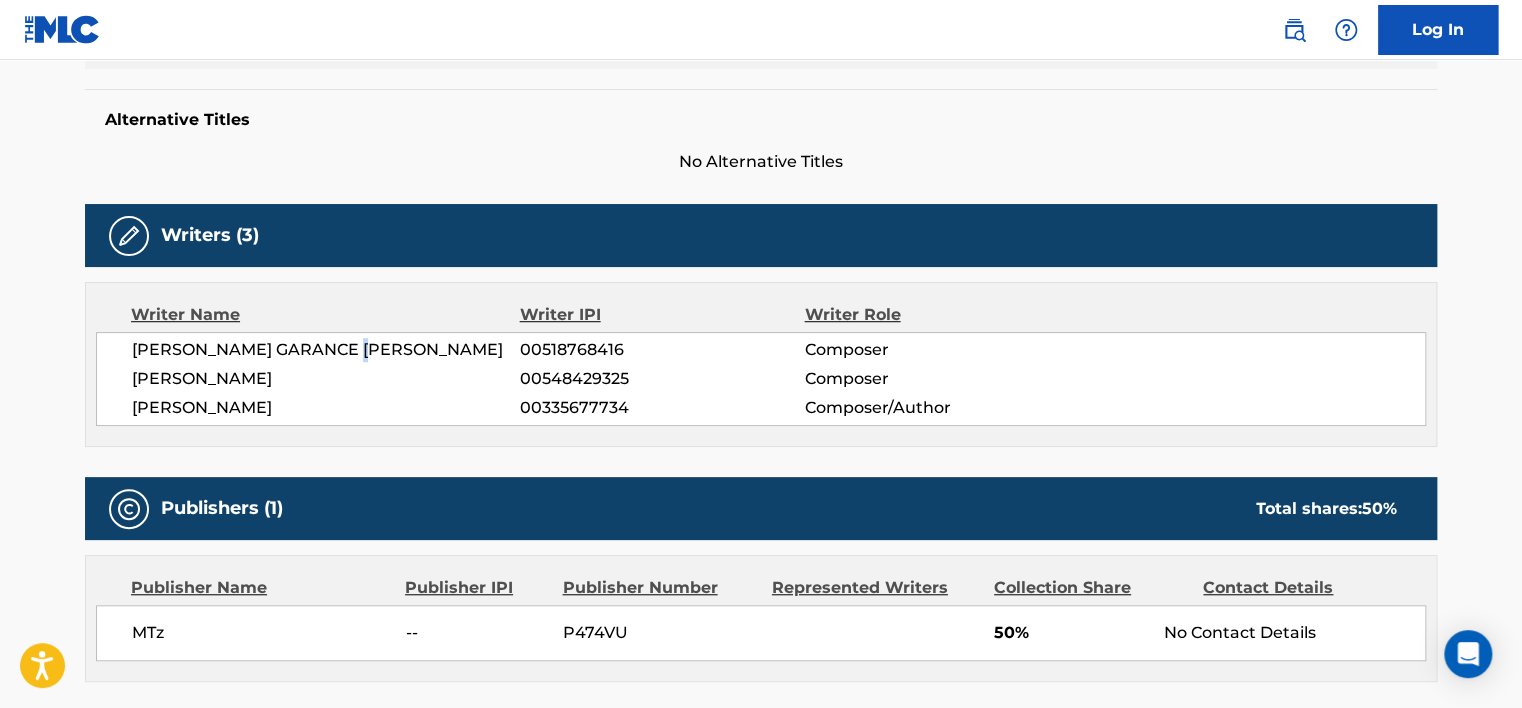 click on "[PERSON_NAME] GARANCE [PERSON_NAME]" at bounding box center [326, 350] 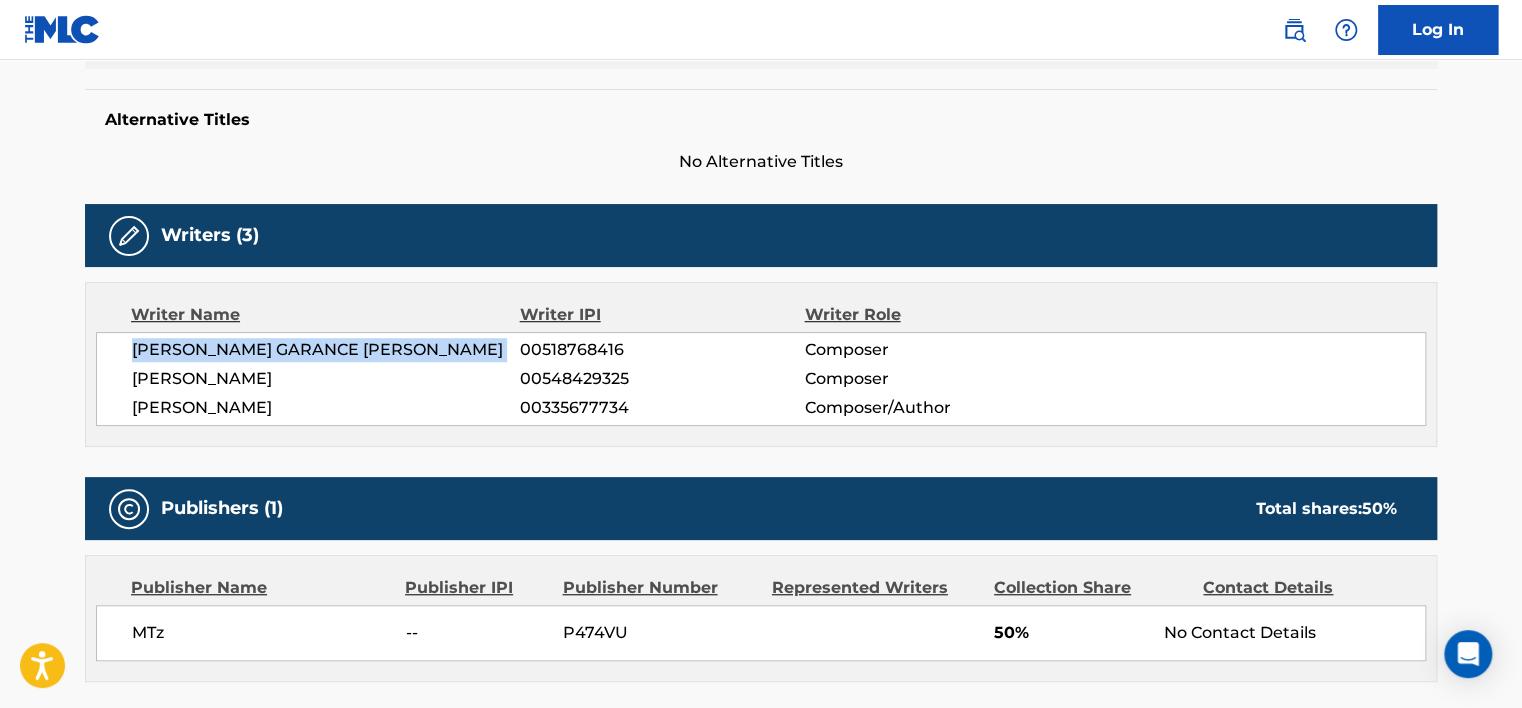 click on "[PERSON_NAME] GARANCE [PERSON_NAME]" at bounding box center [326, 350] 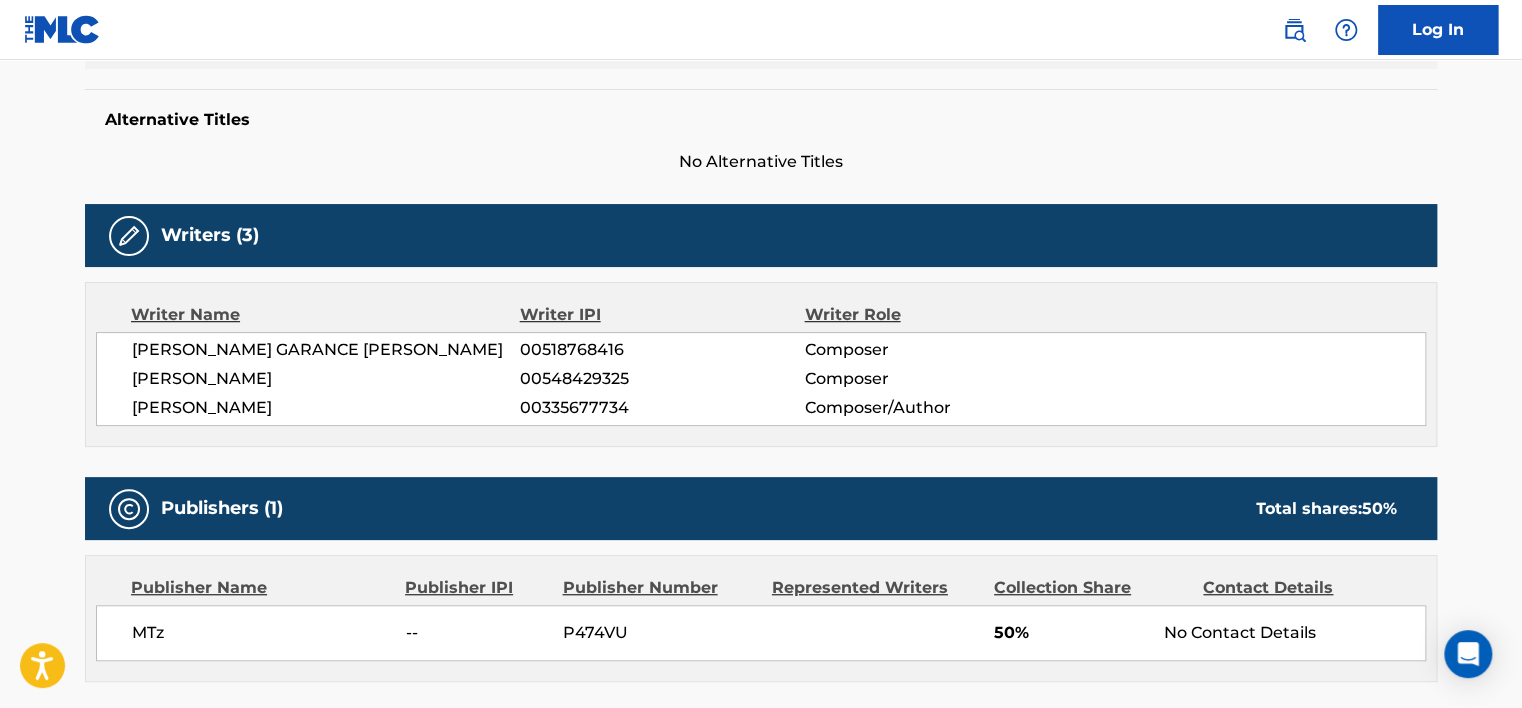 click on "00518768416" at bounding box center (662, 350) 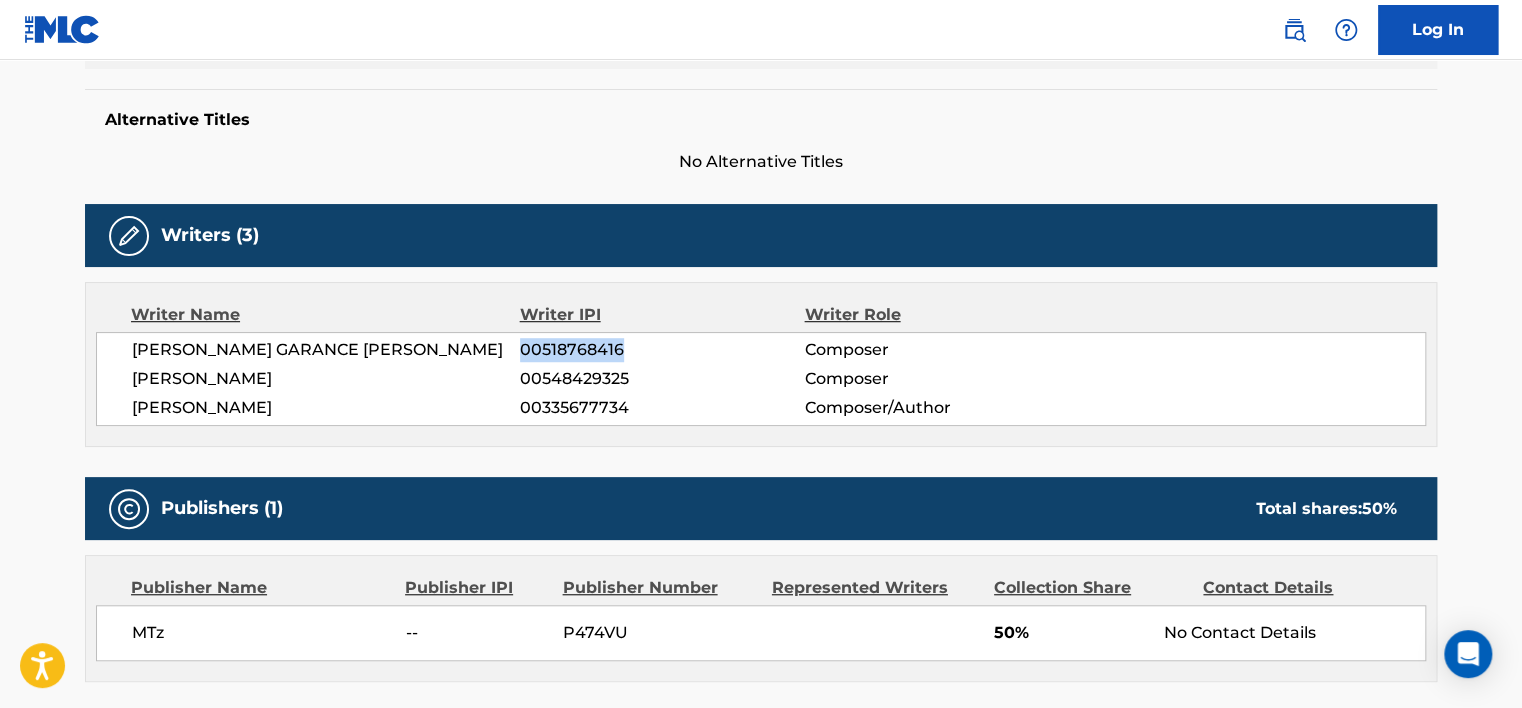 click on "00518768416" at bounding box center [662, 350] 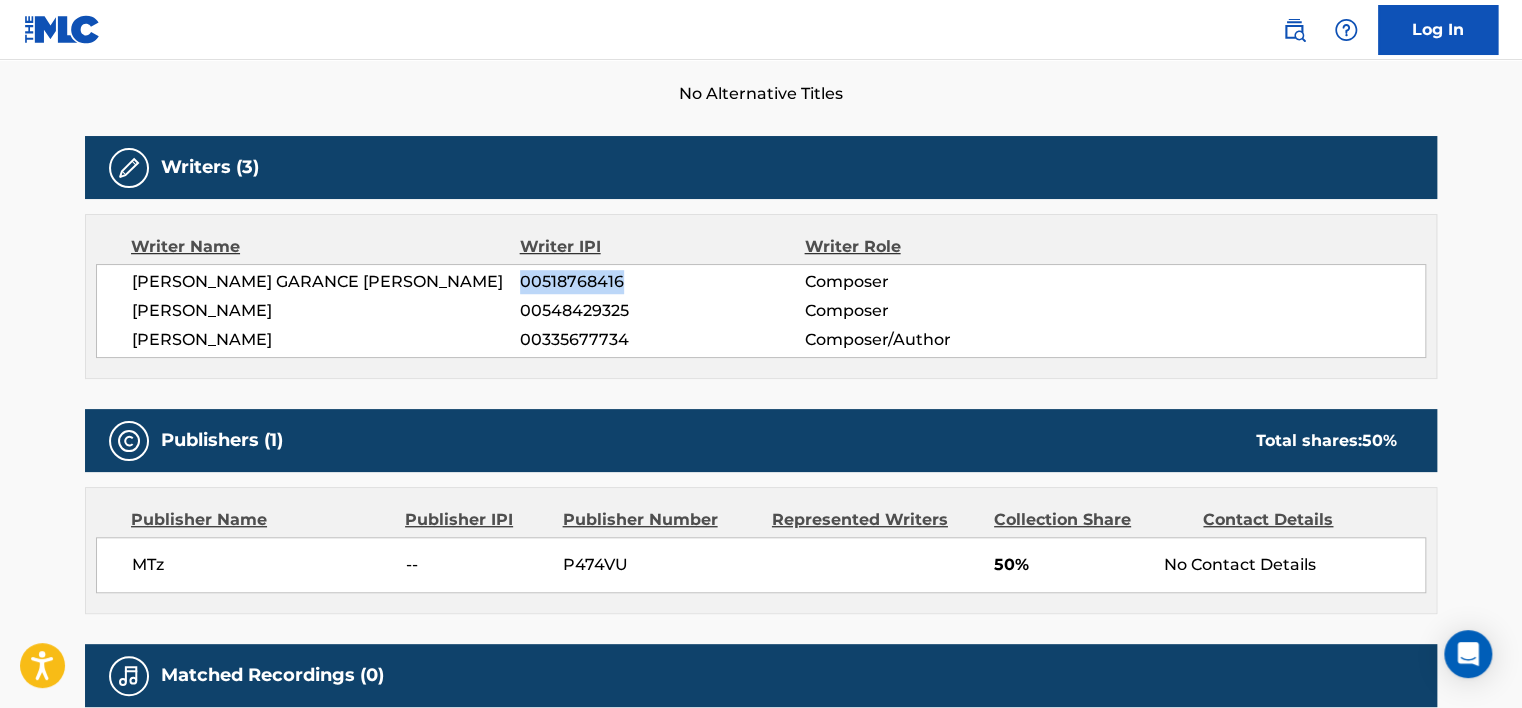 scroll, scrollTop: 755, scrollLeft: 0, axis: vertical 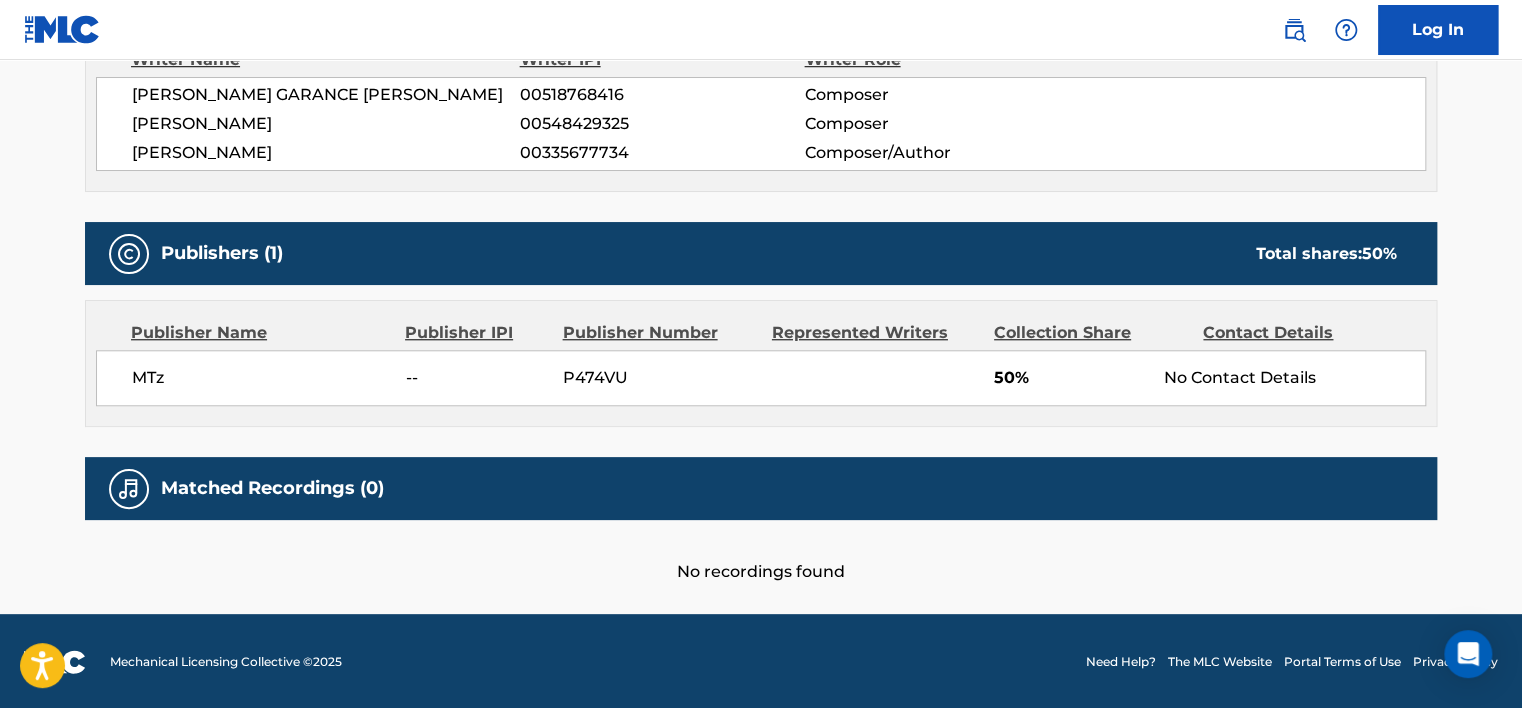 click on "MTz" at bounding box center (261, 378) 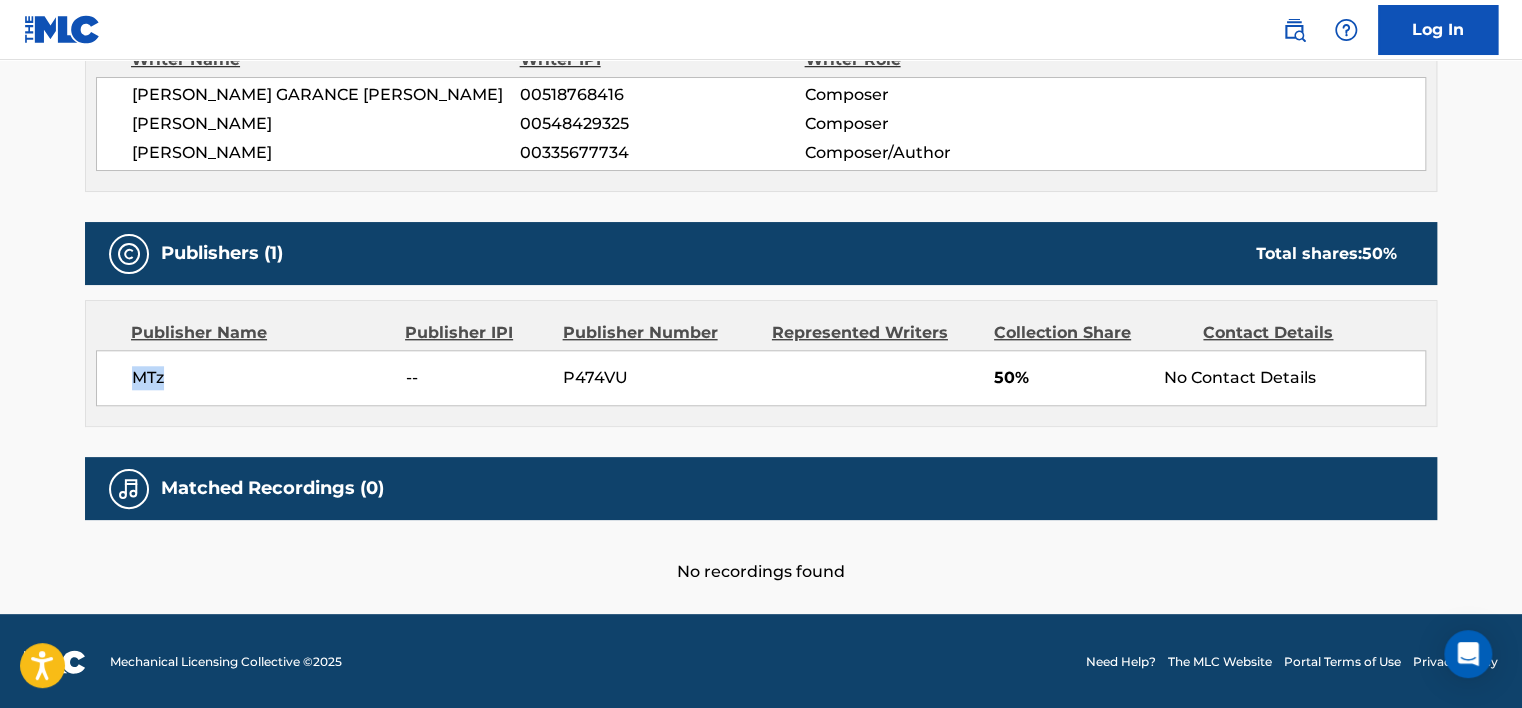 click on "MTz" at bounding box center (261, 378) 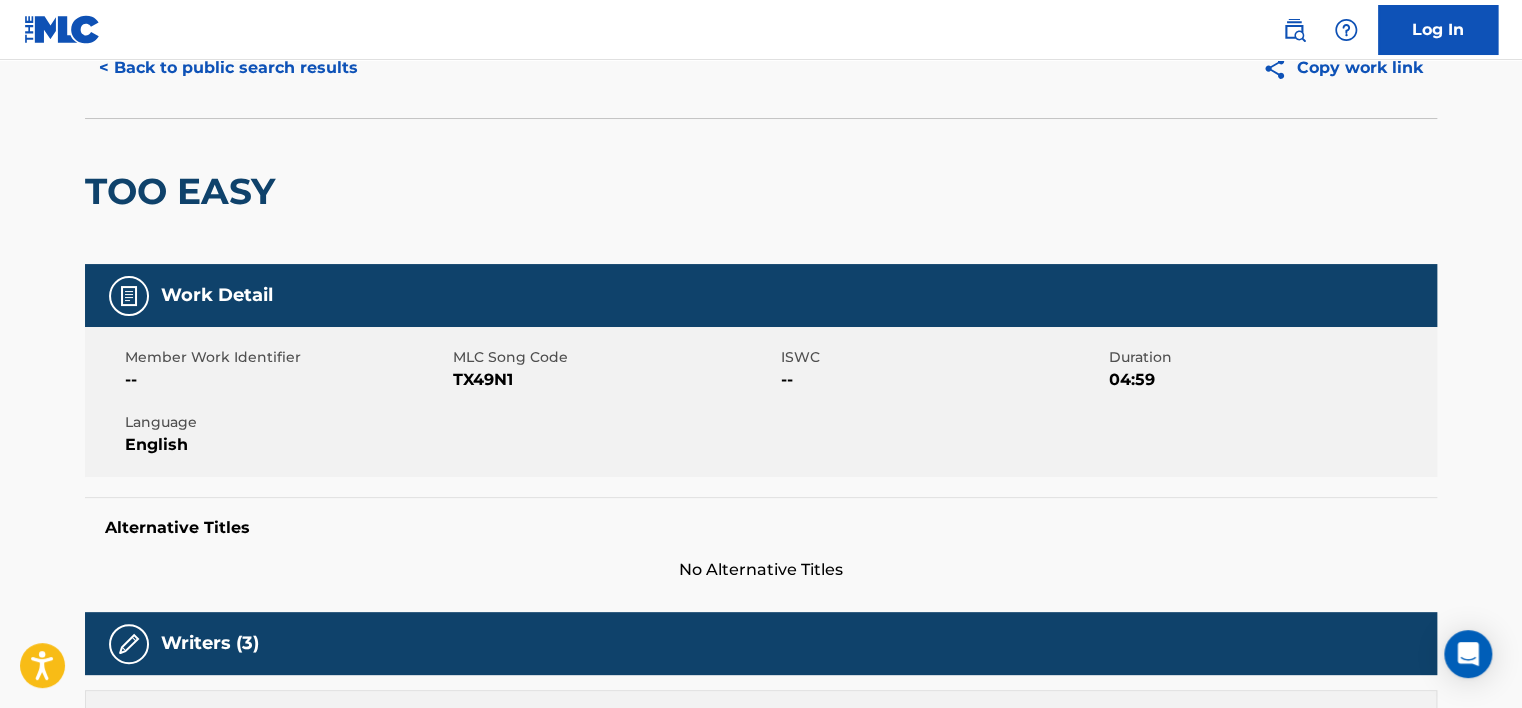 scroll, scrollTop: 155, scrollLeft: 0, axis: vertical 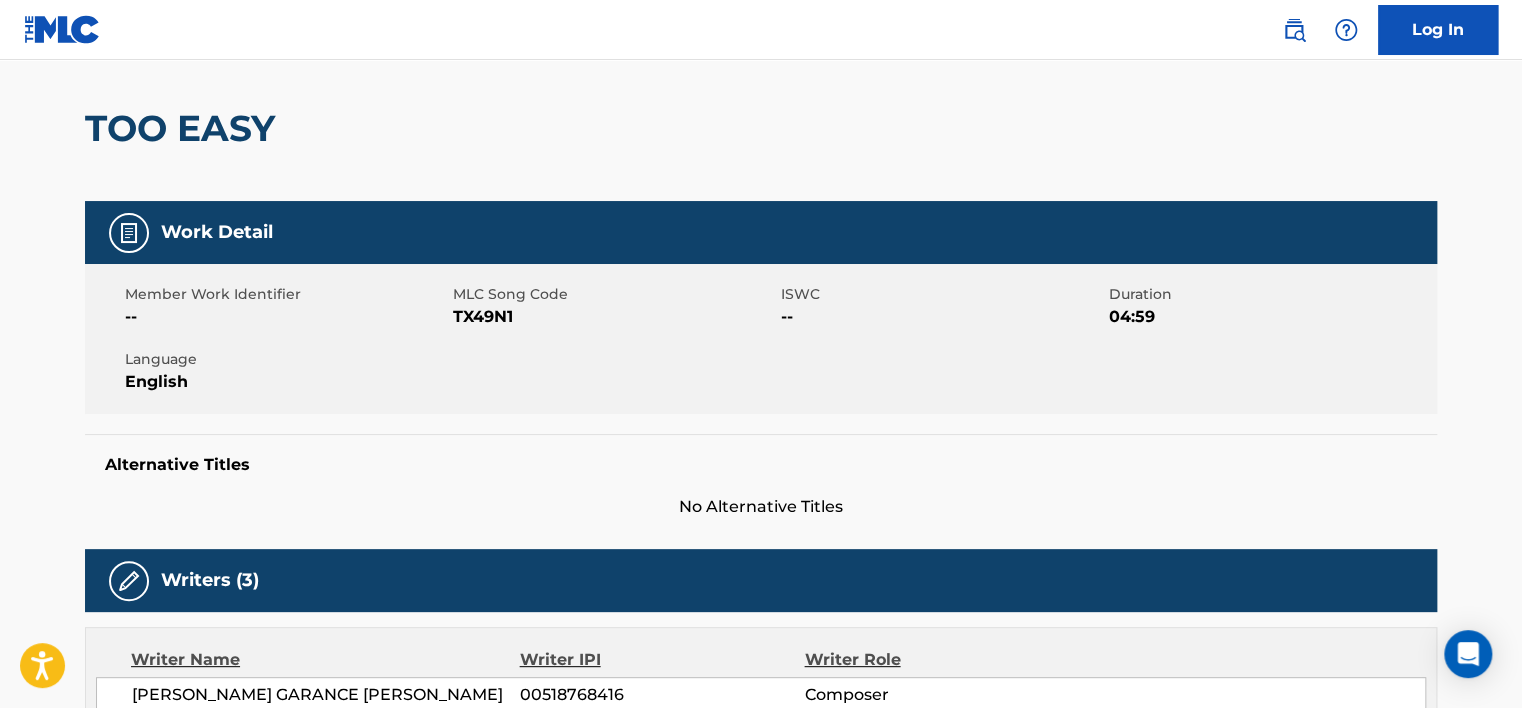 click on "TX49N1" at bounding box center (614, 317) 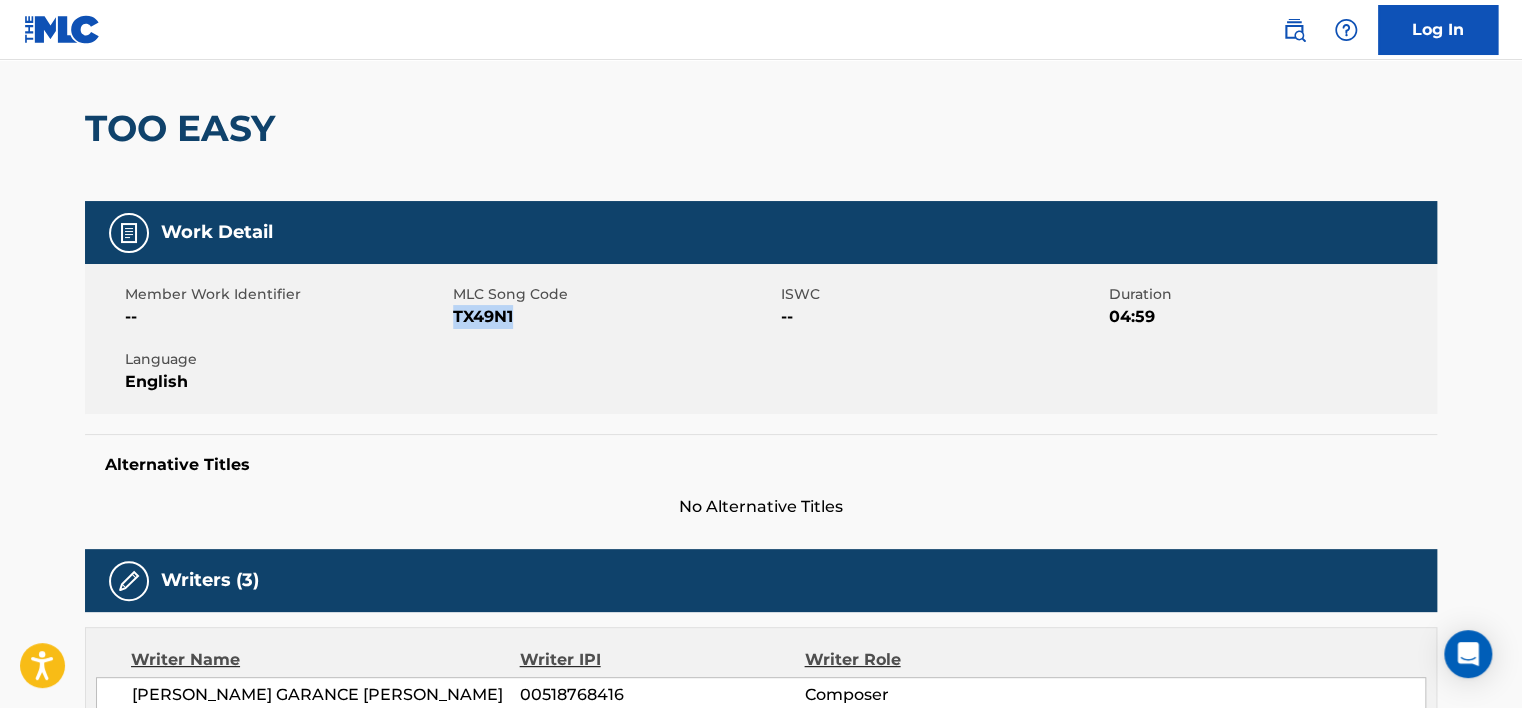 click on "TX49N1" at bounding box center [614, 317] 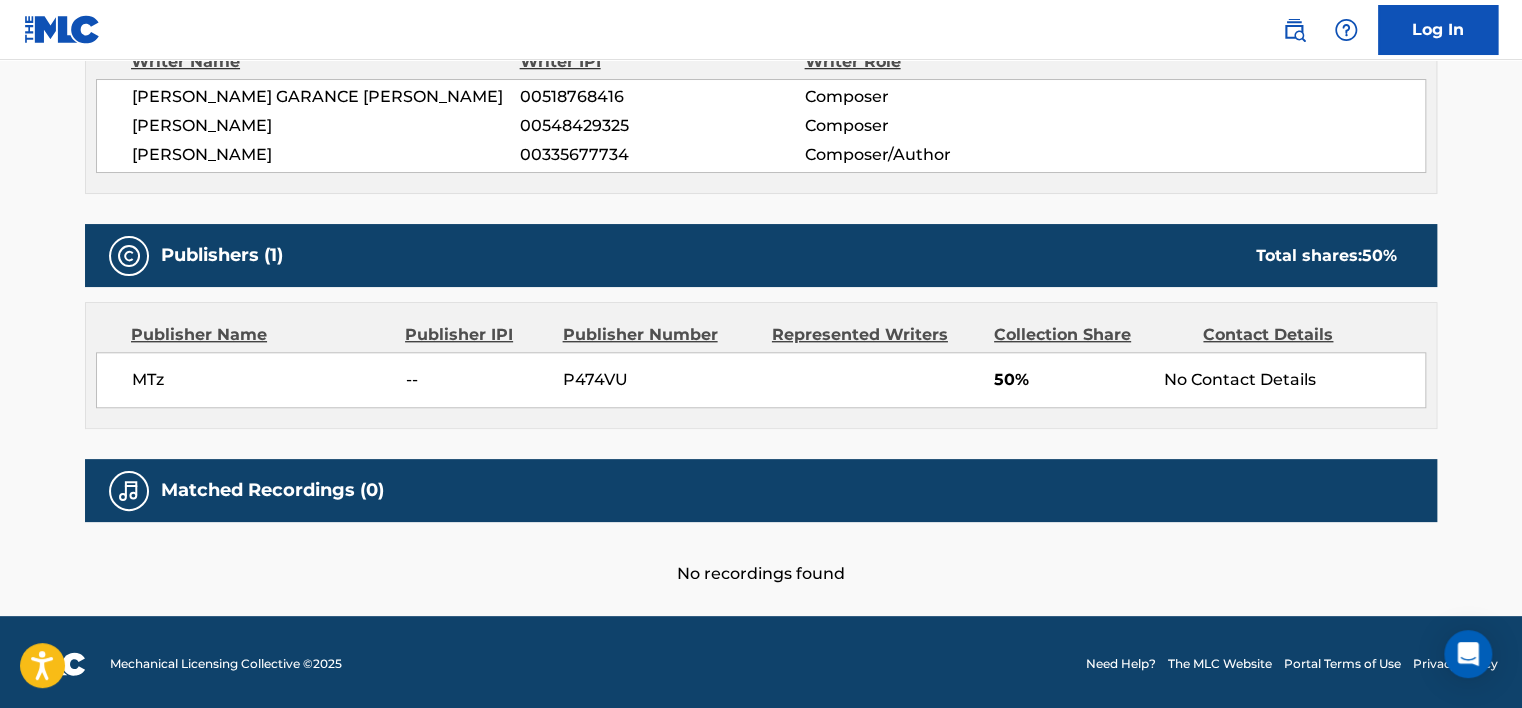 scroll, scrollTop: 755, scrollLeft: 0, axis: vertical 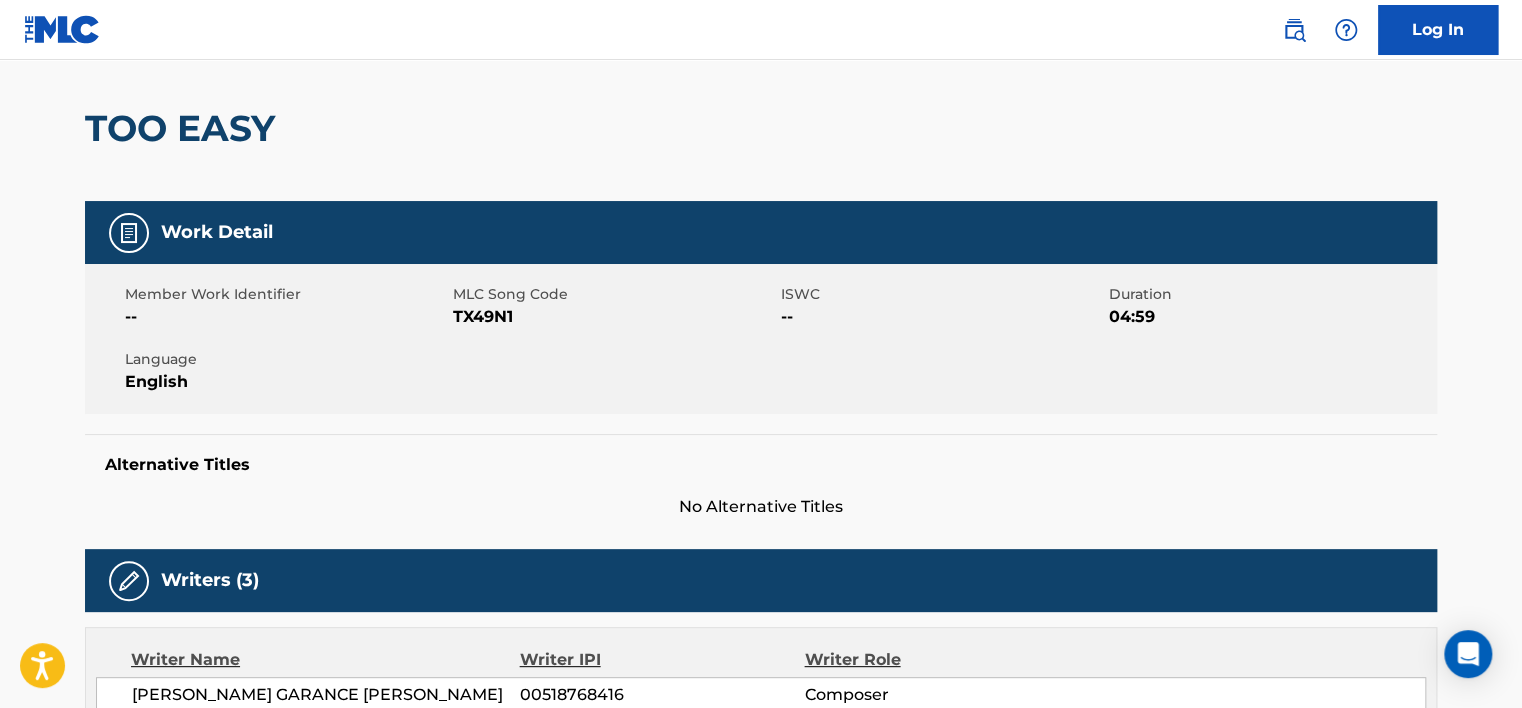 click on "TOO EASY" at bounding box center (761, 128) 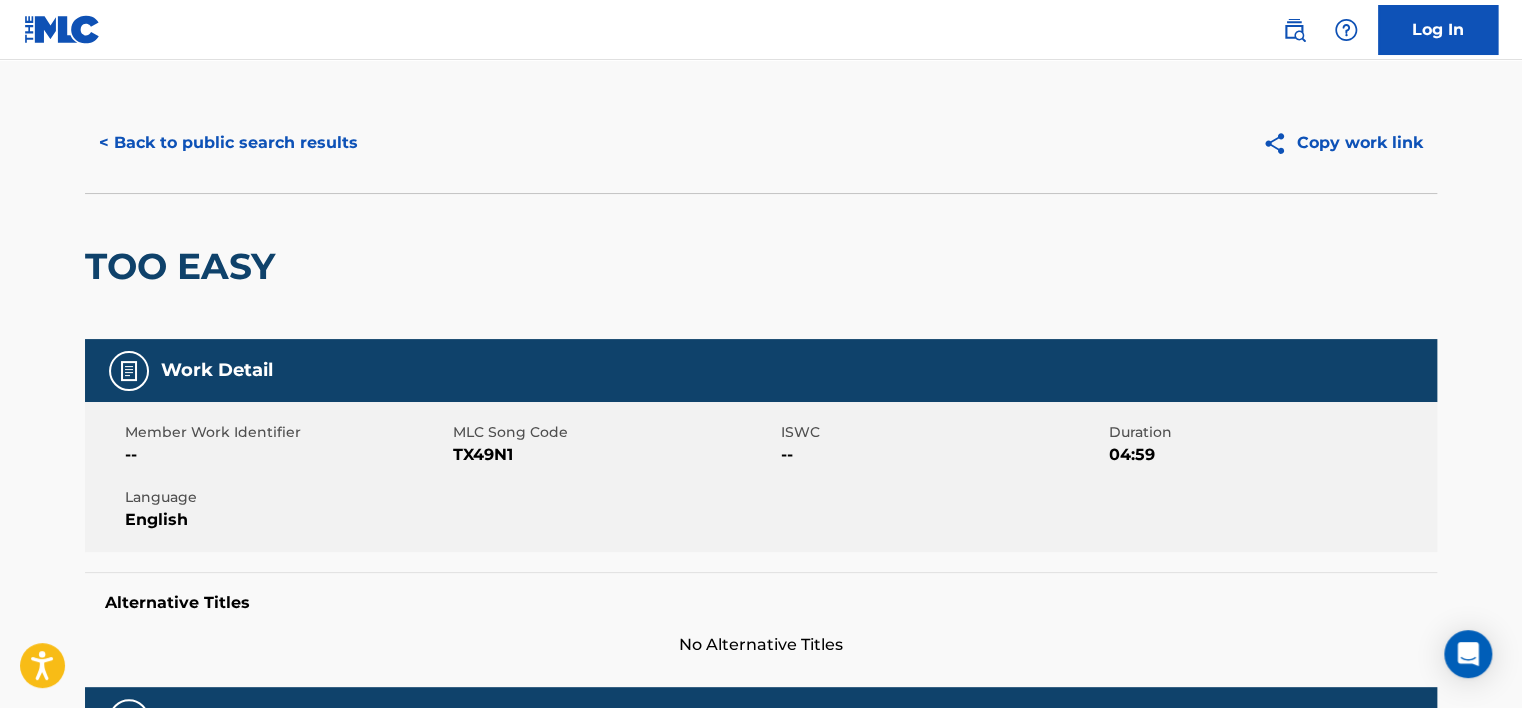 scroll, scrollTop: 0, scrollLeft: 0, axis: both 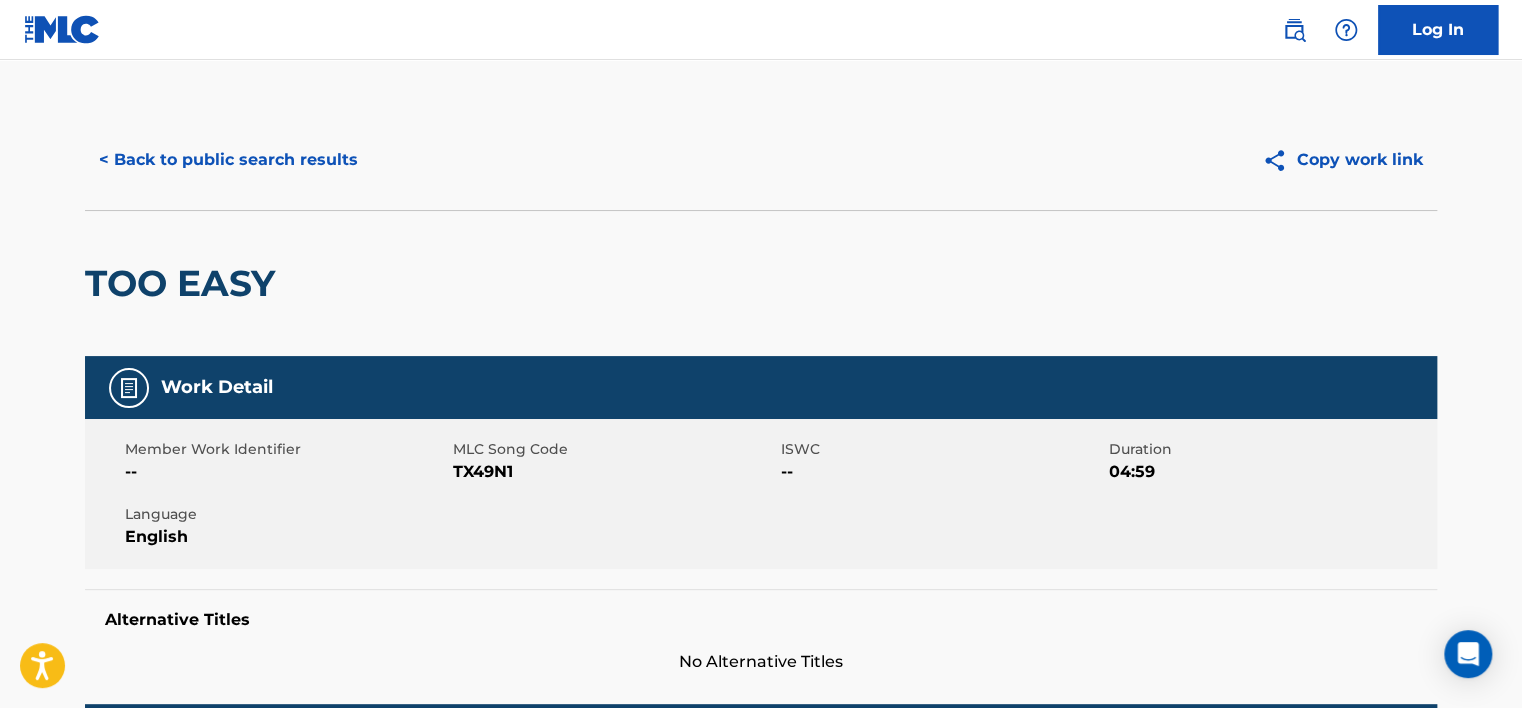 click on "< Back to public search results" at bounding box center [228, 160] 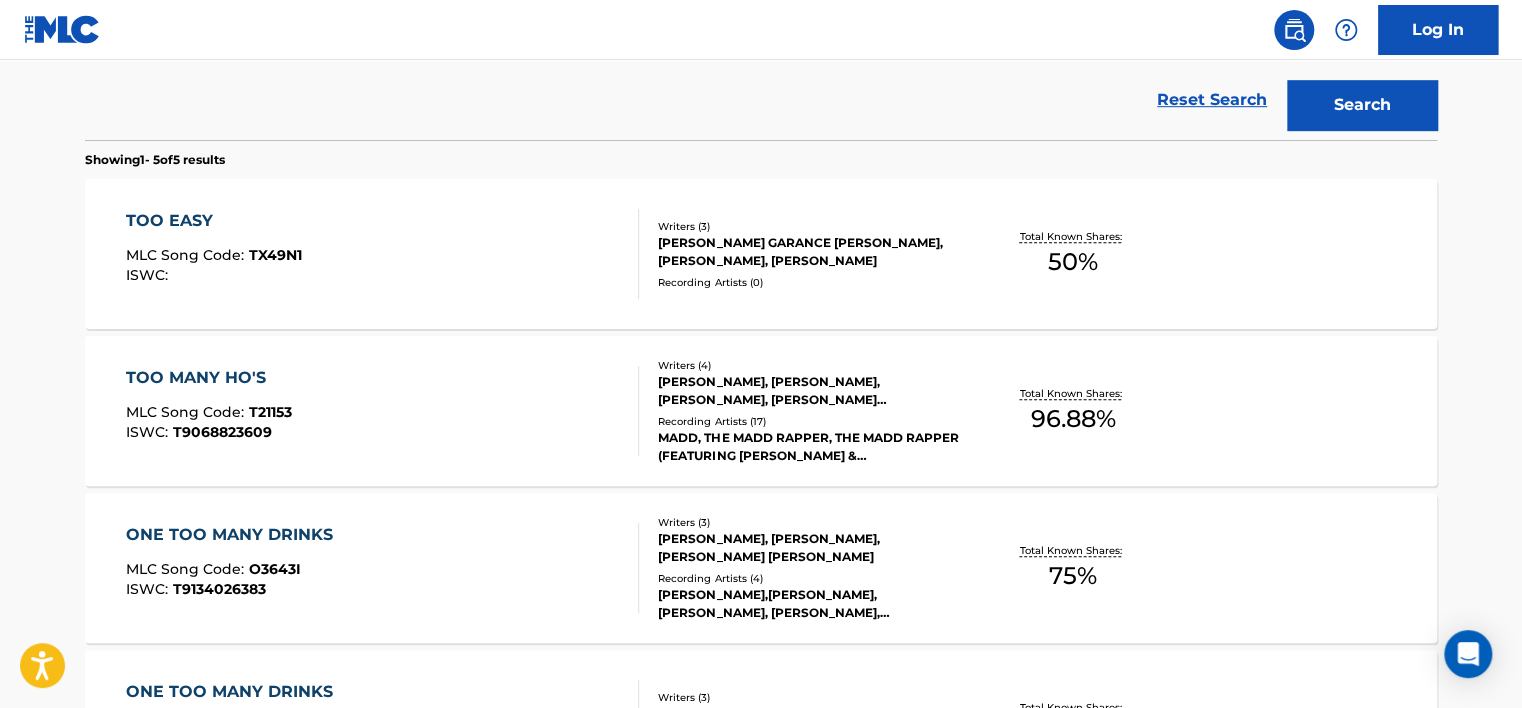 scroll, scrollTop: 313, scrollLeft: 0, axis: vertical 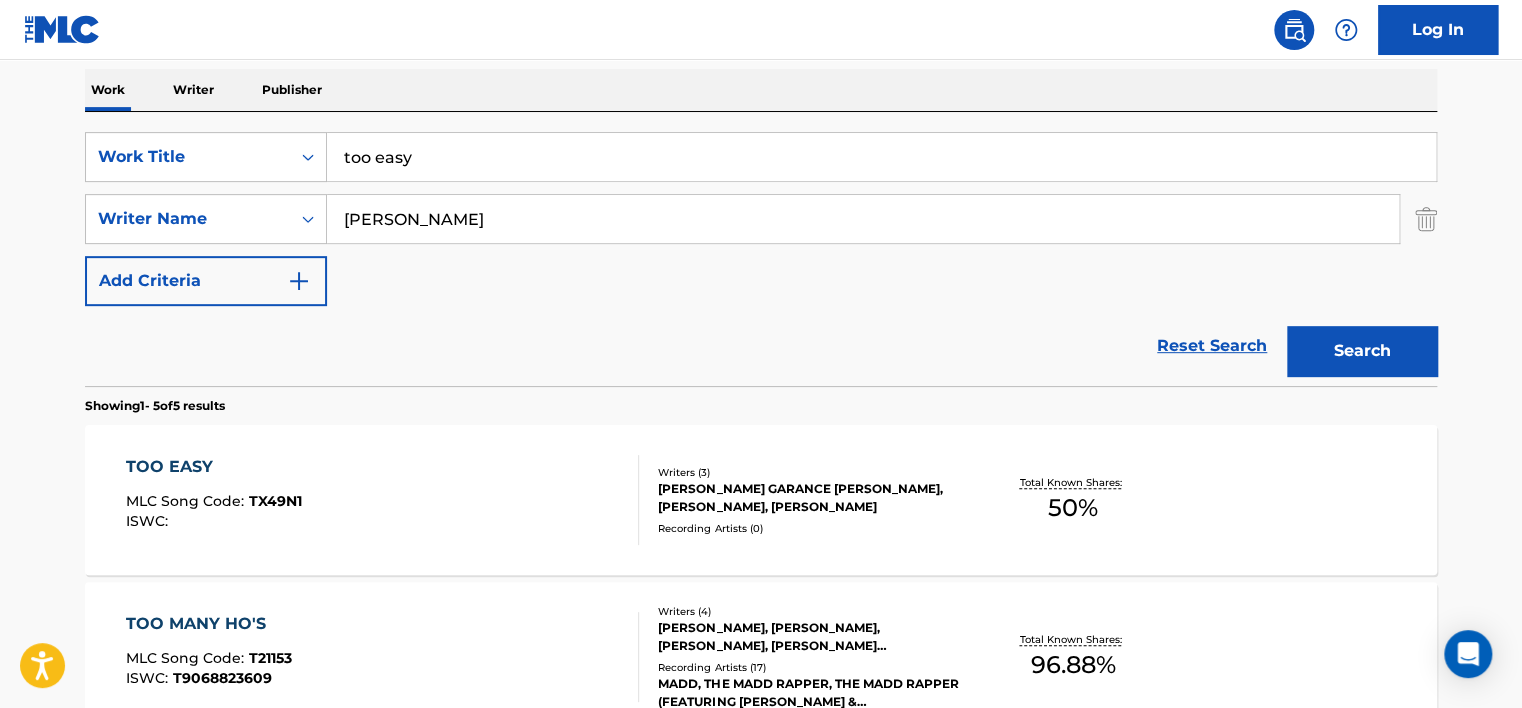click on "too easy" at bounding box center [881, 157] 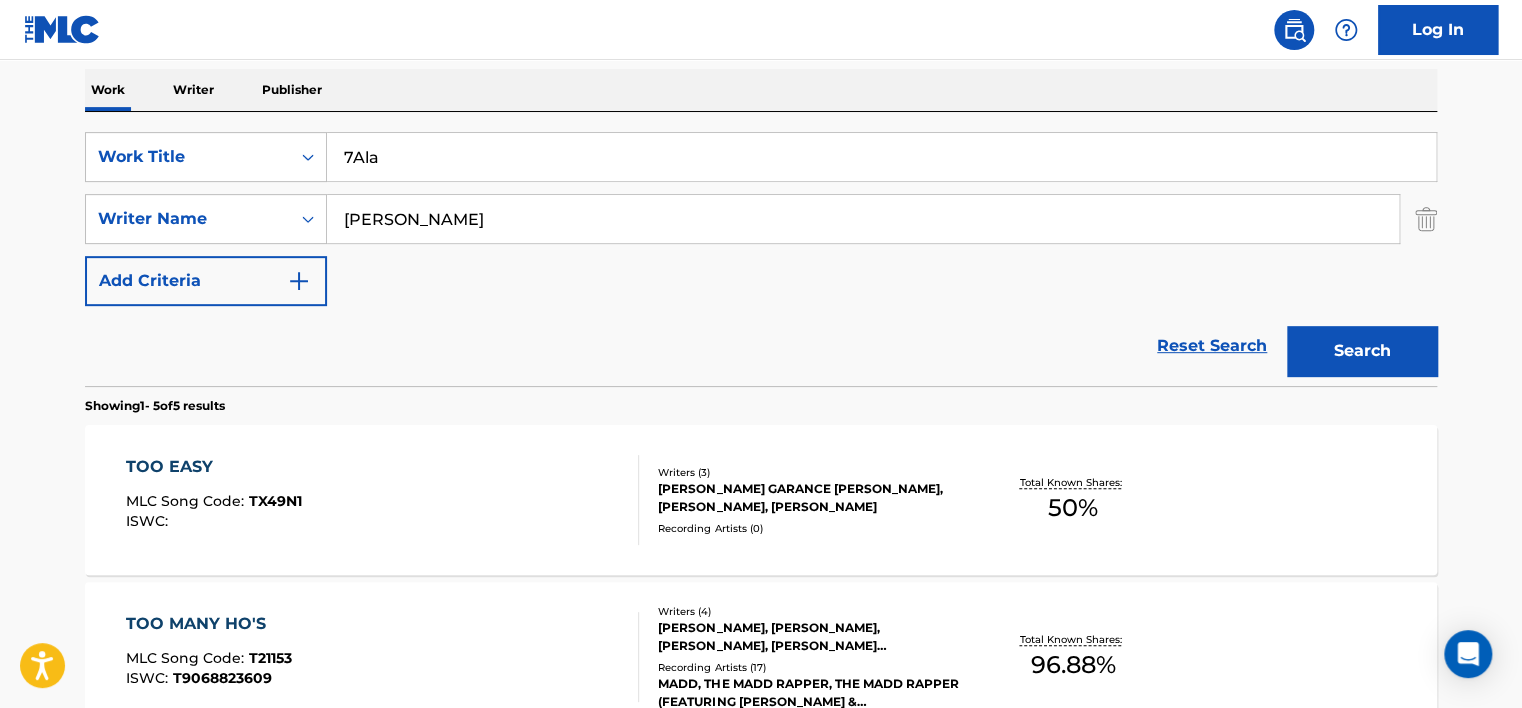 type on "7Ala" 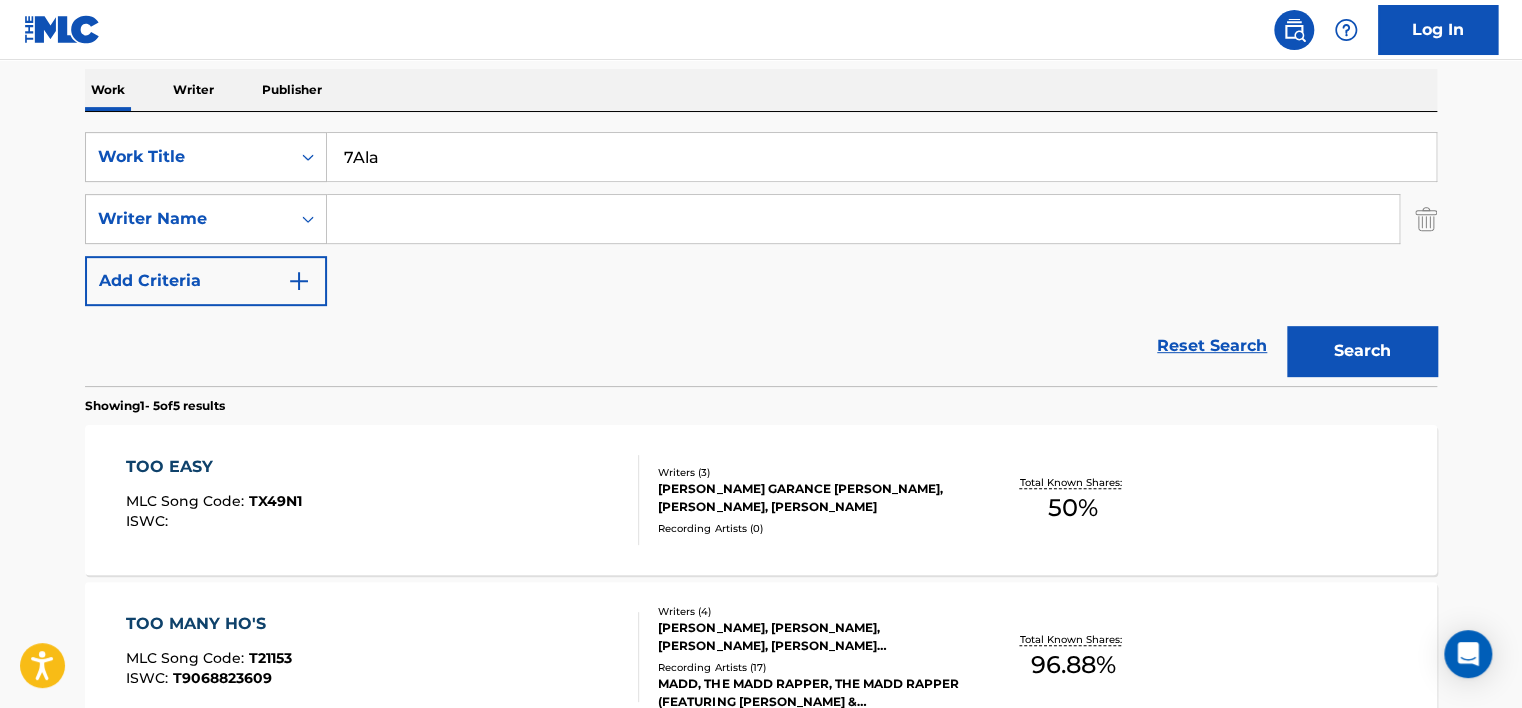 type 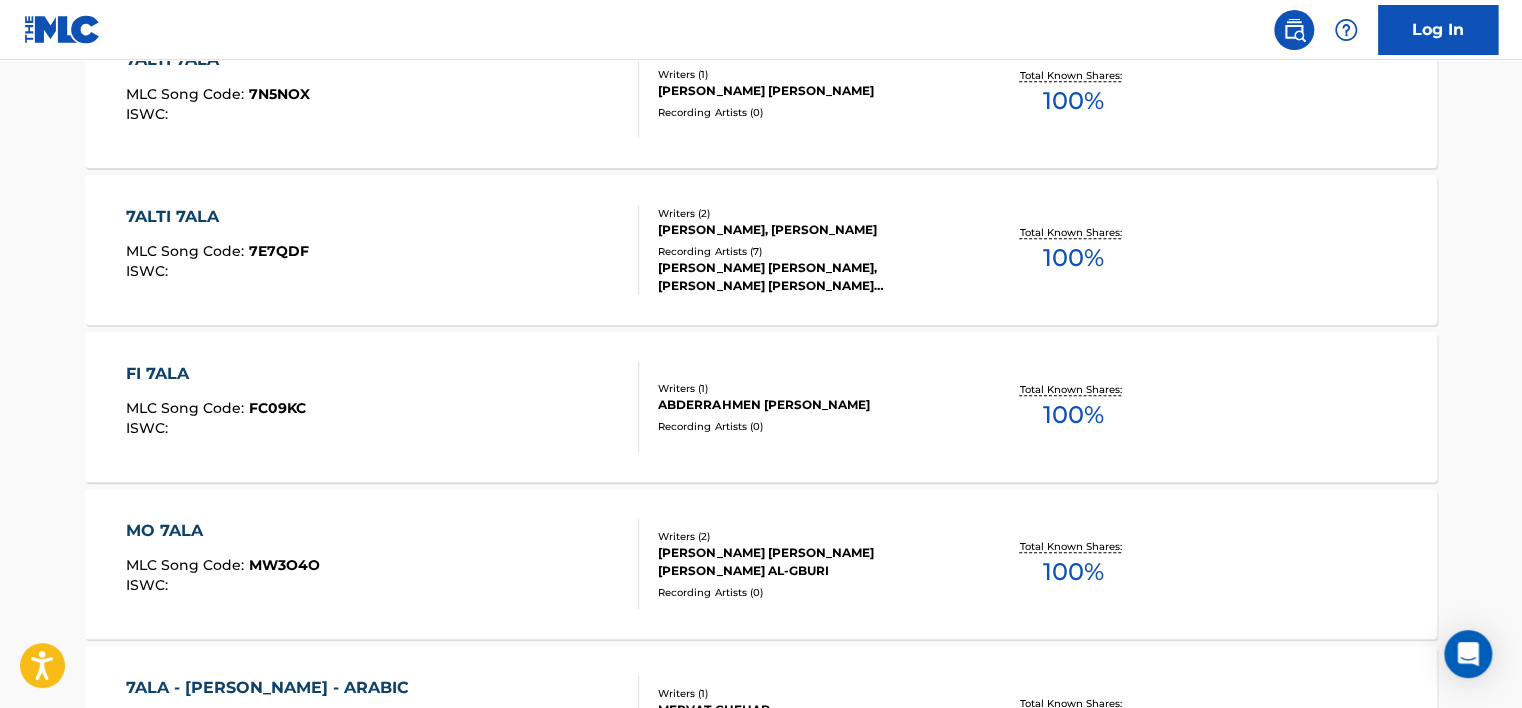 scroll, scrollTop: 613, scrollLeft: 0, axis: vertical 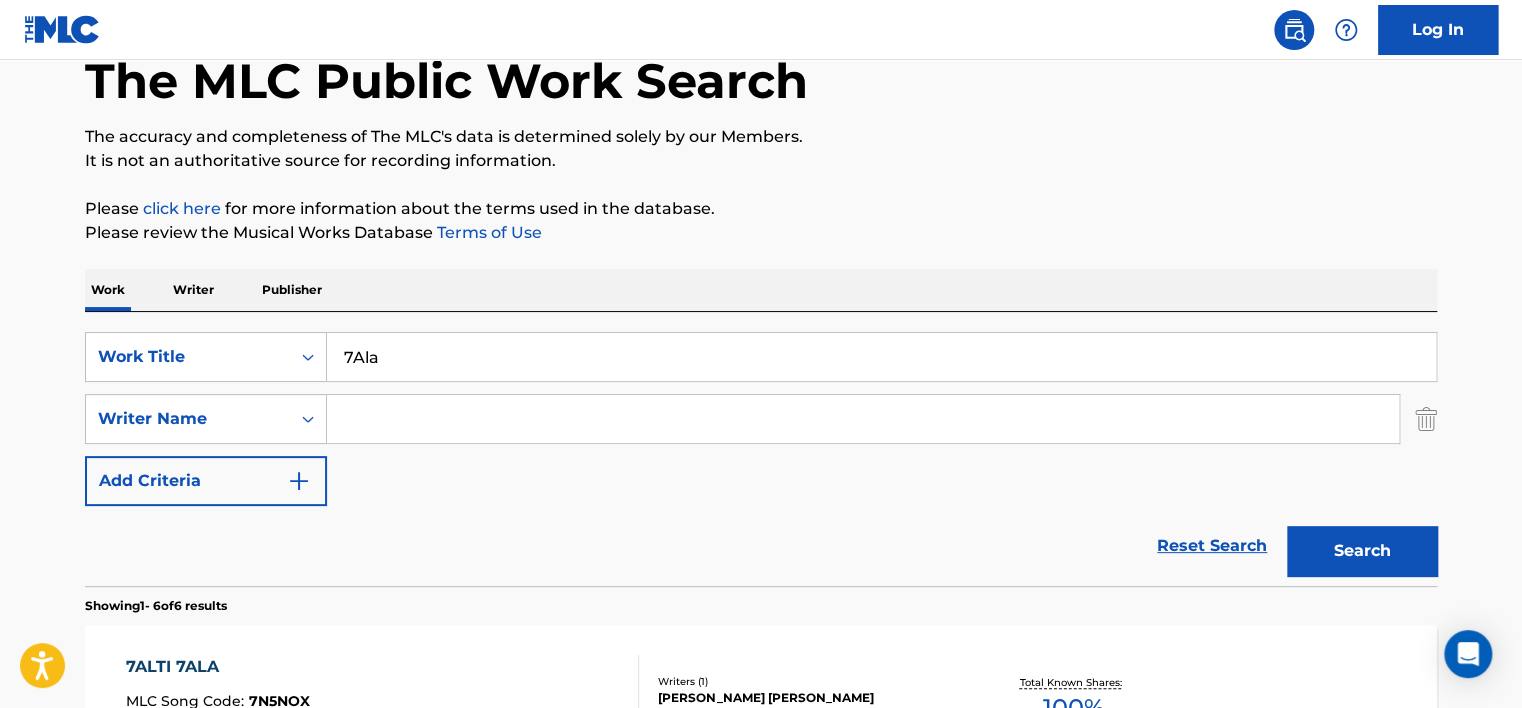 click on "7Ala" at bounding box center [881, 357] 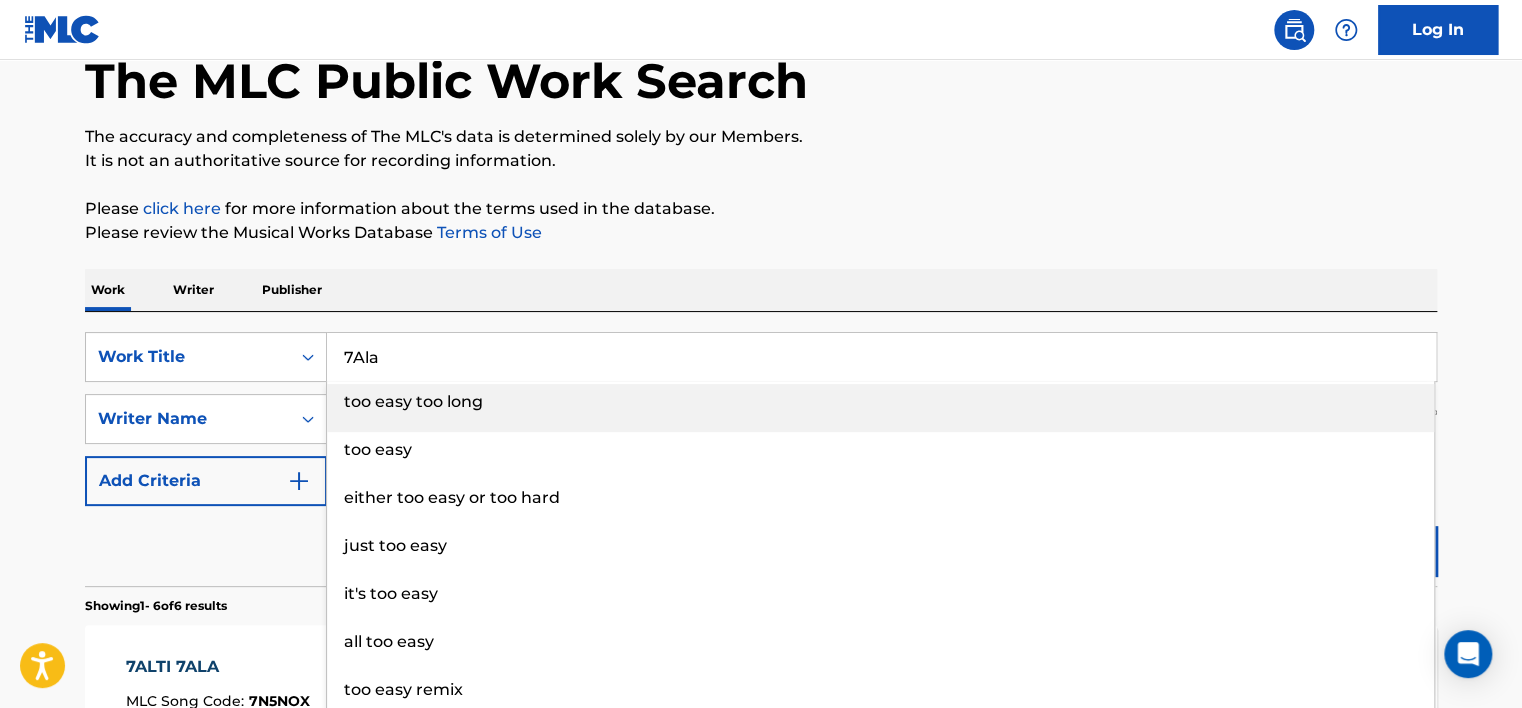 click on "7Ala" at bounding box center [881, 357] 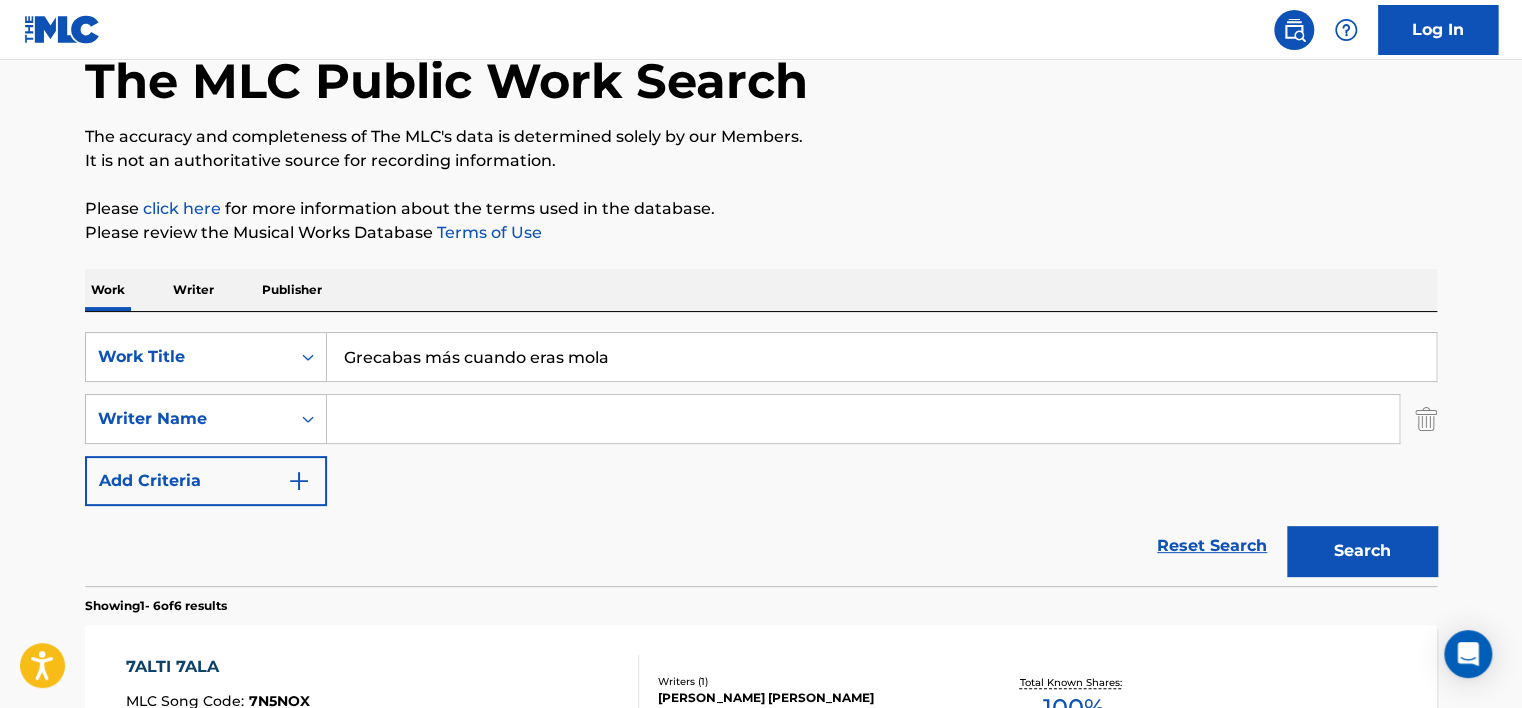 click on "Grecabas más cuando eras mola" at bounding box center (881, 357) 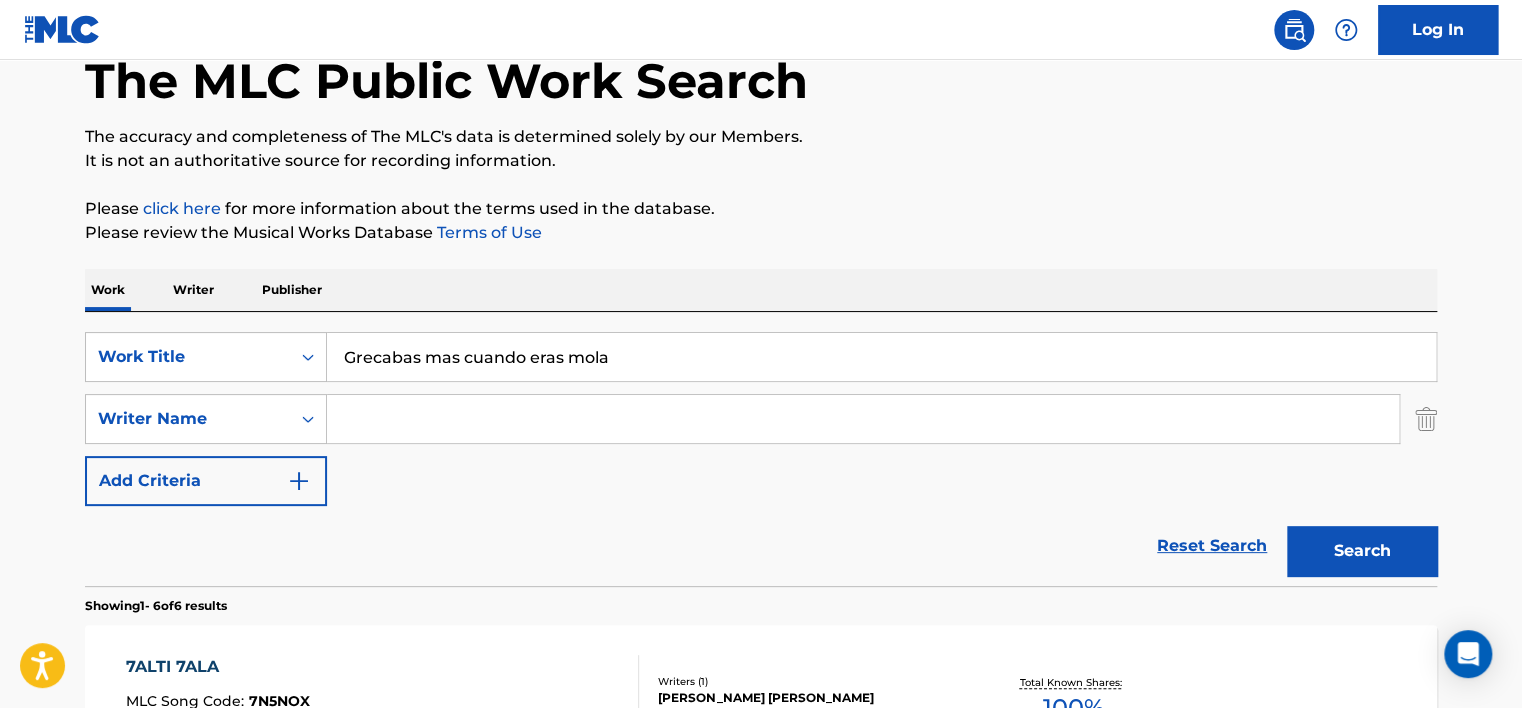click on "Search" at bounding box center (1362, 551) 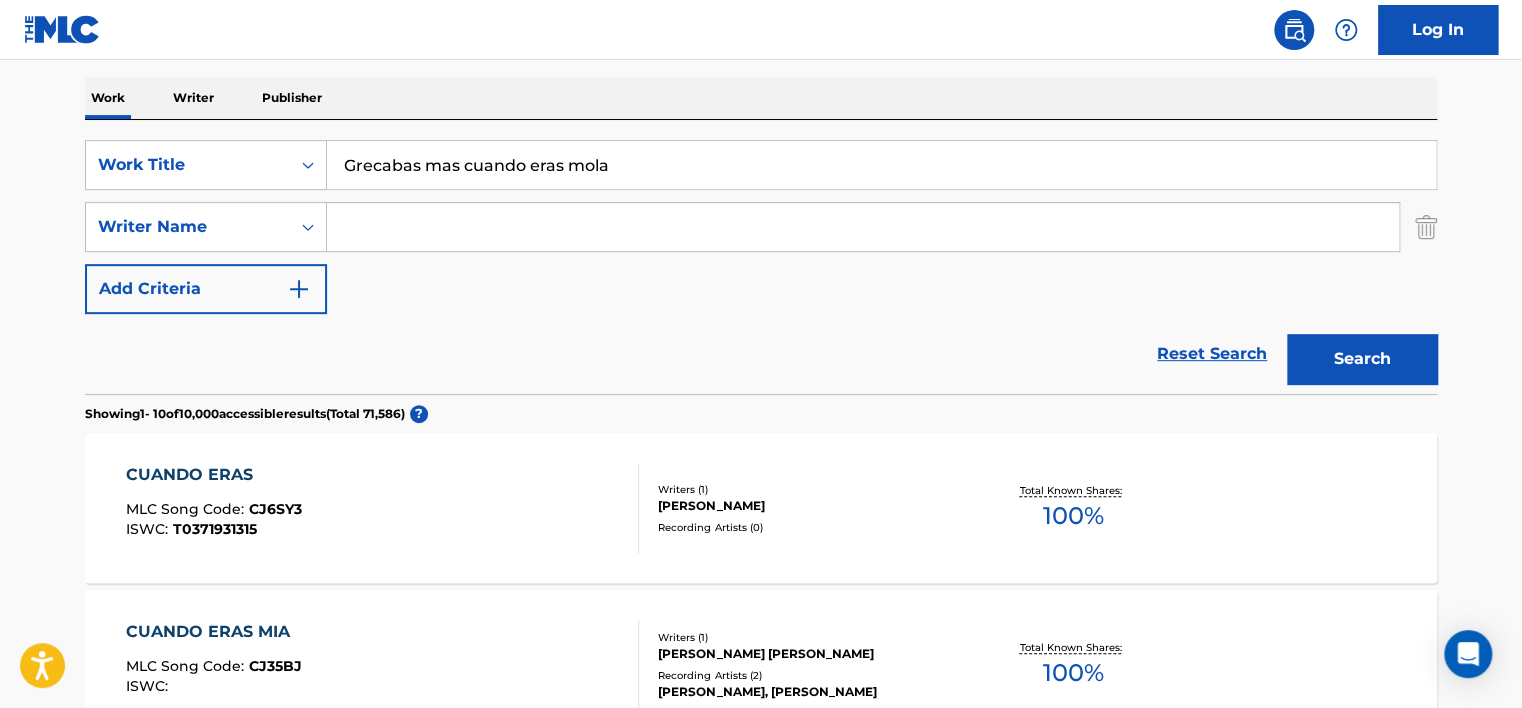 scroll, scrollTop: 313, scrollLeft: 0, axis: vertical 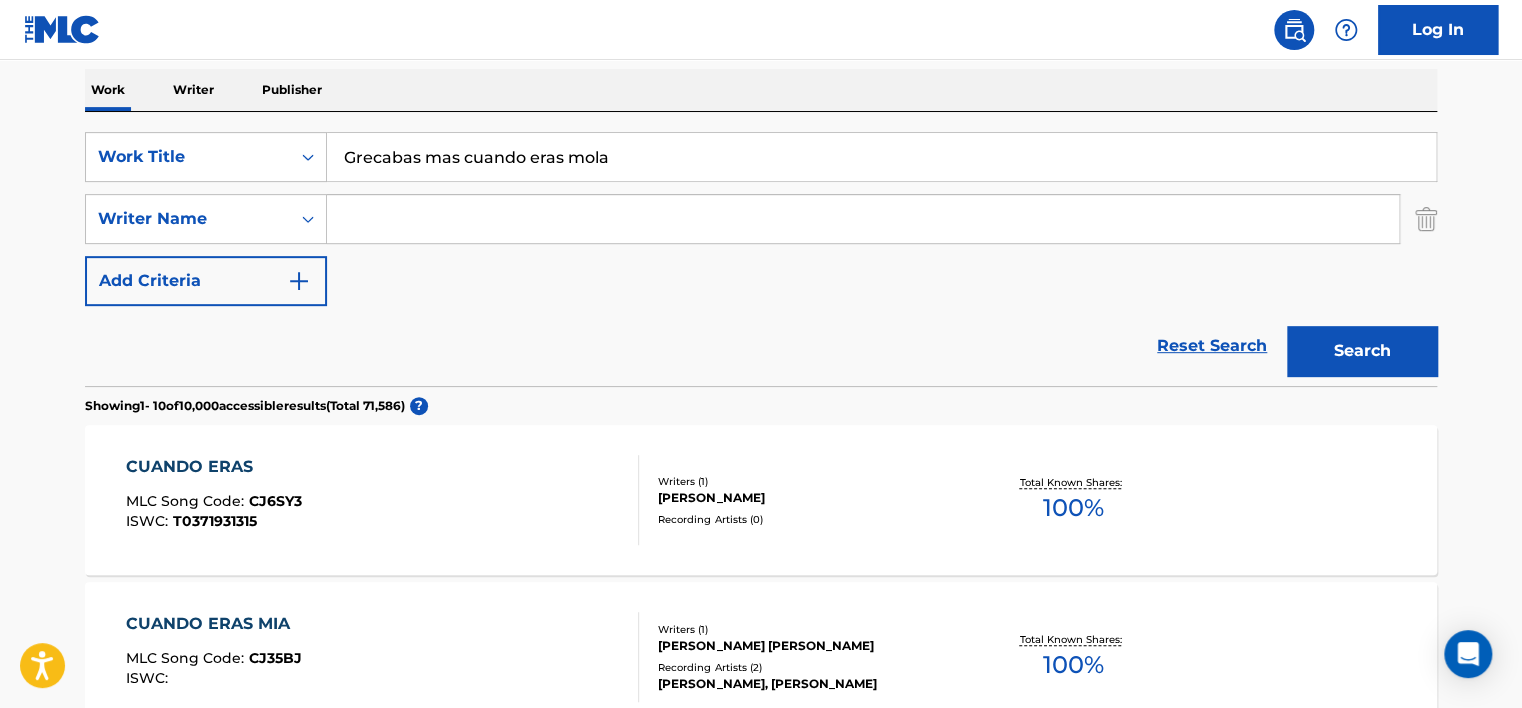 click on "Grecabas mas cuando eras mola" at bounding box center [881, 157] 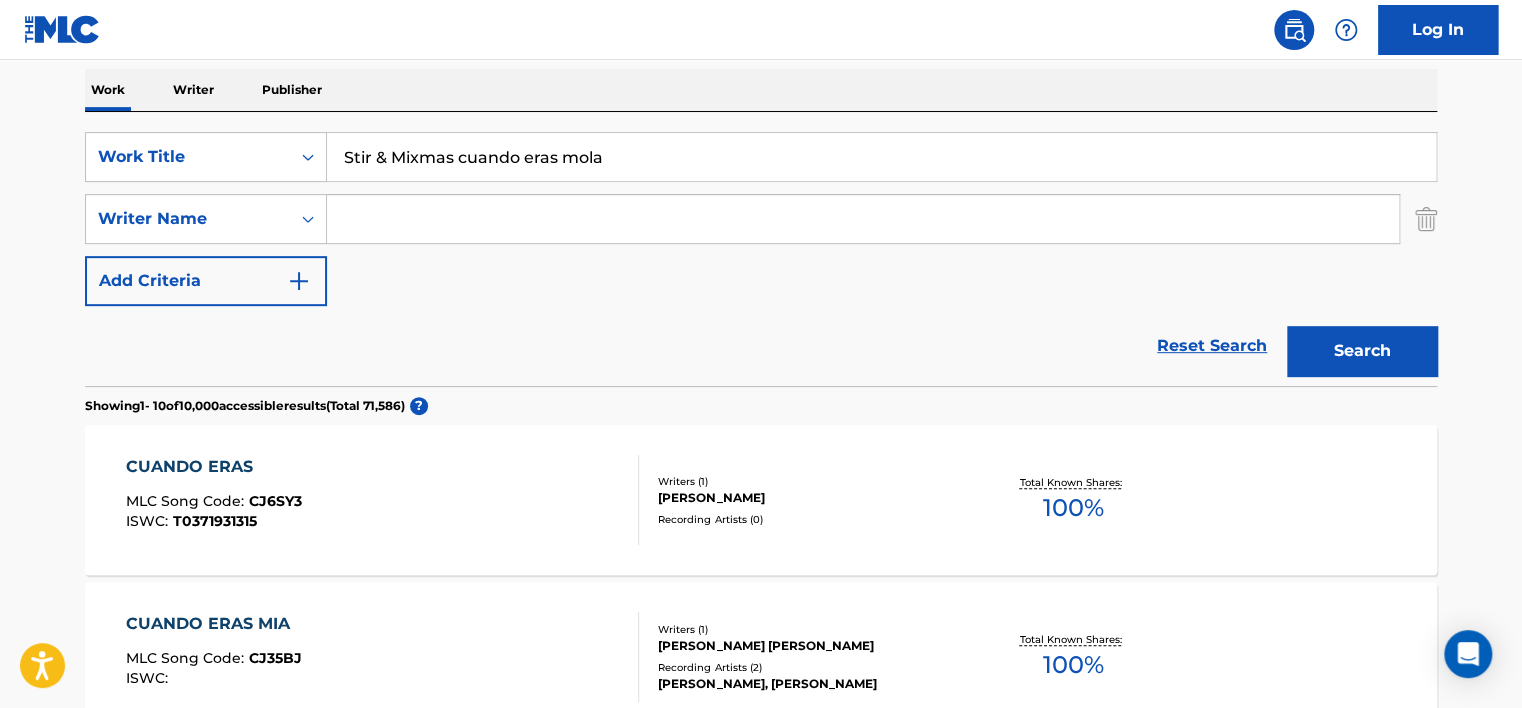 click on "Stir & Mixmas cuando eras mola" at bounding box center (881, 157) 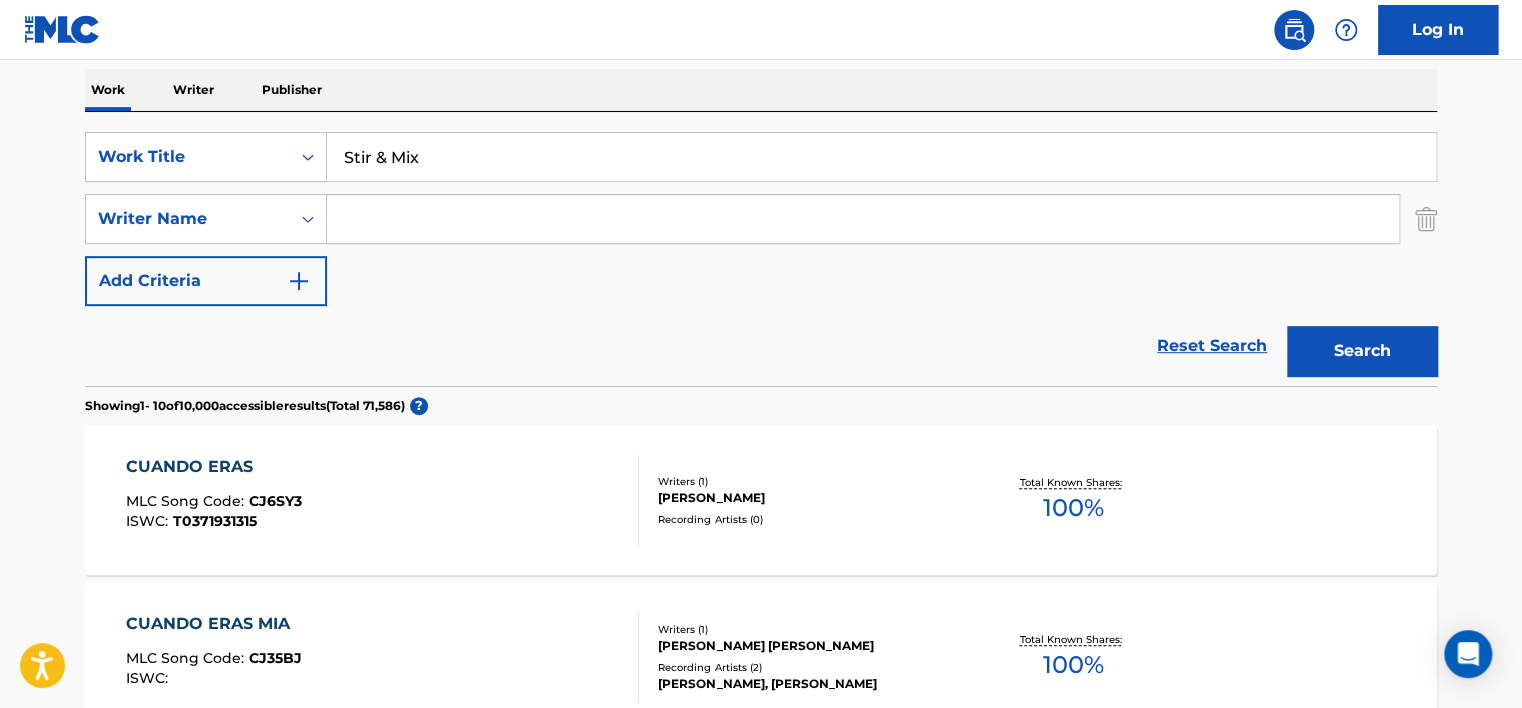 click on "Search" at bounding box center (1362, 351) 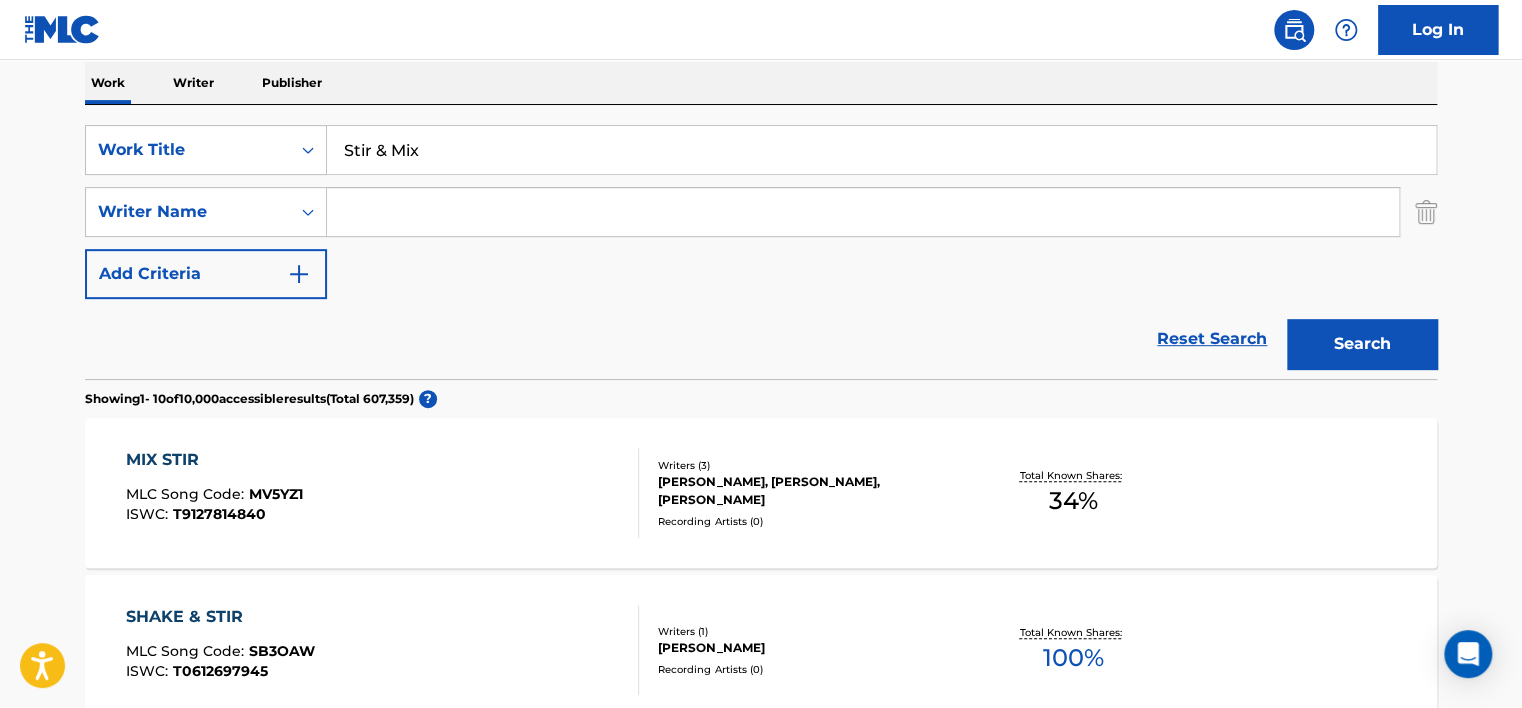 scroll, scrollTop: 313, scrollLeft: 0, axis: vertical 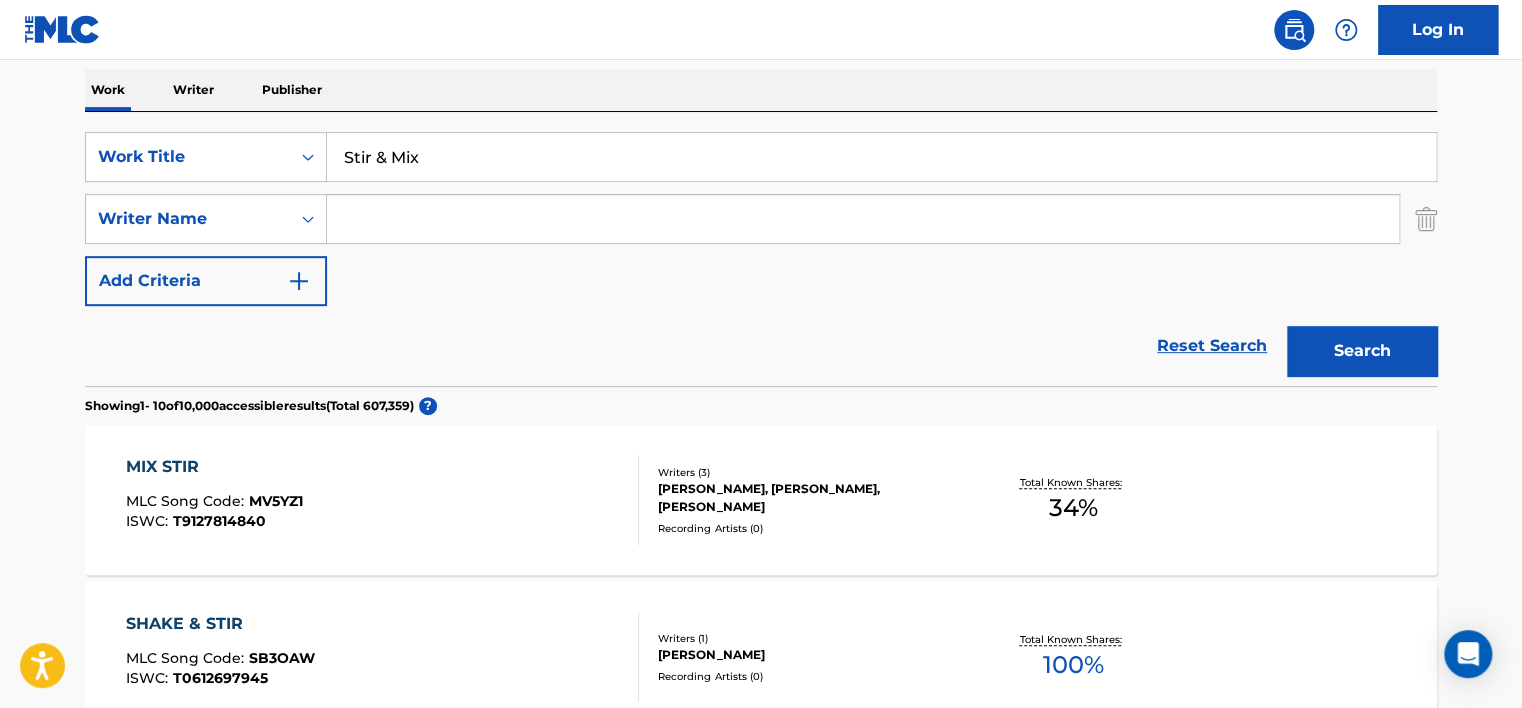 click on "Stir & Mix" at bounding box center [881, 157] 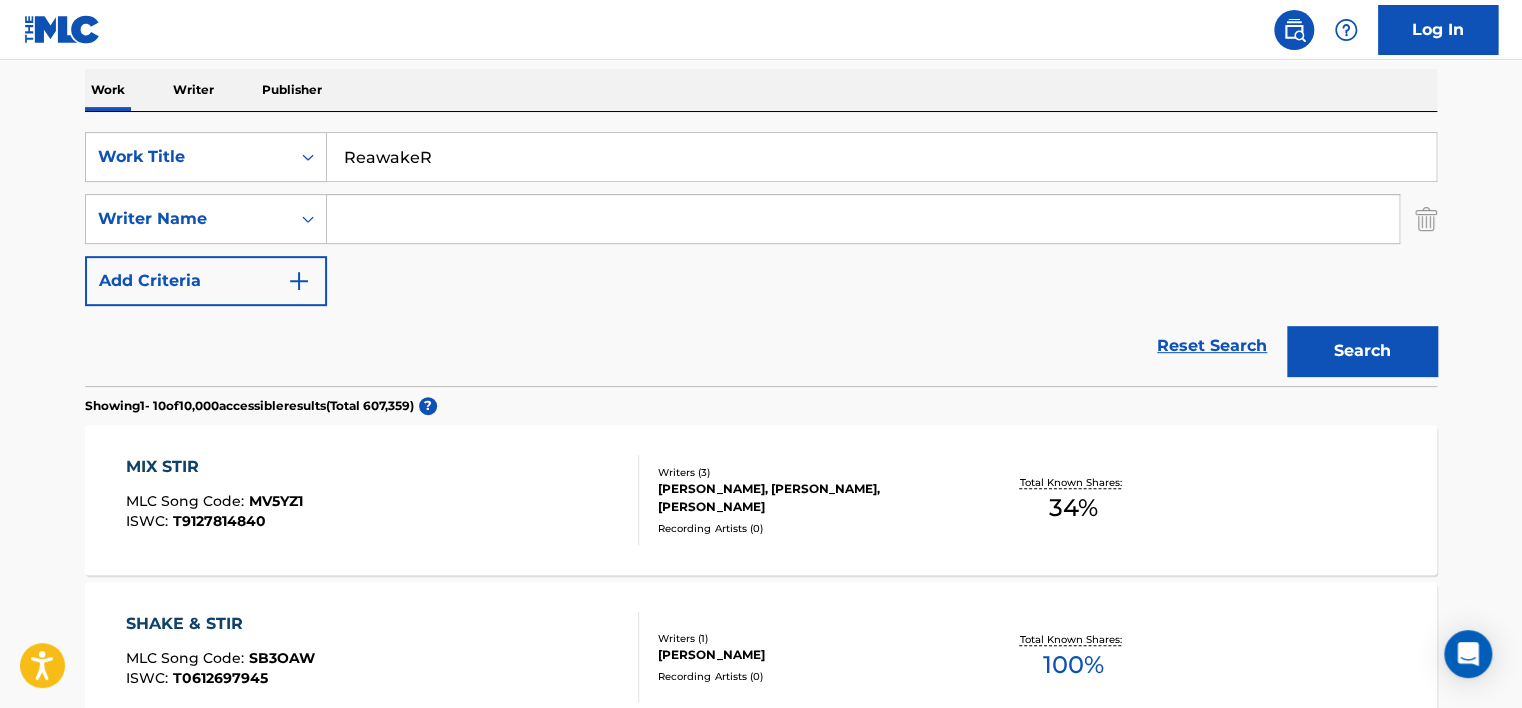 type on "ReawakeR" 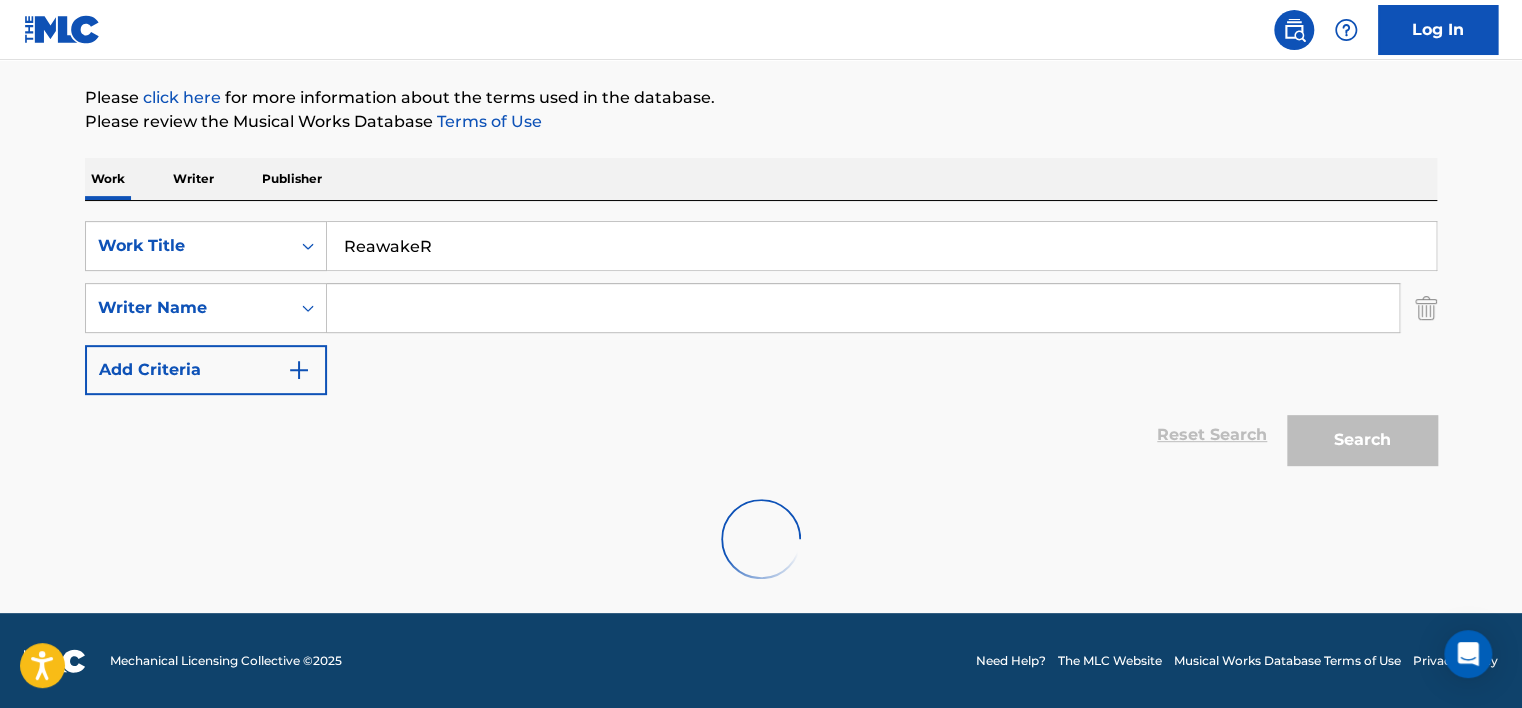 scroll, scrollTop: 313, scrollLeft: 0, axis: vertical 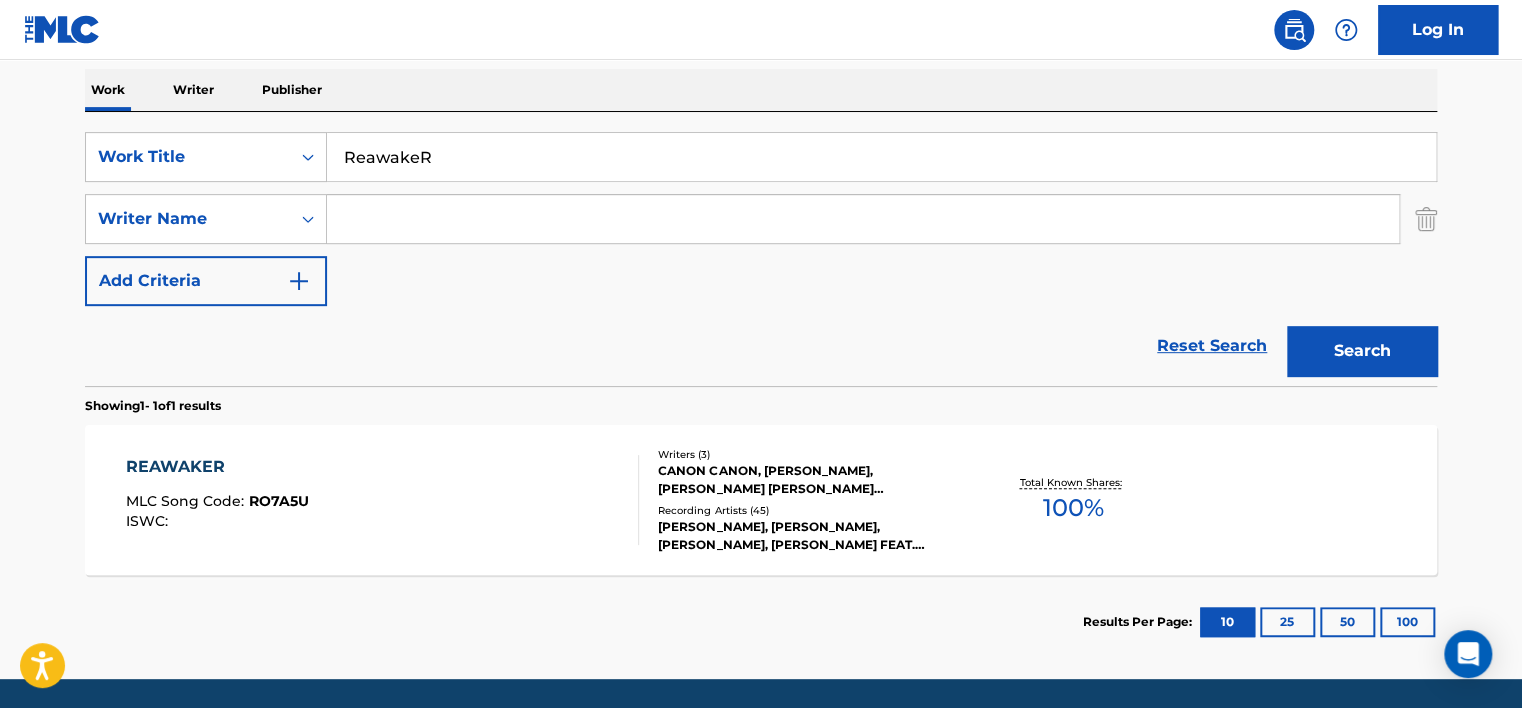 click on "REAWAKER MLC Song Code : RO7A5U ISWC :" at bounding box center [383, 500] 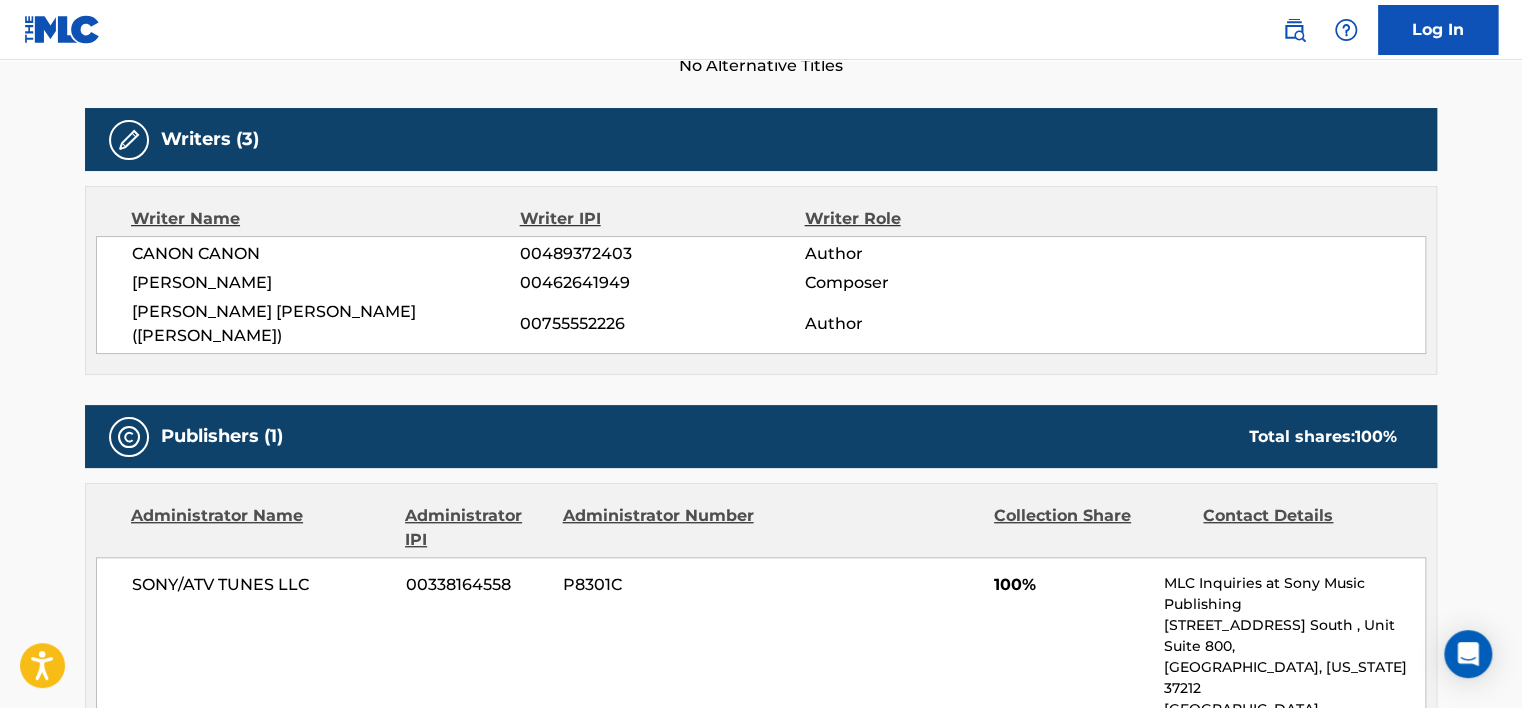 scroll, scrollTop: 600, scrollLeft: 0, axis: vertical 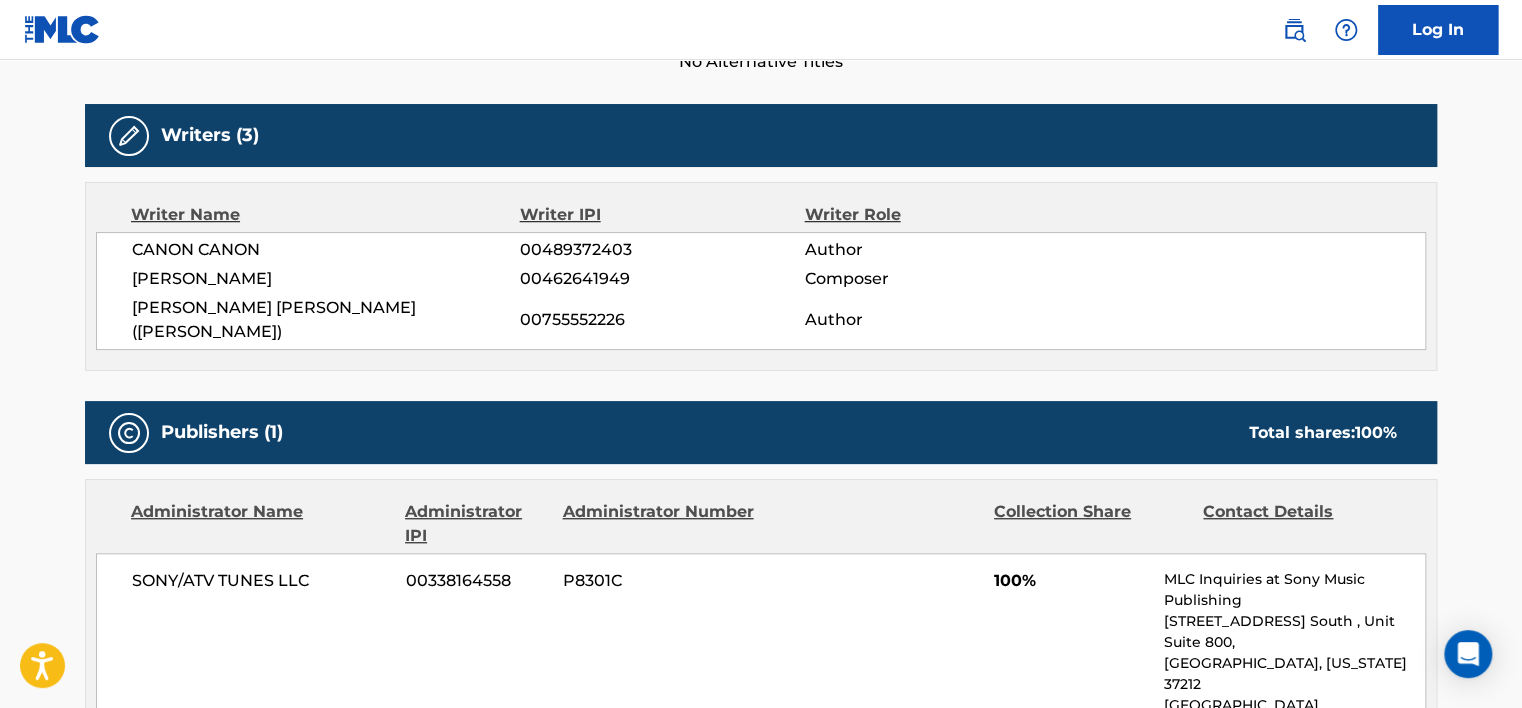 click on "00489372403" at bounding box center [662, 250] 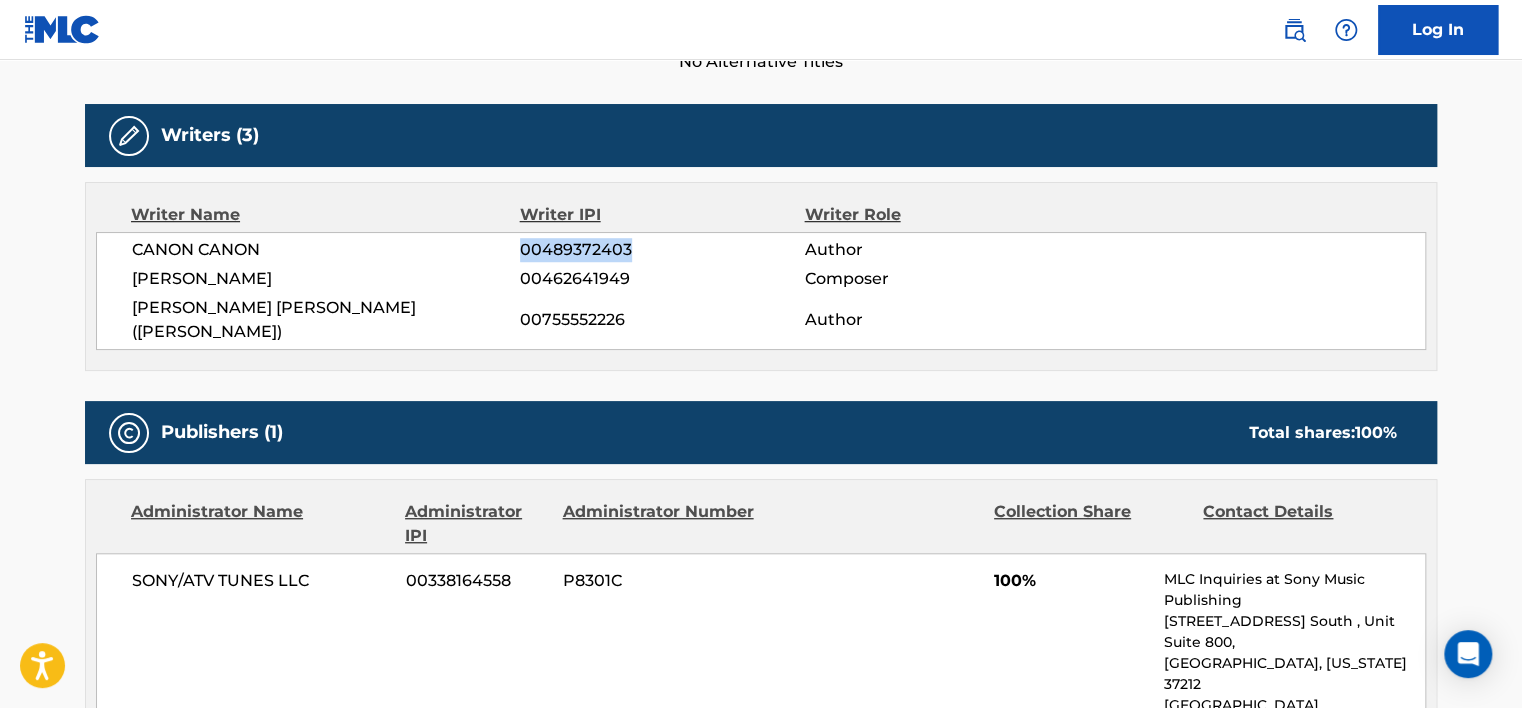 click on "00489372403" at bounding box center [662, 250] 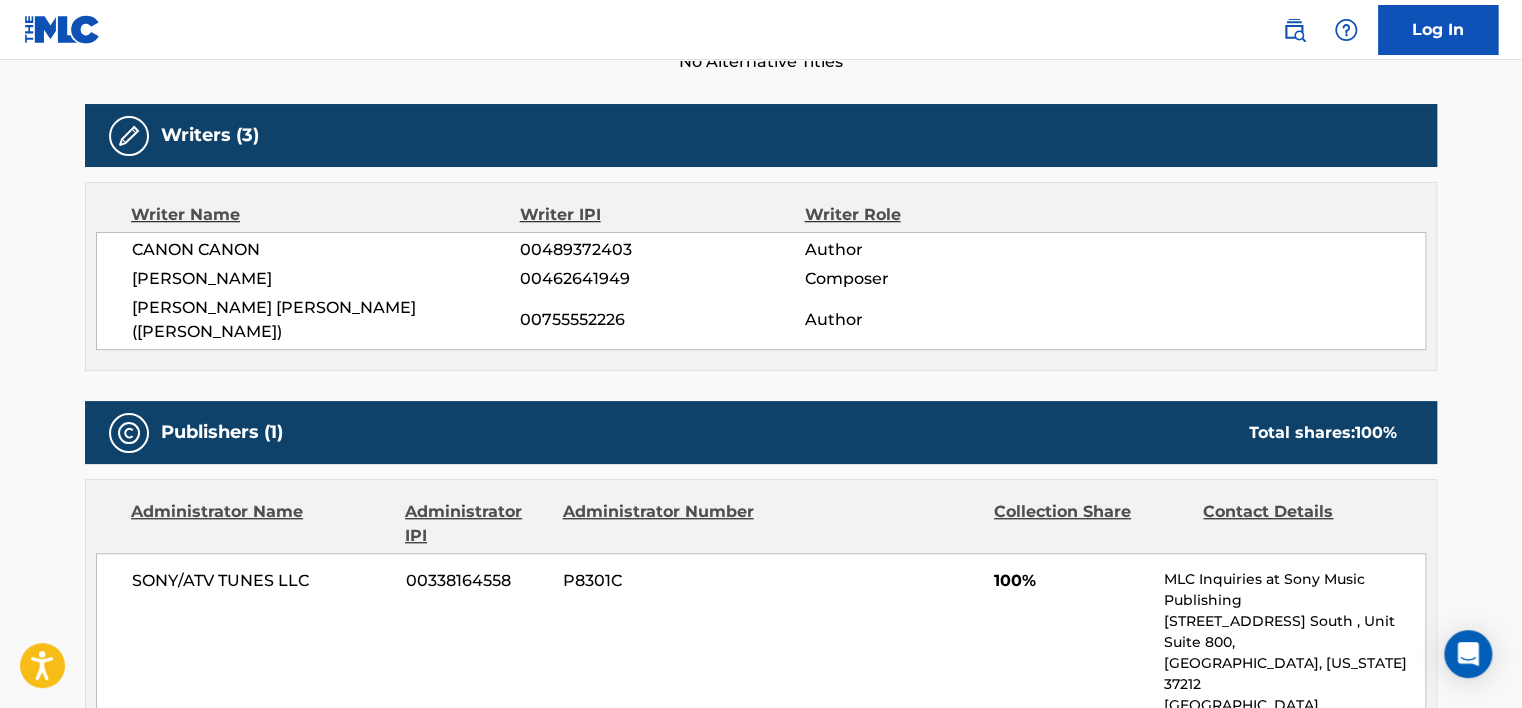 click on "CANON CANON" at bounding box center (326, 250) 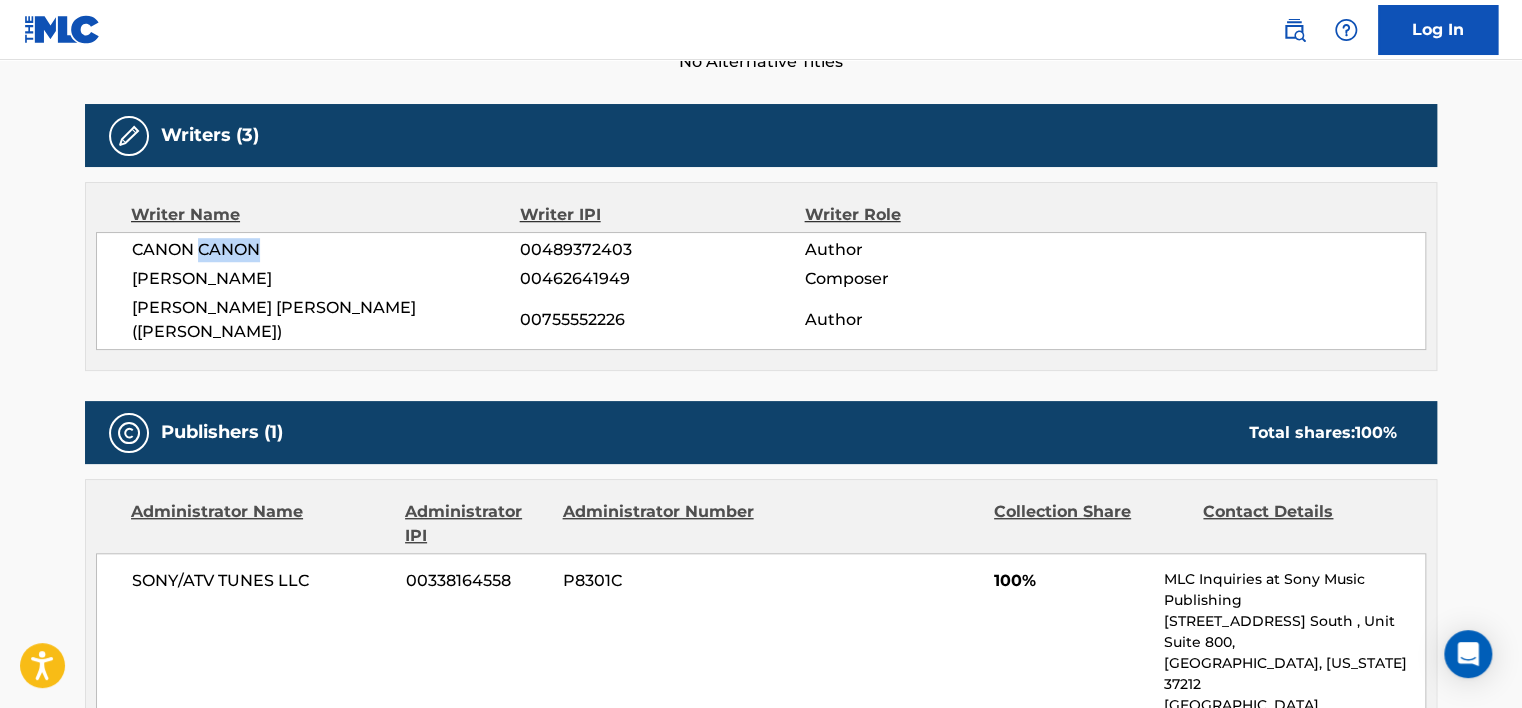 click on "CANON CANON" at bounding box center [326, 250] 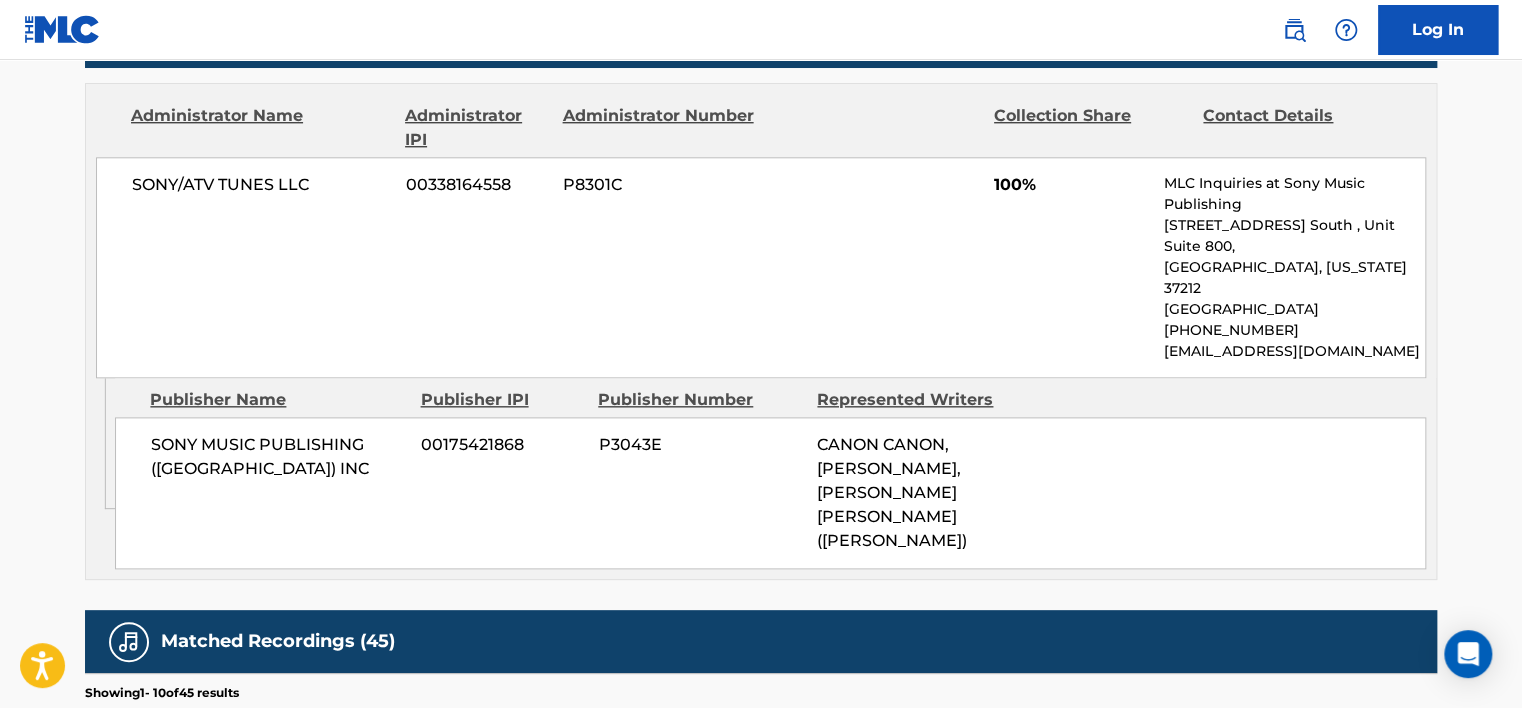 scroll, scrollTop: 1000, scrollLeft: 0, axis: vertical 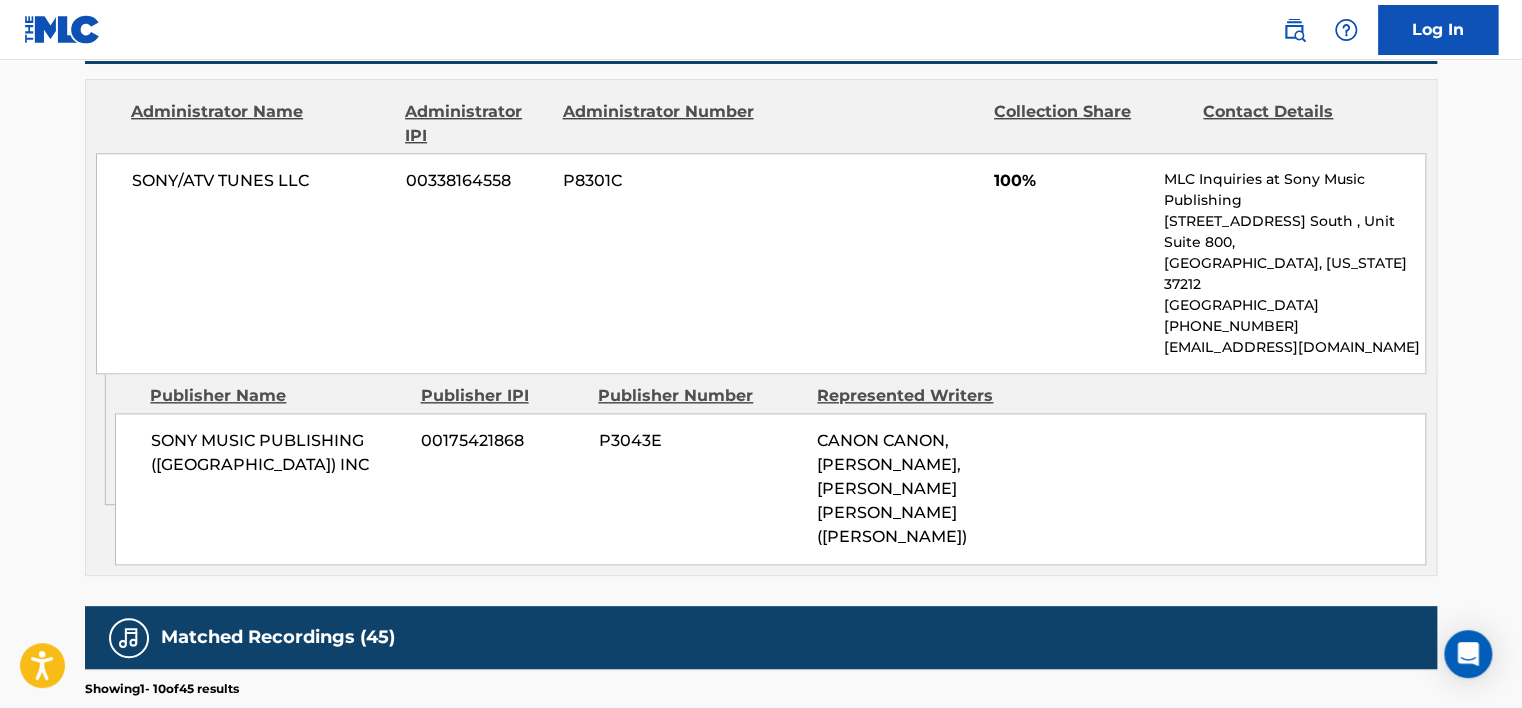 click on "SONY/ATV TUNES LLC" at bounding box center [261, 181] 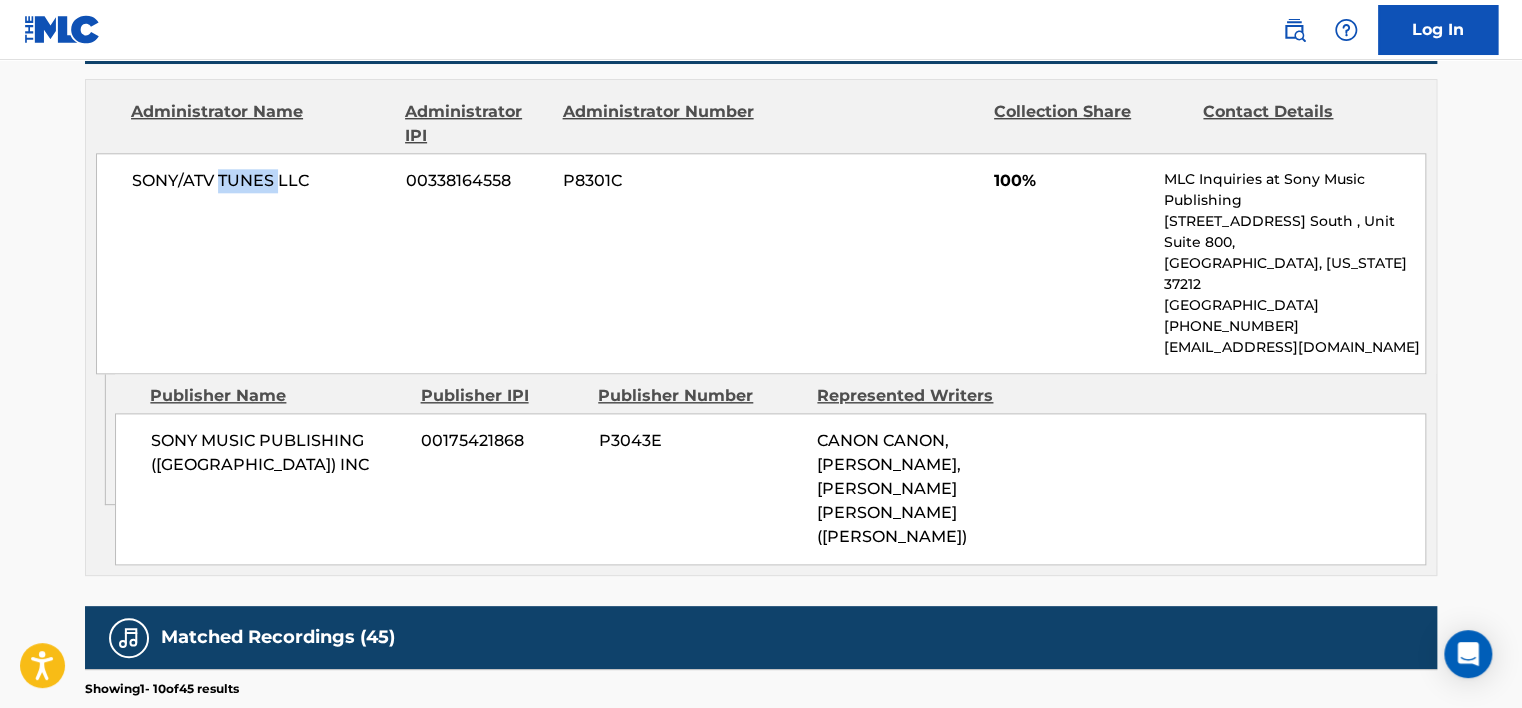 click on "SONY/ATV TUNES LLC" at bounding box center (261, 181) 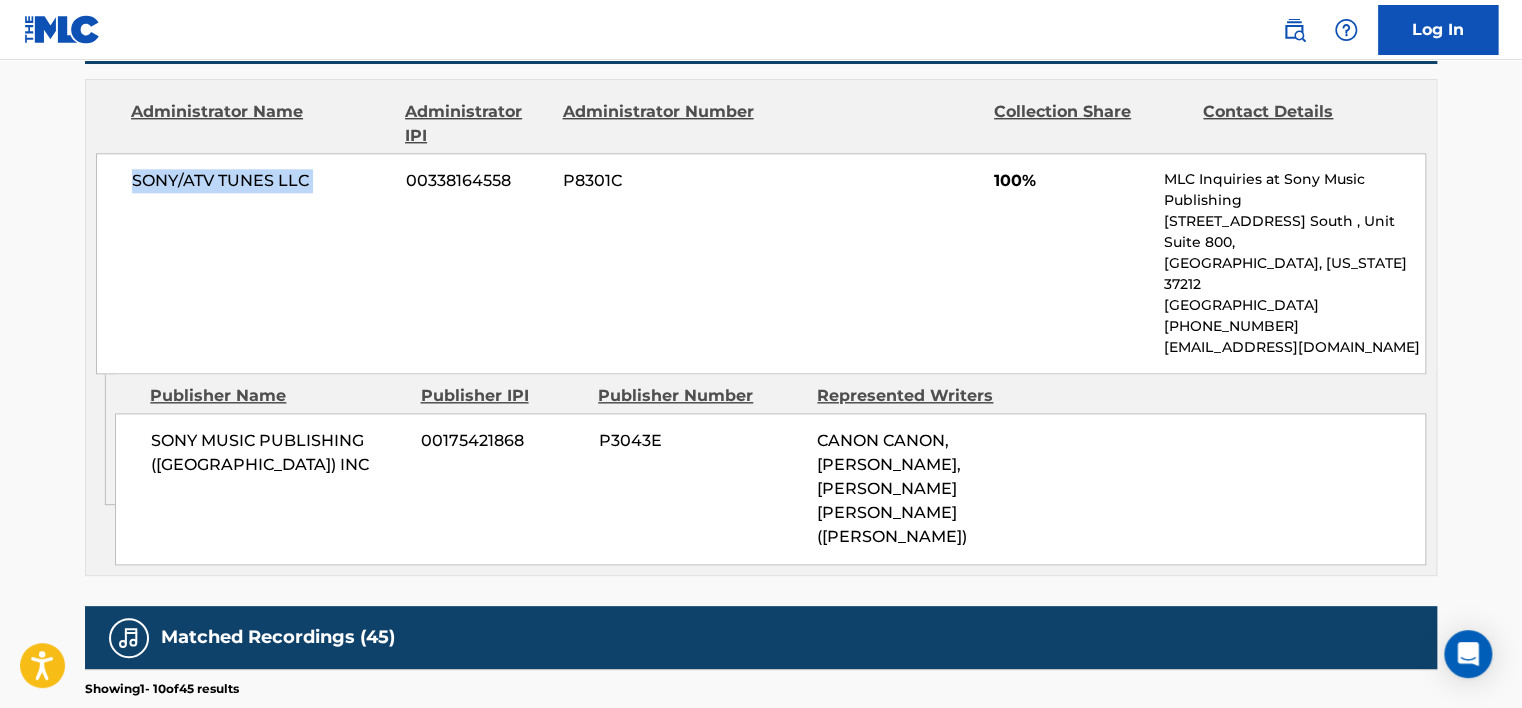 click on "SONY/ATV TUNES LLC 00338164558 P8301C 100% MLC Inquiries at Sony Music Publishing [STREET_ADDRESS] [GEOGRAPHIC_DATA][US_STATE] [PHONE_NUMBER] [EMAIL_ADDRESS][DOMAIN_NAME]" at bounding box center (761, 263) 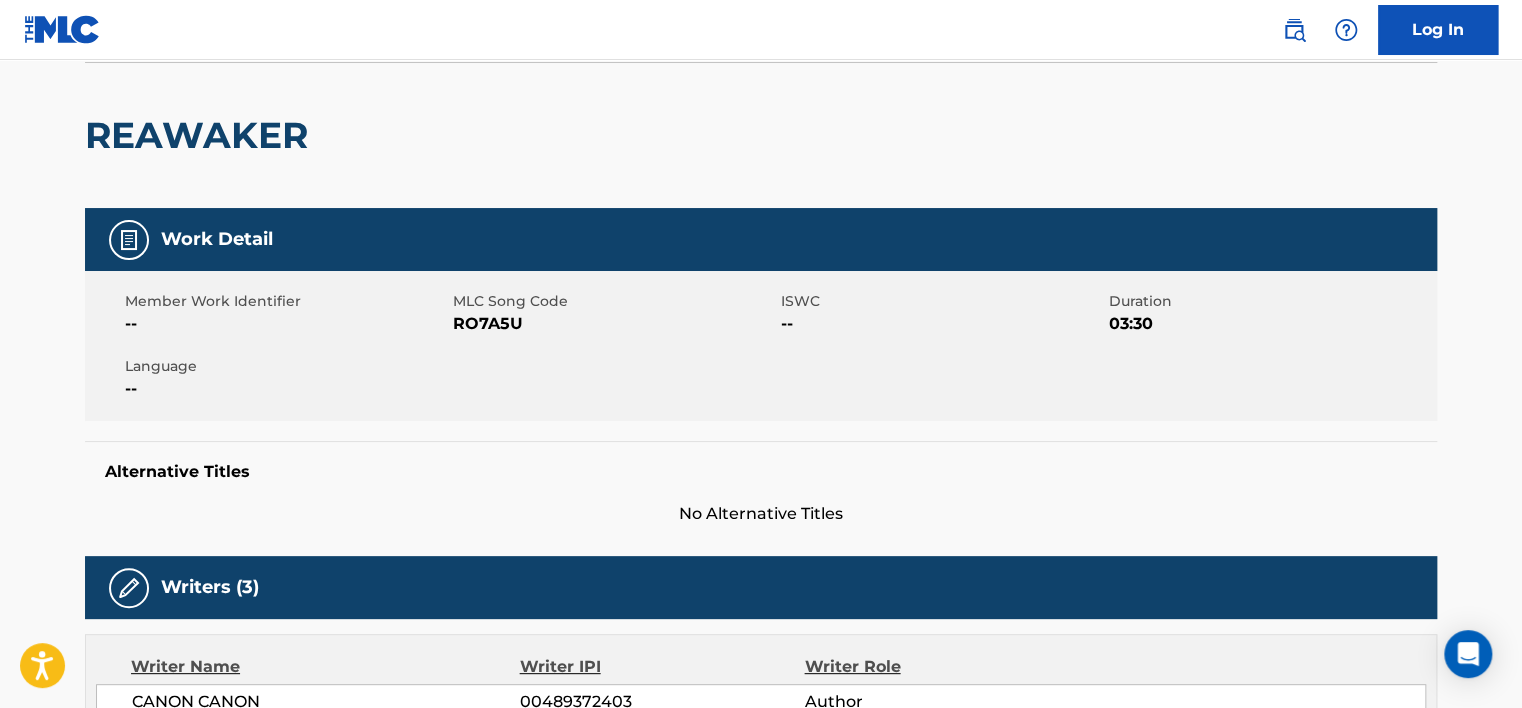 scroll, scrollTop: 0, scrollLeft: 0, axis: both 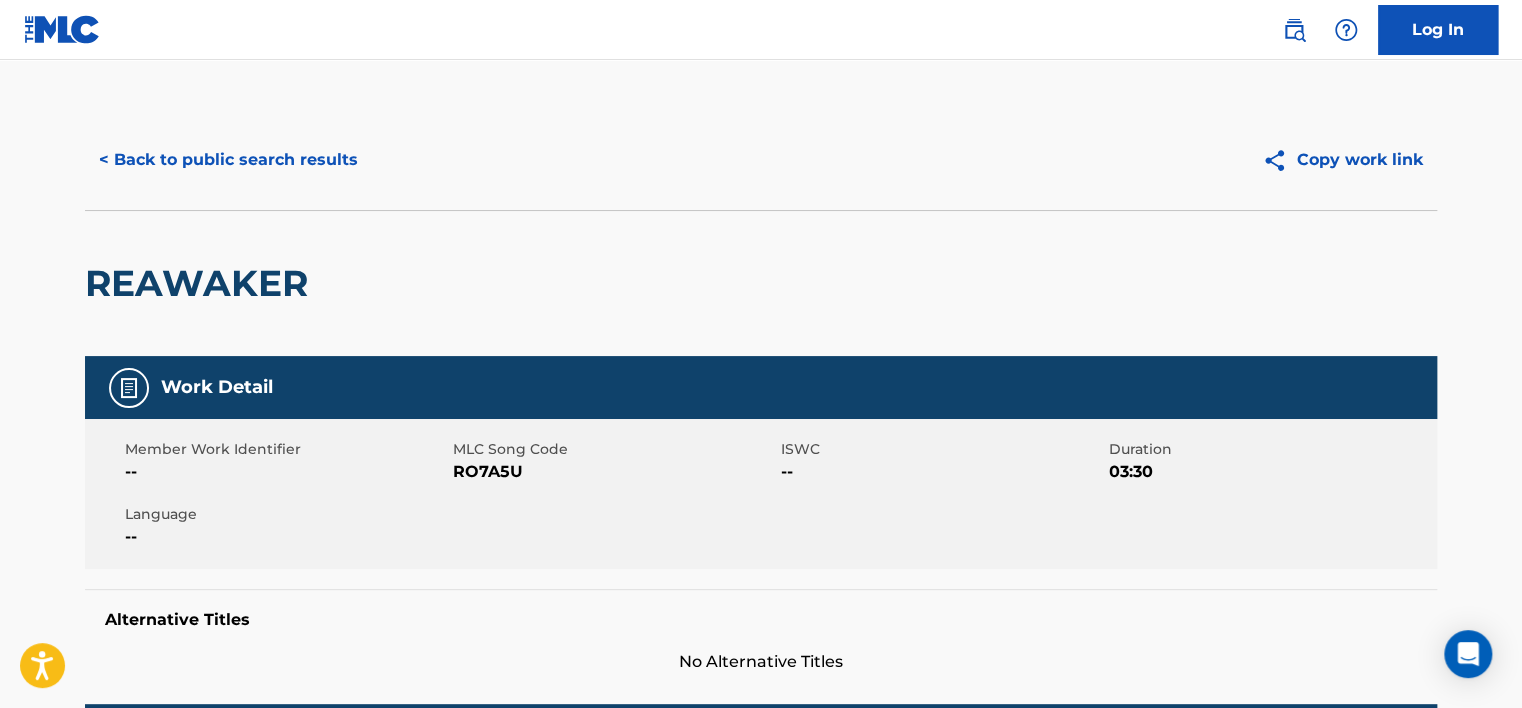 click on "< Back to public search results" at bounding box center [228, 160] 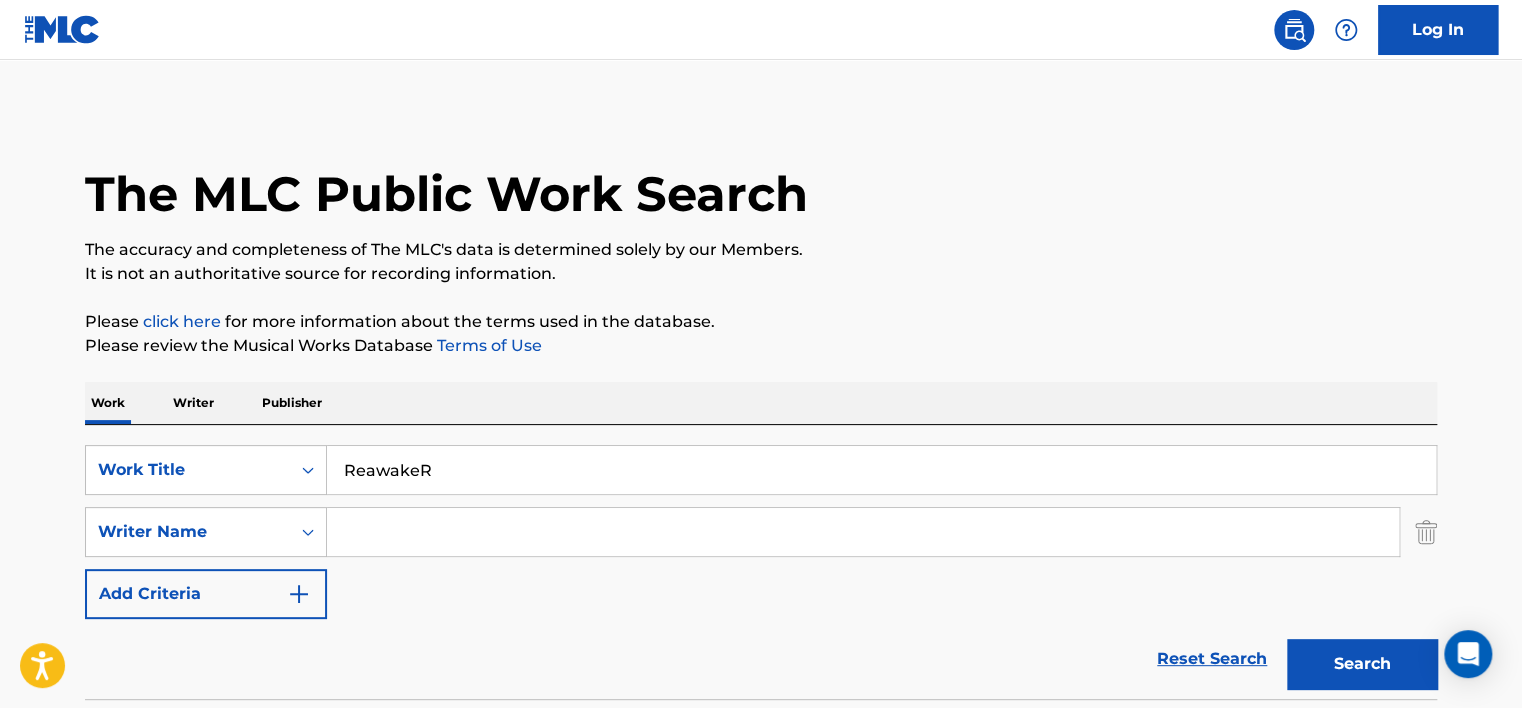 scroll, scrollTop: 265, scrollLeft: 0, axis: vertical 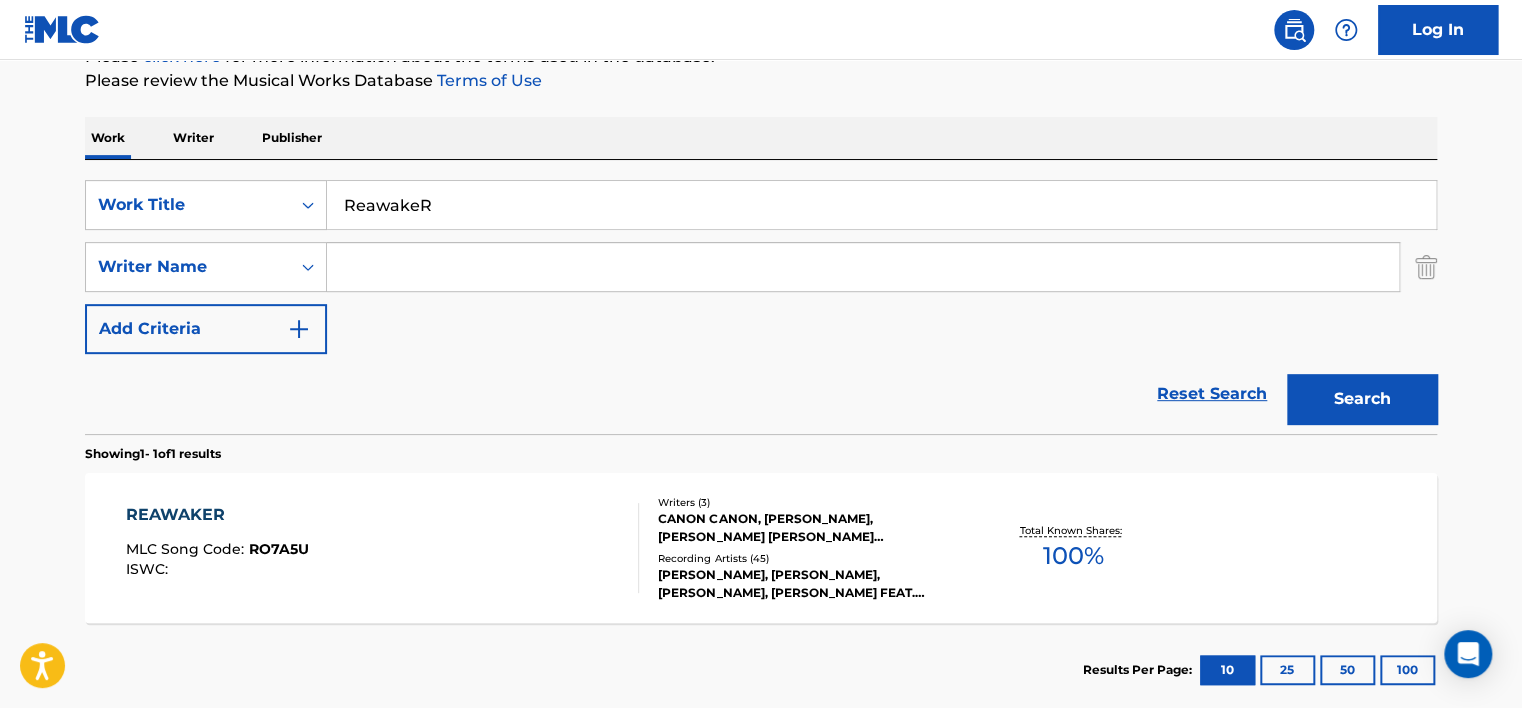 click on "ReawakeR" at bounding box center [881, 205] 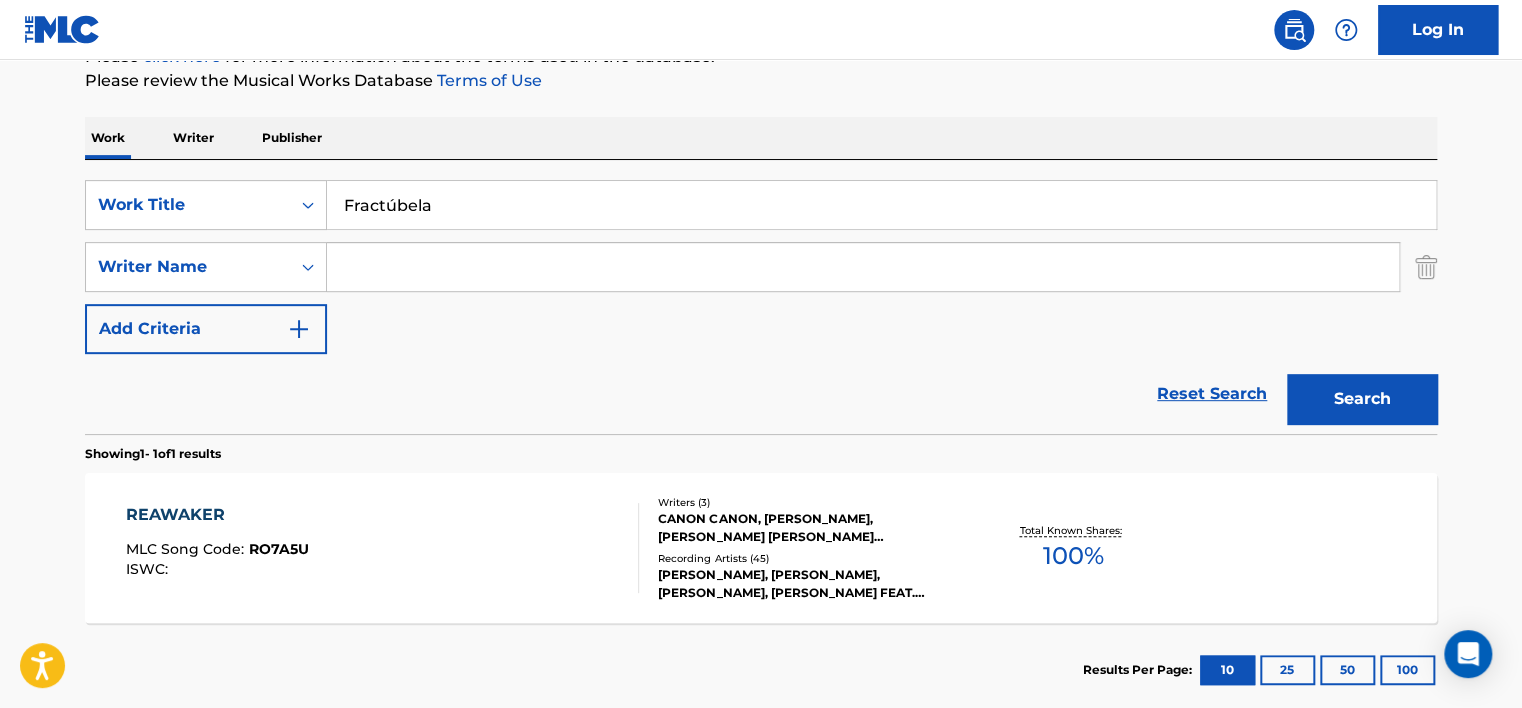 click on "Fractúbela" at bounding box center (881, 205) 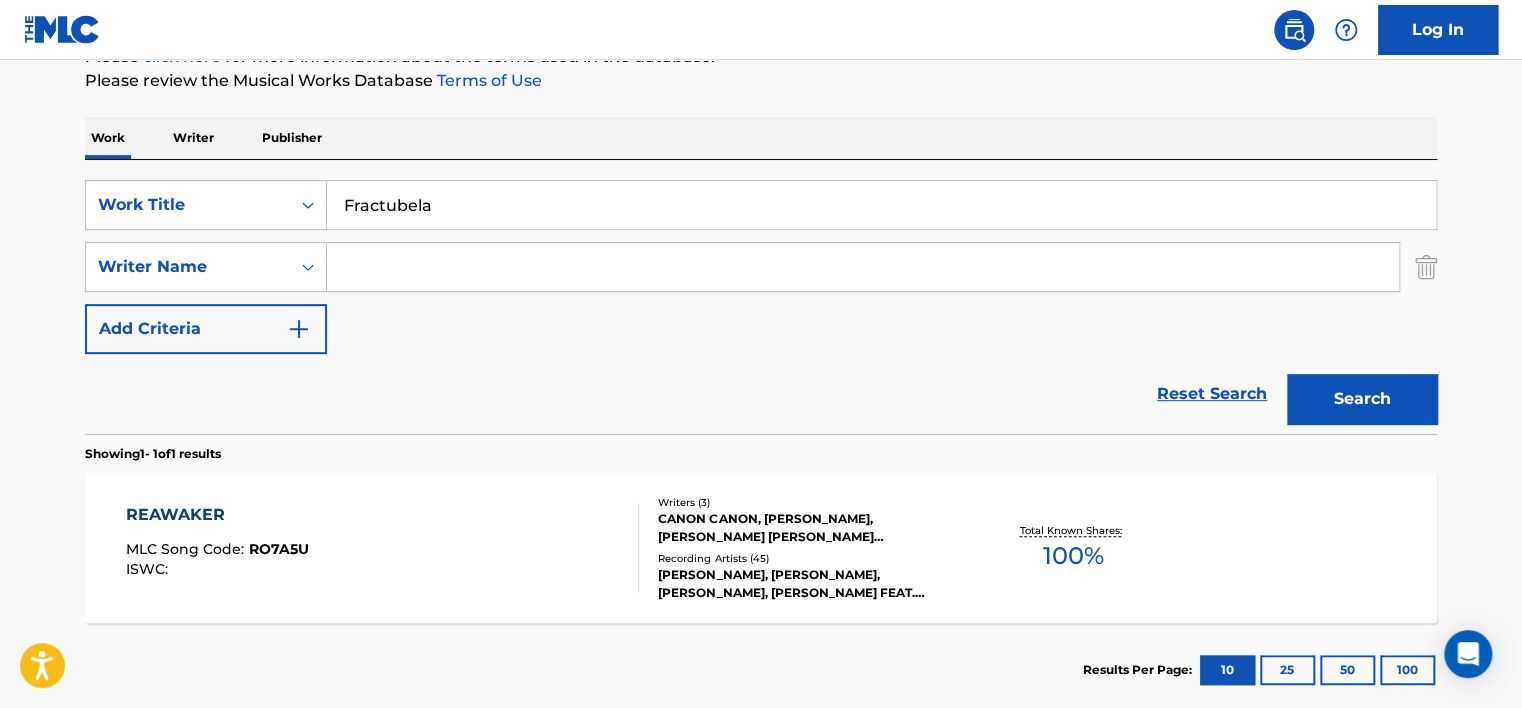 click on "Search" at bounding box center (1362, 399) 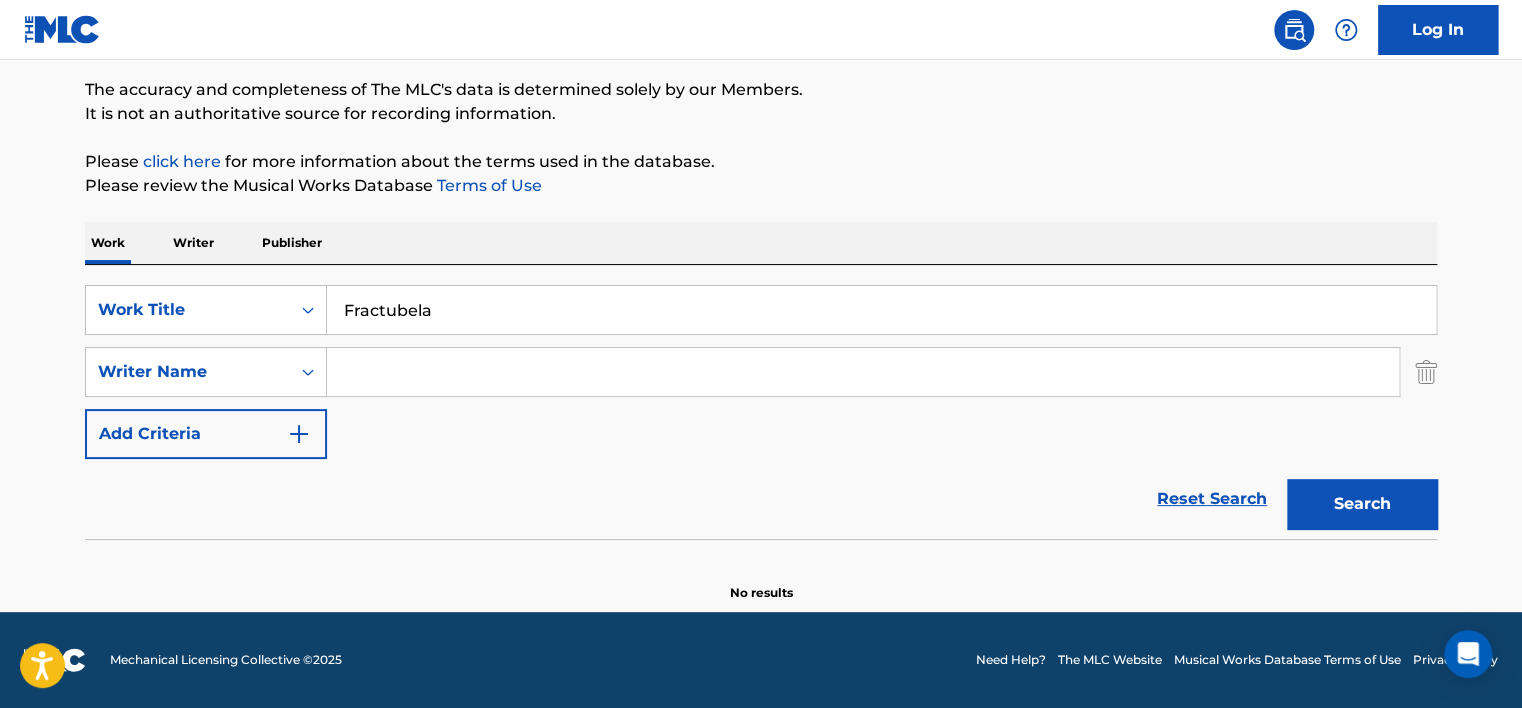 scroll, scrollTop: 160, scrollLeft: 0, axis: vertical 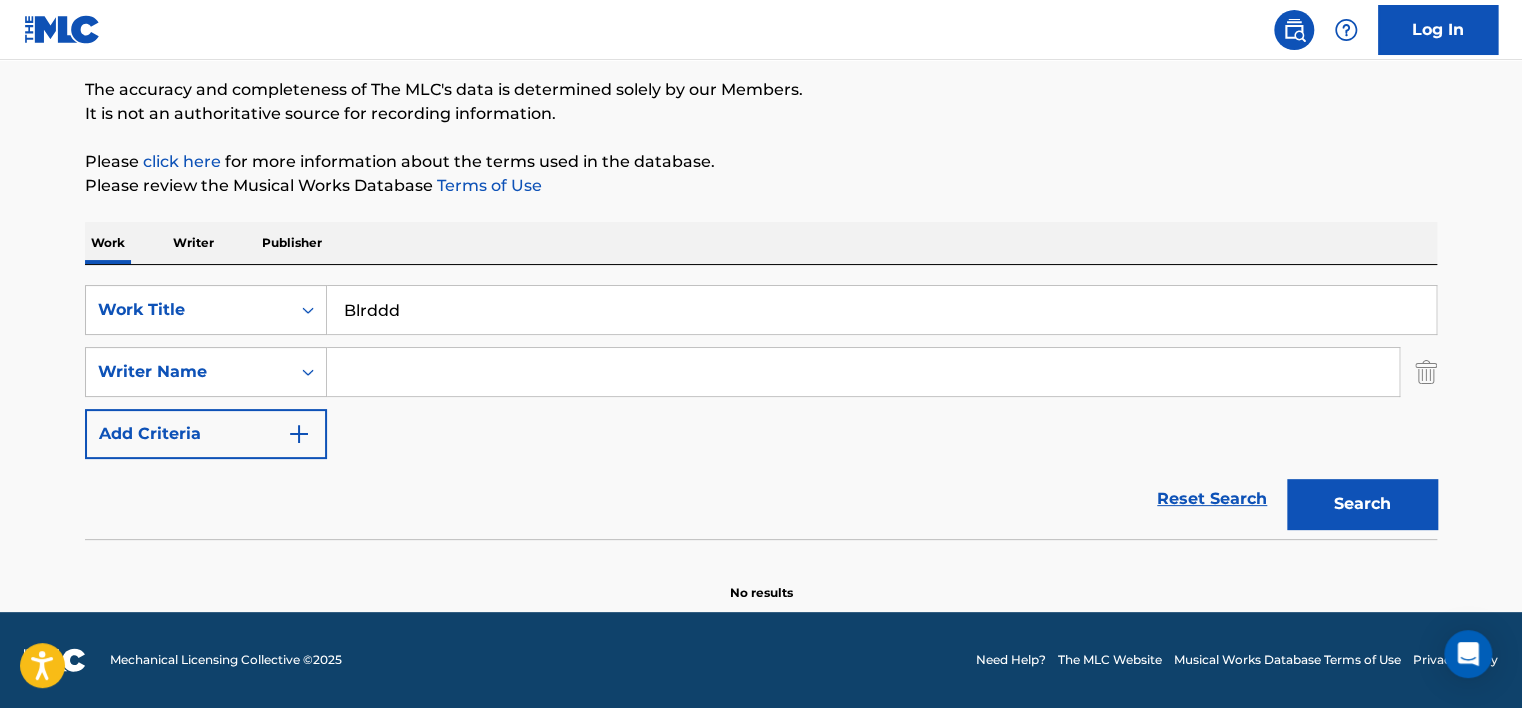 type on "Blrddd" 